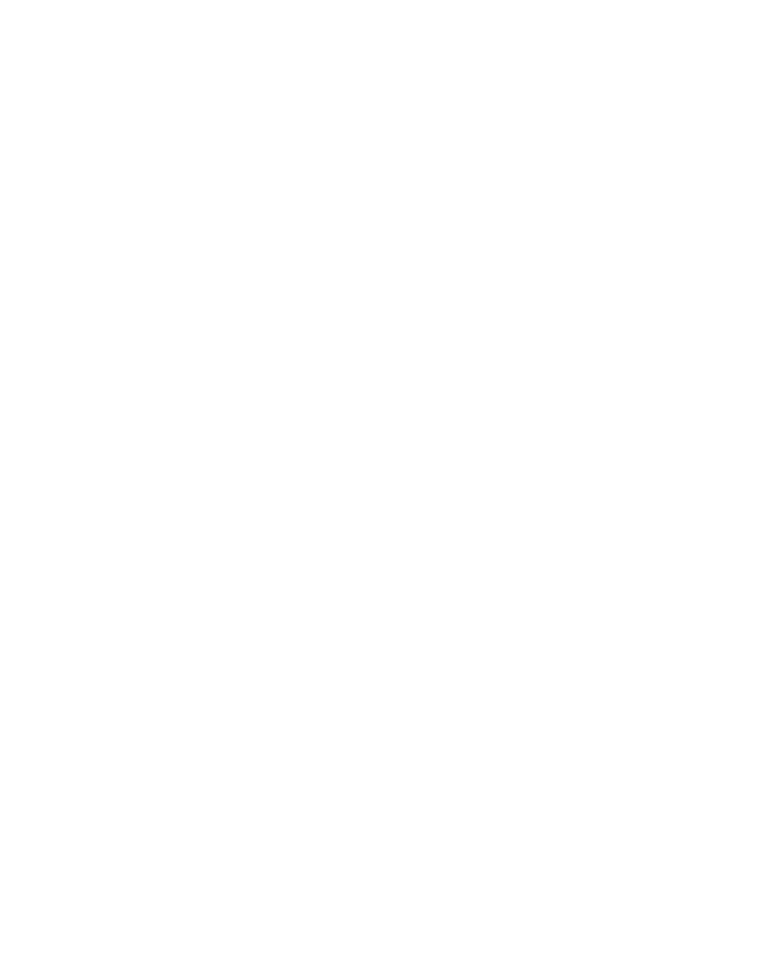 scroll, scrollTop: 0, scrollLeft: 0, axis: both 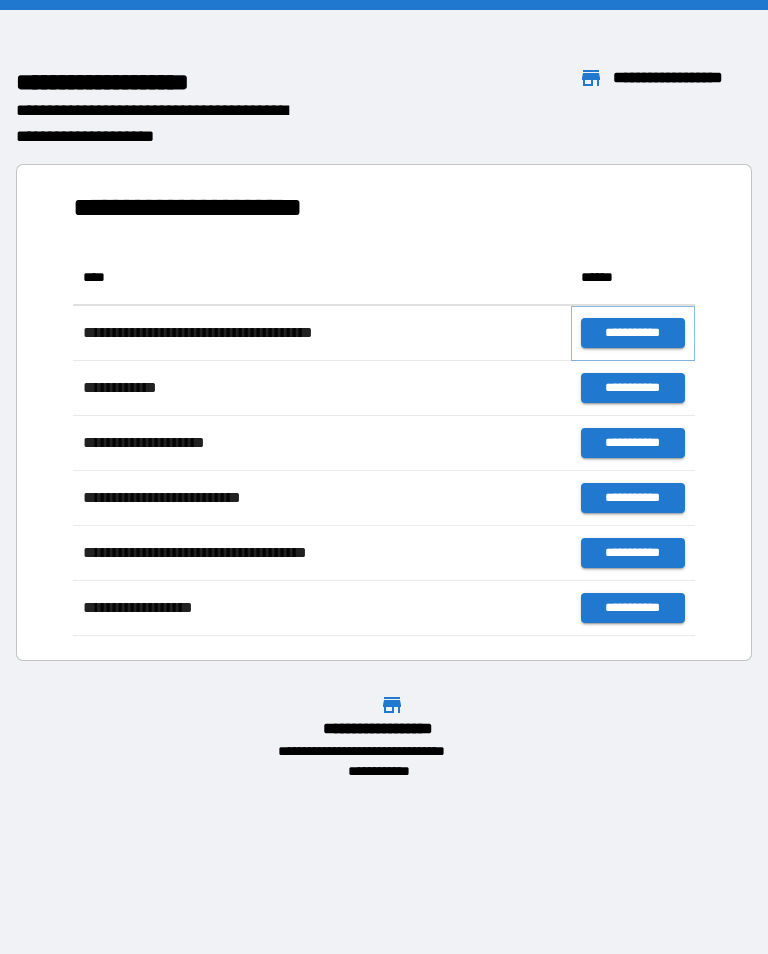 click on "**********" at bounding box center (633, 333) 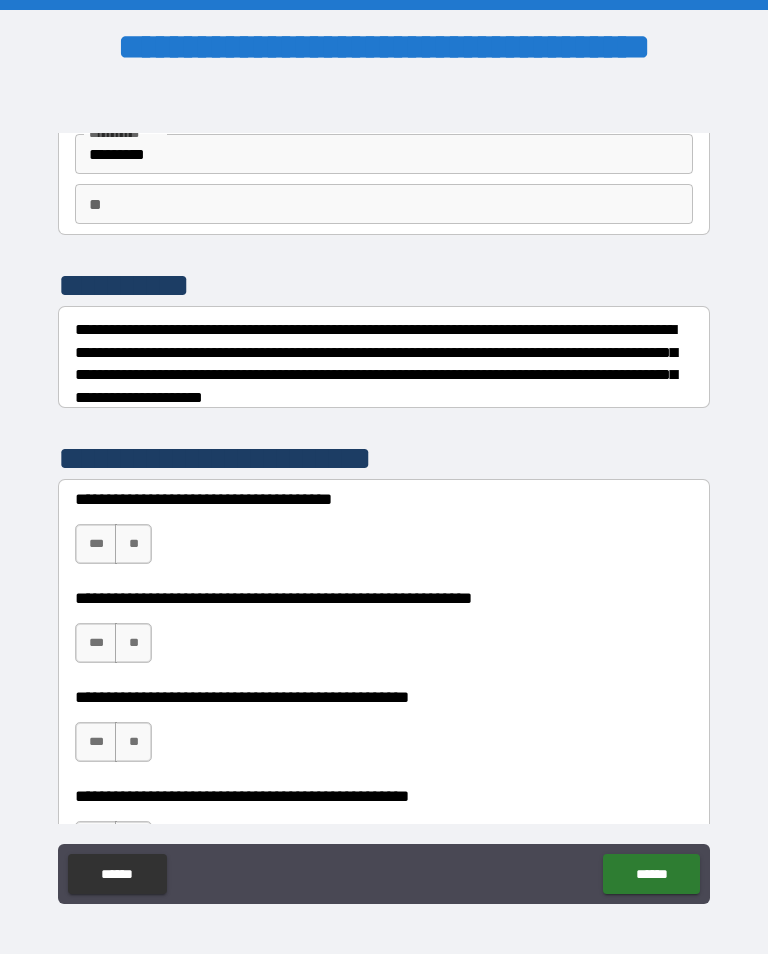scroll, scrollTop: 161, scrollLeft: 0, axis: vertical 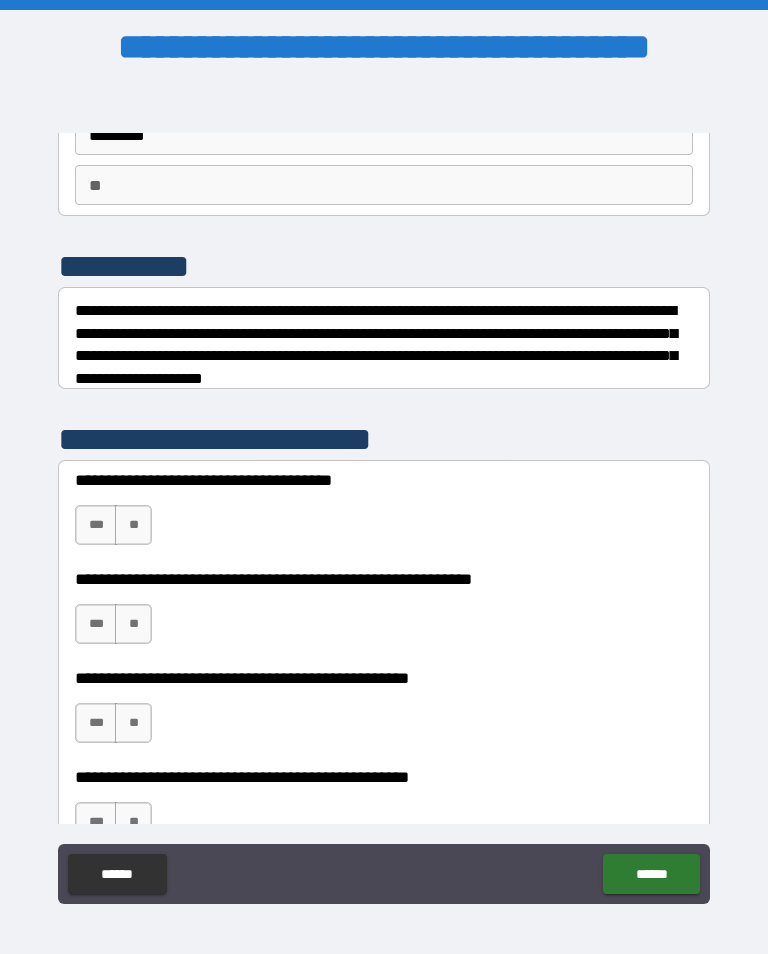 click on "**" at bounding box center (133, 525) 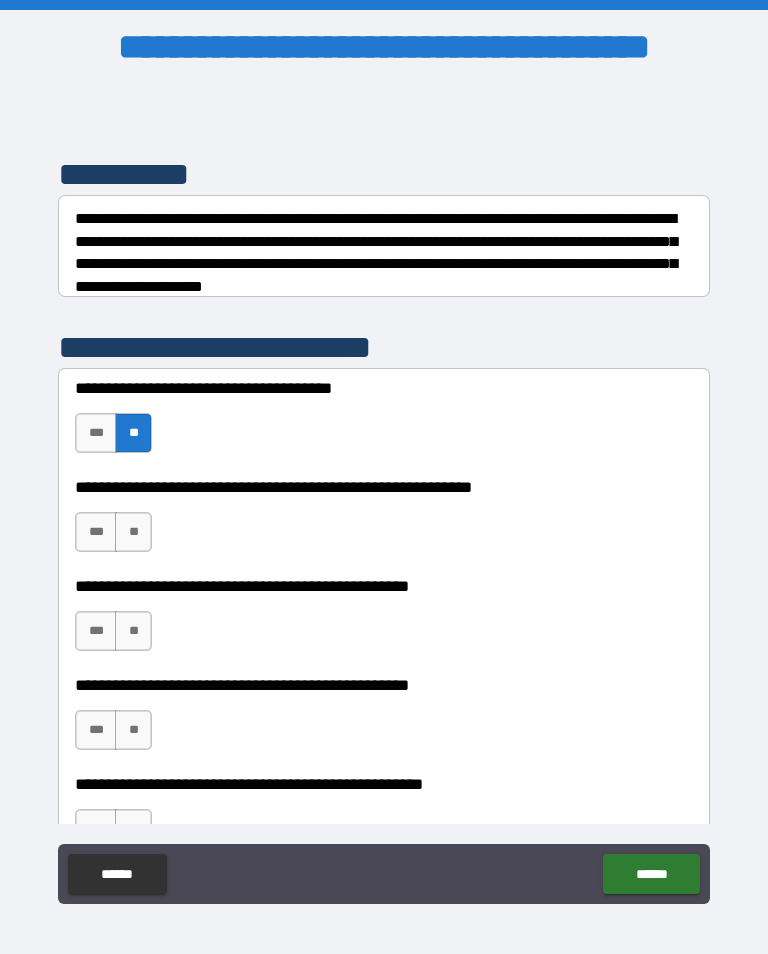 scroll, scrollTop: 256, scrollLeft: 0, axis: vertical 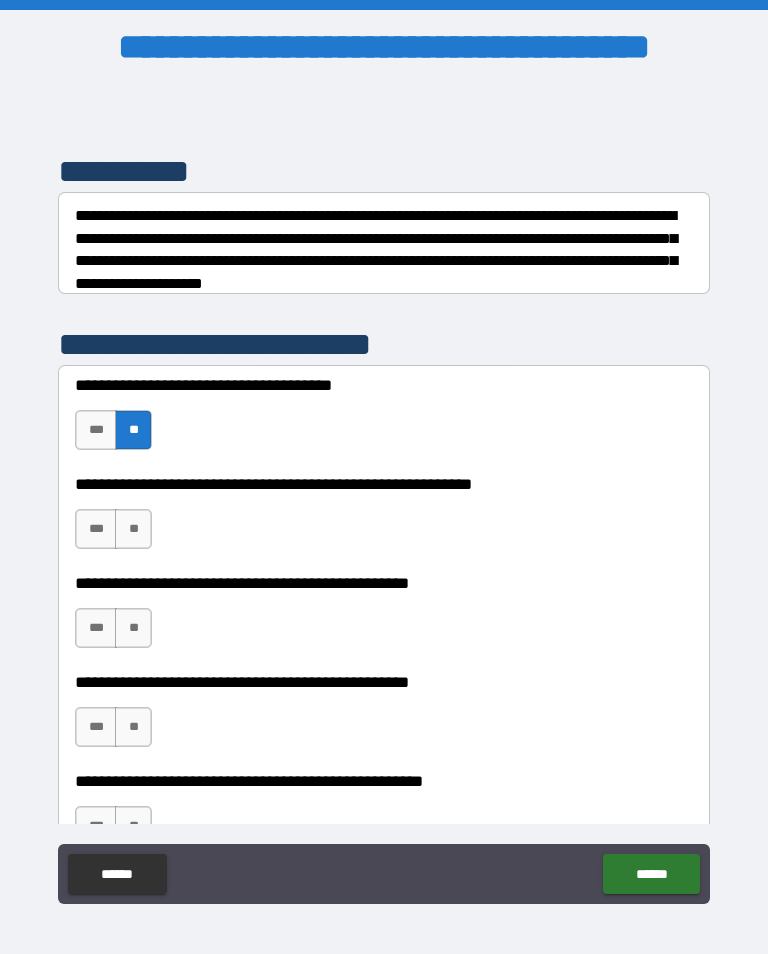 click on "**" at bounding box center (133, 529) 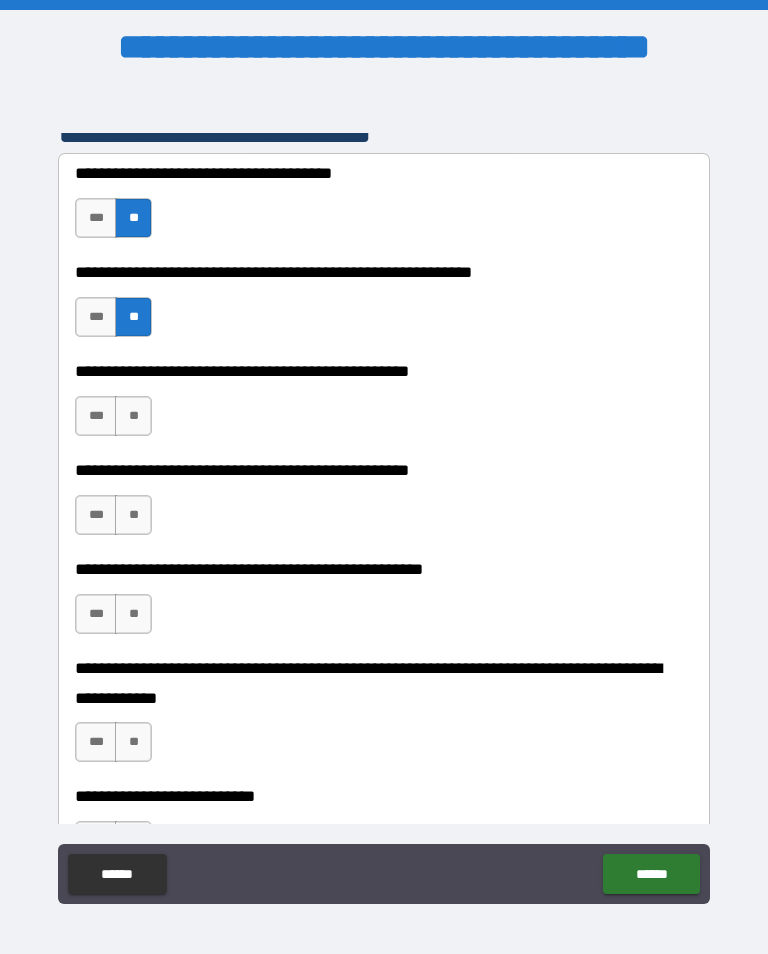 scroll, scrollTop: 476, scrollLeft: 0, axis: vertical 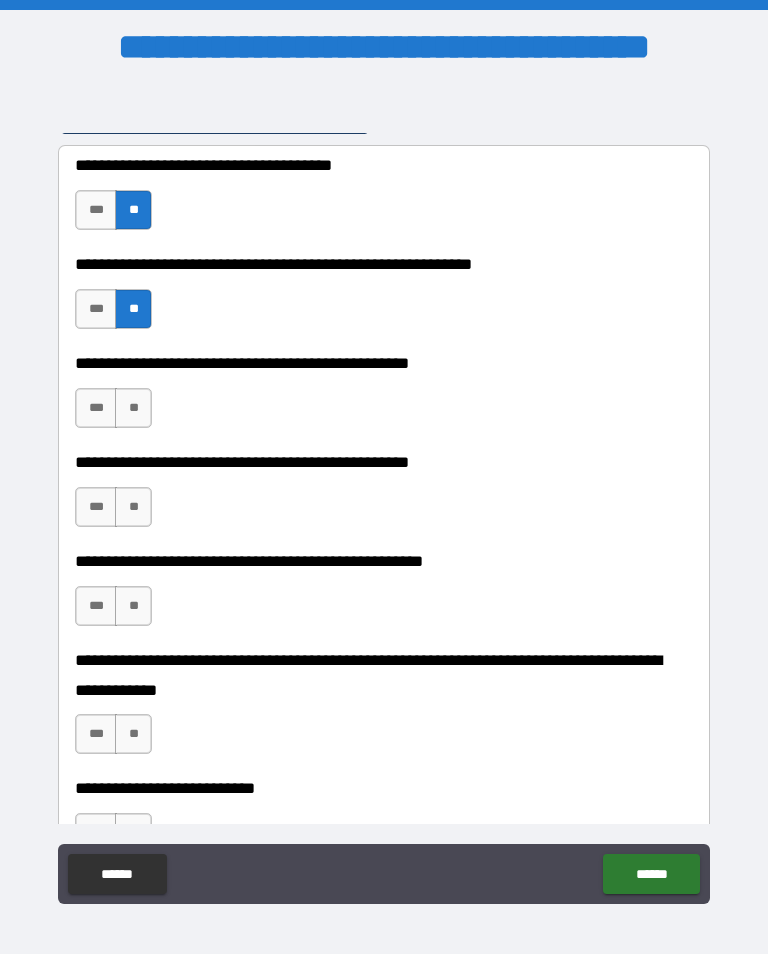 click on "**" at bounding box center (133, 408) 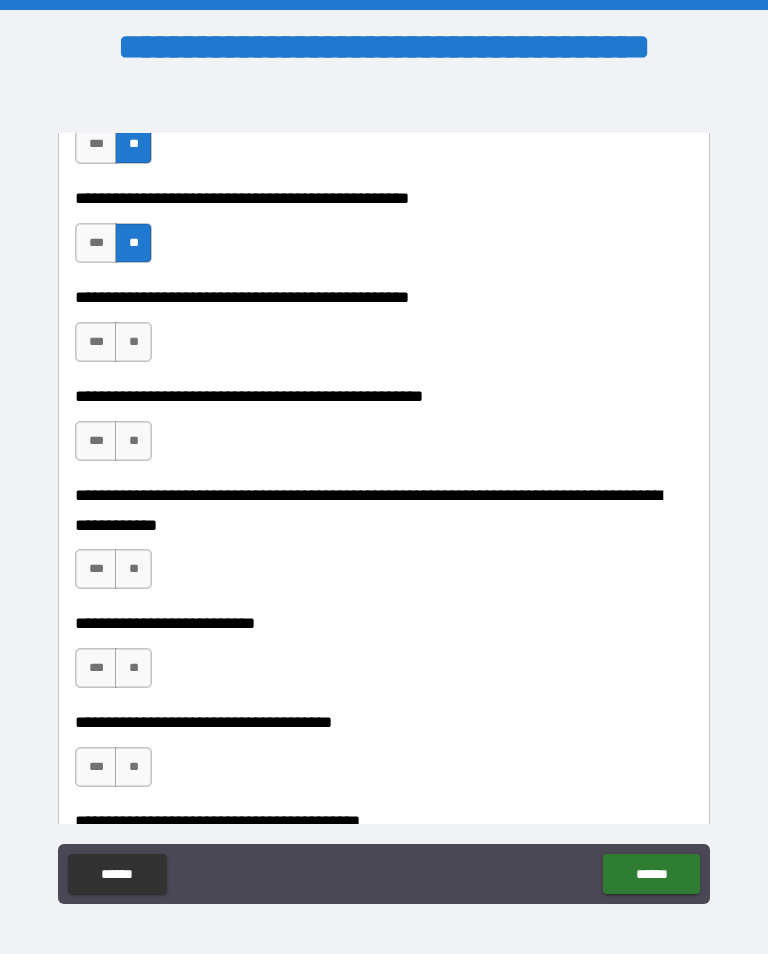 scroll, scrollTop: 646, scrollLeft: 0, axis: vertical 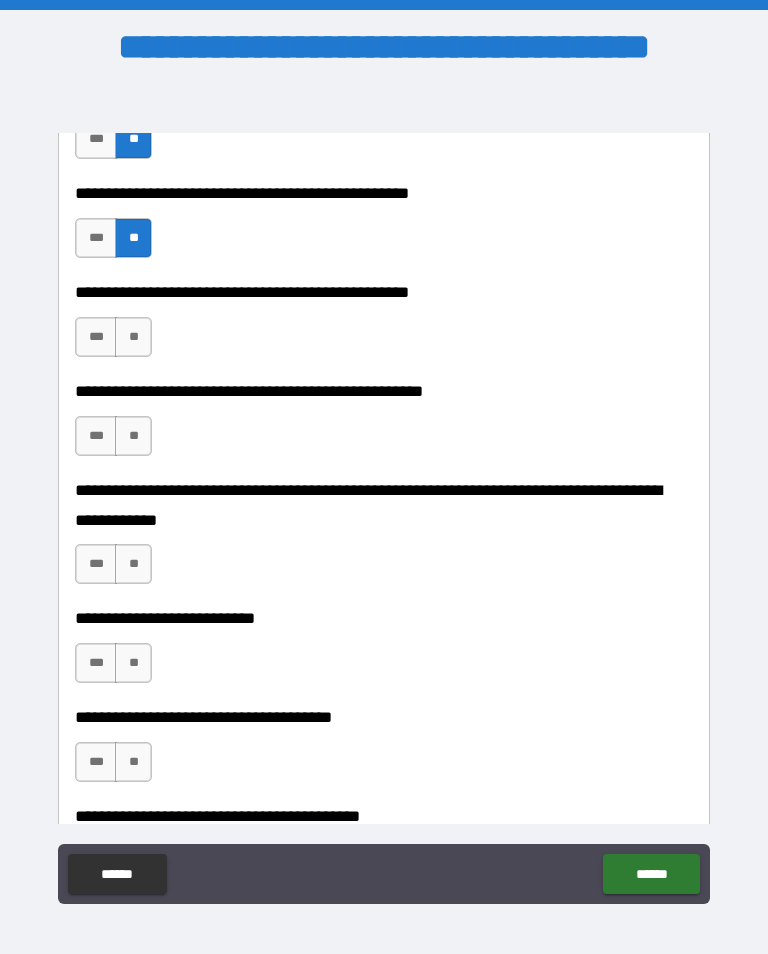 click on "**" at bounding box center (133, 337) 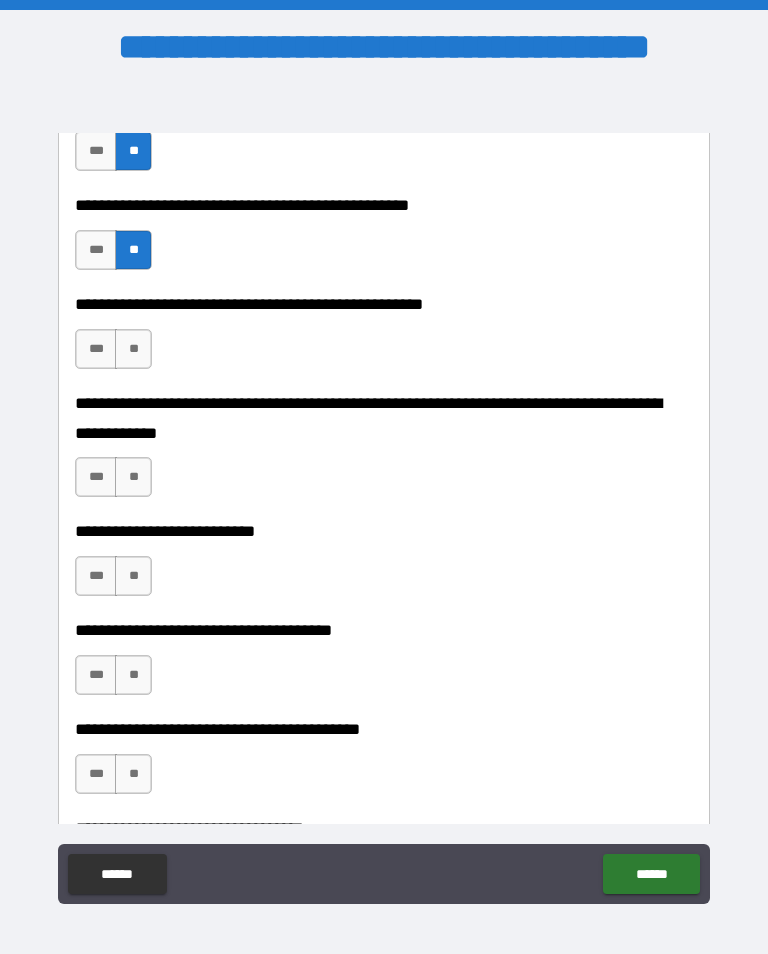 scroll, scrollTop: 734, scrollLeft: 0, axis: vertical 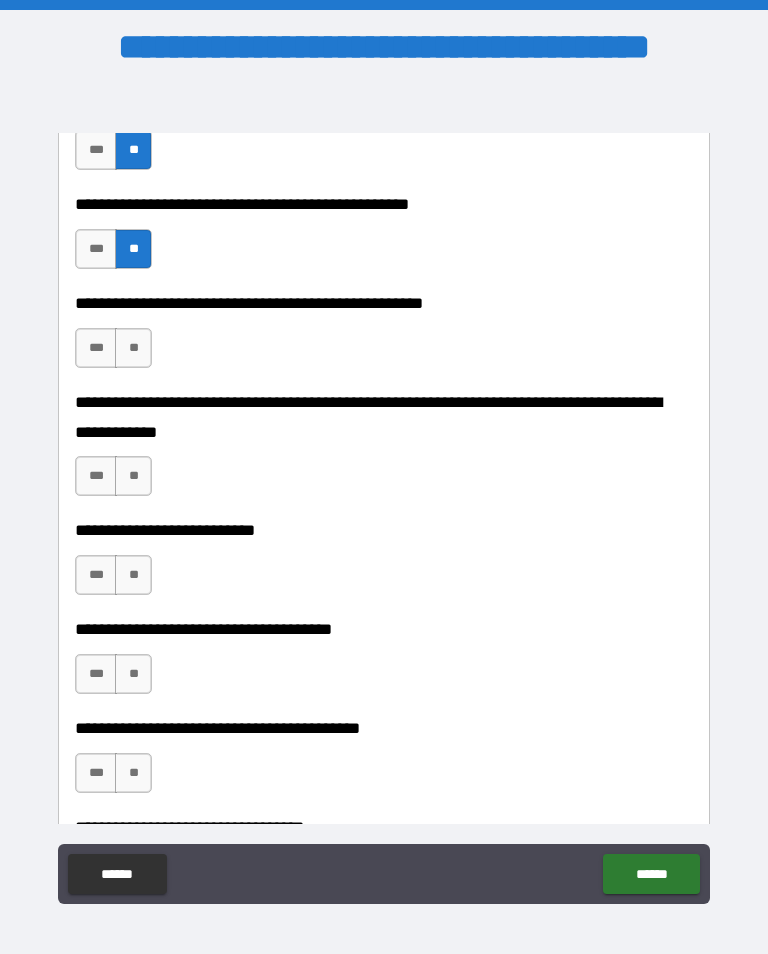 click on "**" at bounding box center (133, 348) 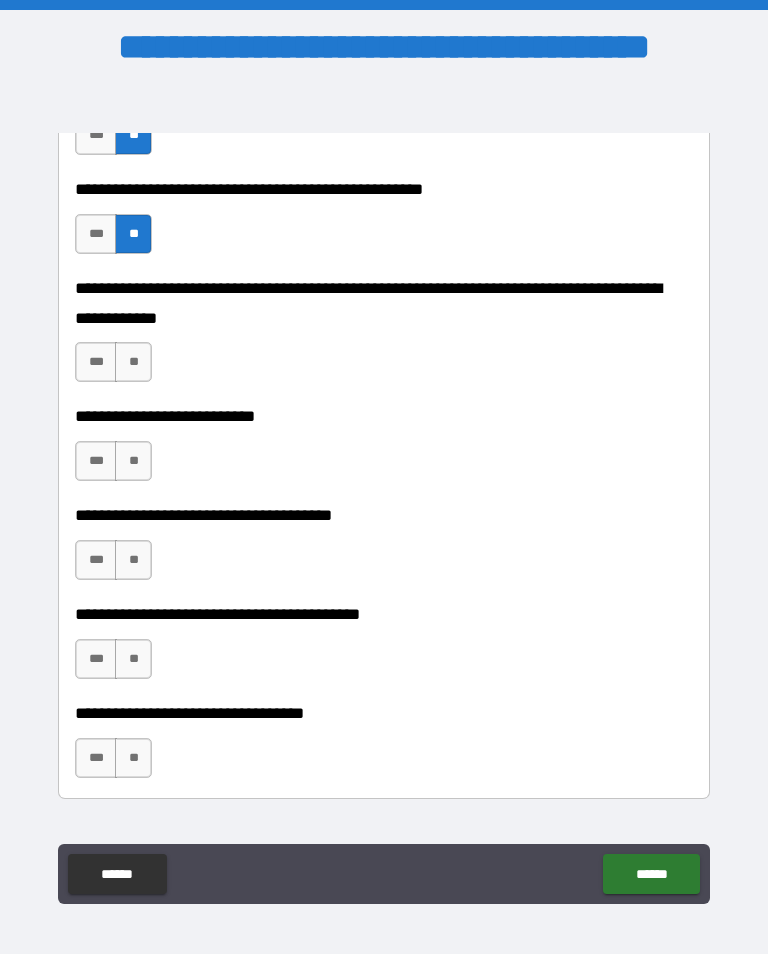 scroll, scrollTop: 851, scrollLeft: 0, axis: vertical 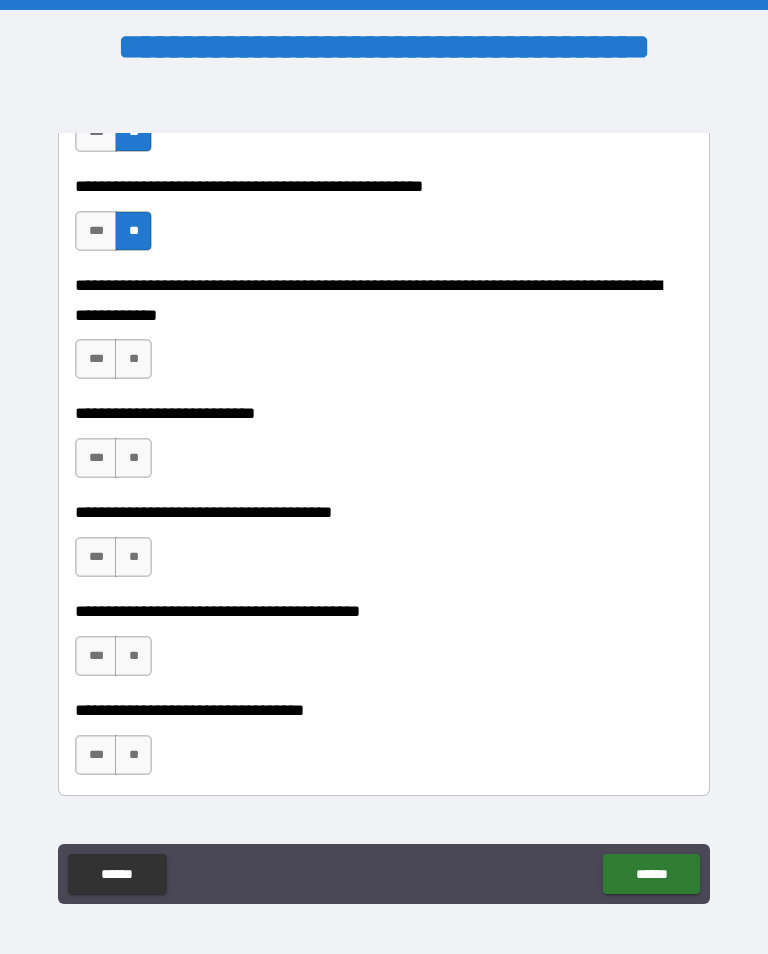 click on "**" at bounding box center (133, 359) 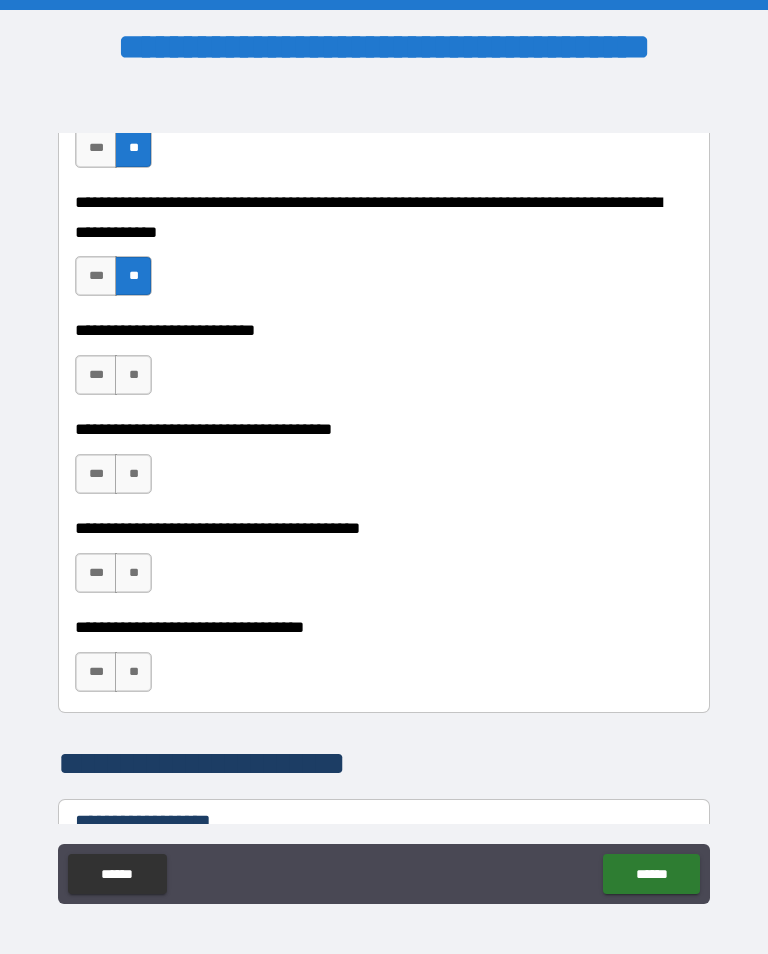 scroll, scrollTop: 942, scrollLeft: 0, axis: vertical 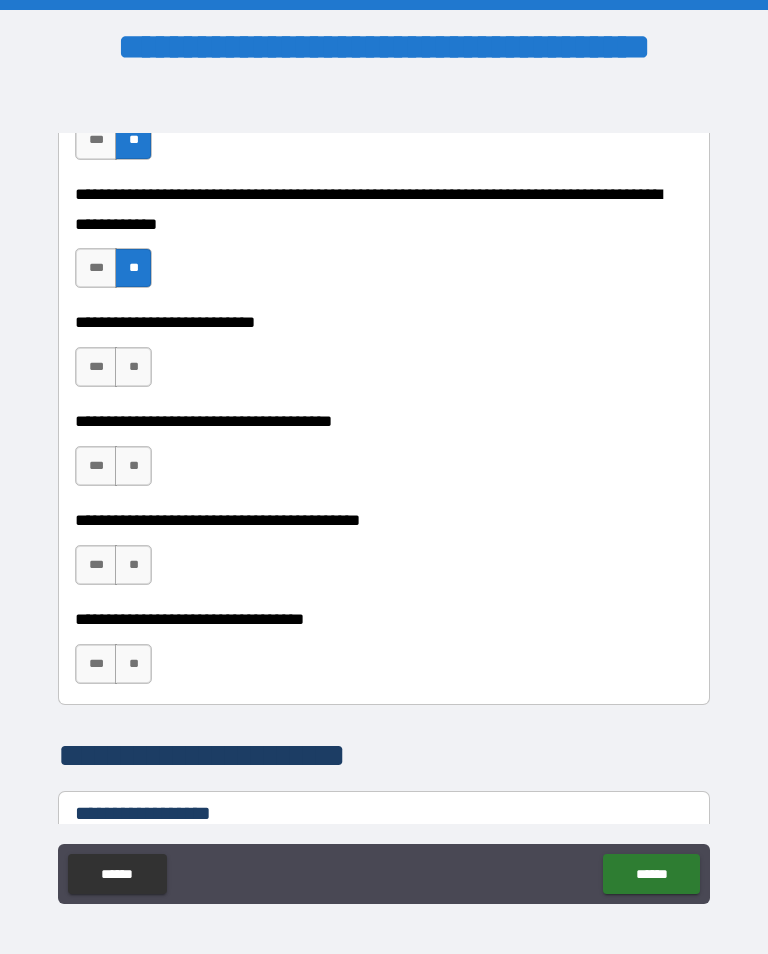 click on "**" at bounding box center (133, 367) 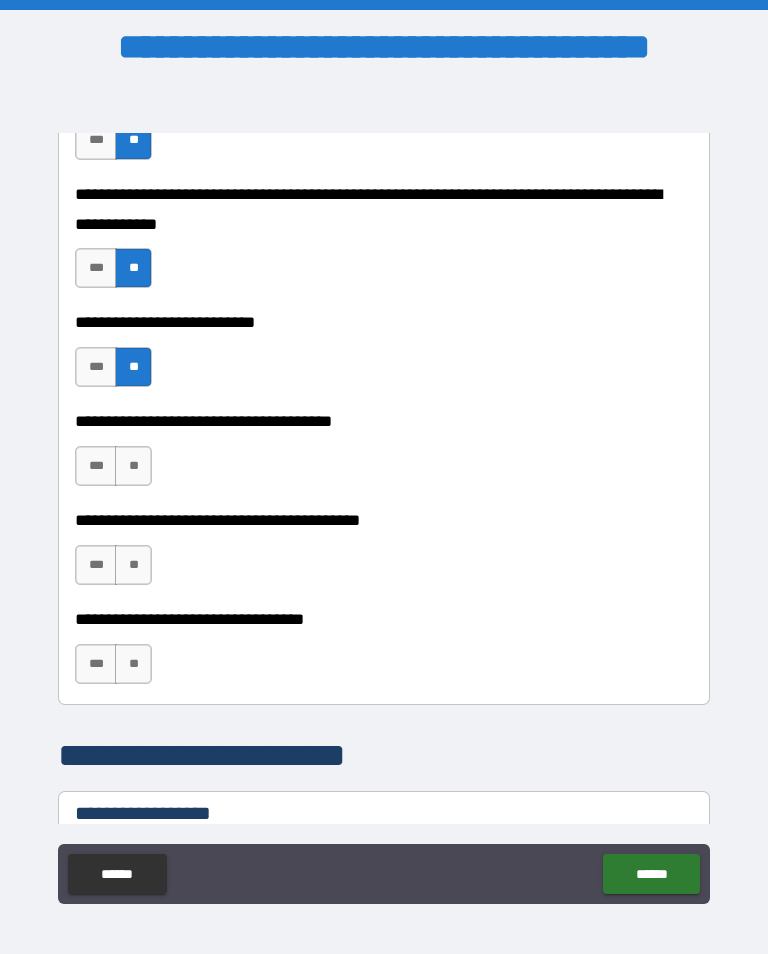click on "**" at bounding box center (133, 466) 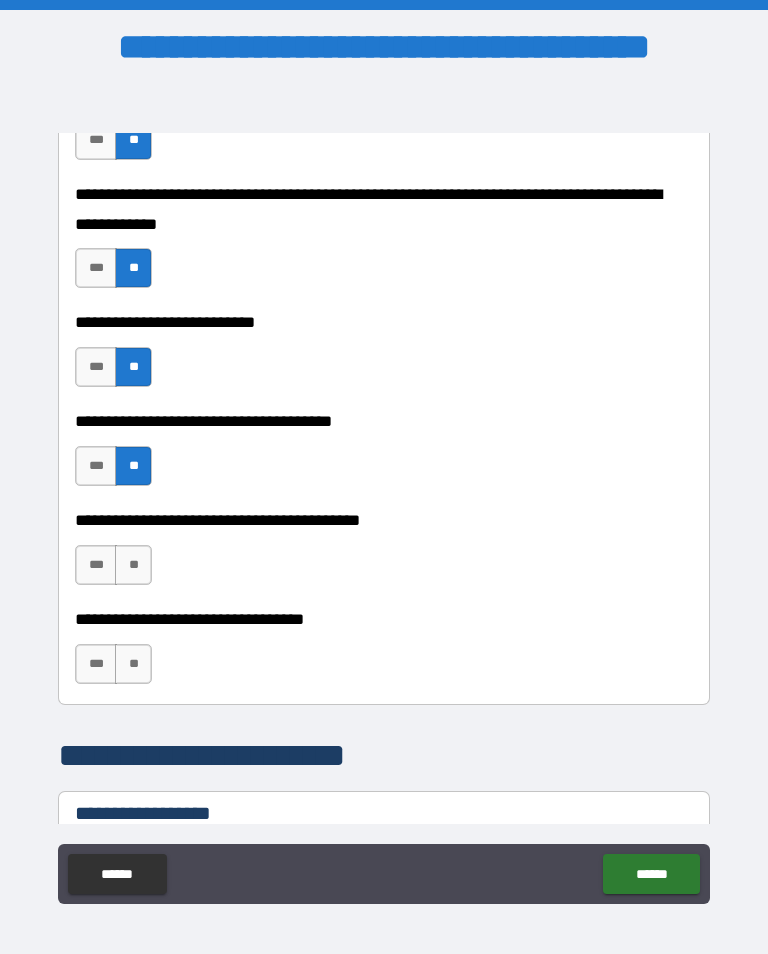 click on "**" at bounding box center [133, 565] 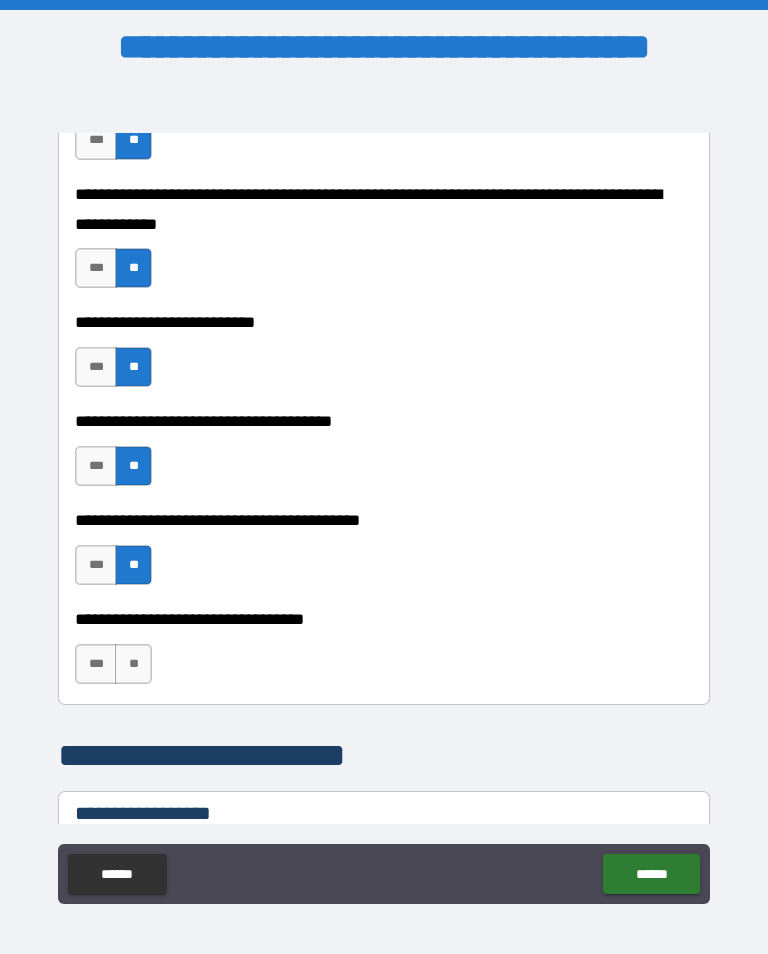 click on "**" at bounding box center [133, 664] 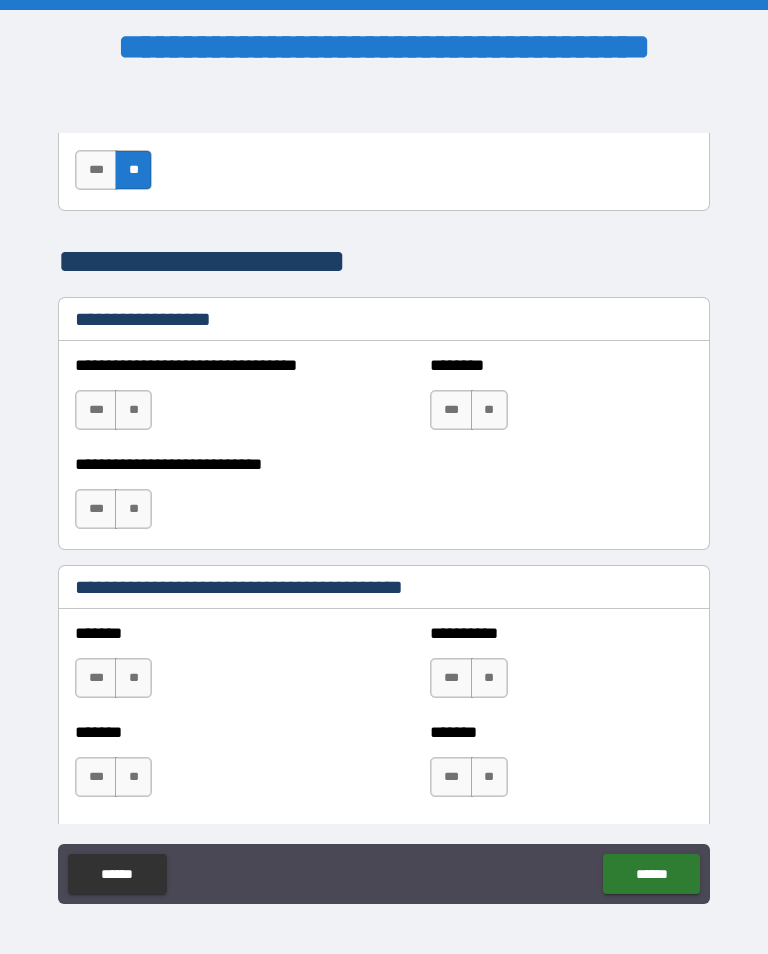 scroll, scrollTop: 1437, scrollLeft: 0, axis: vertical 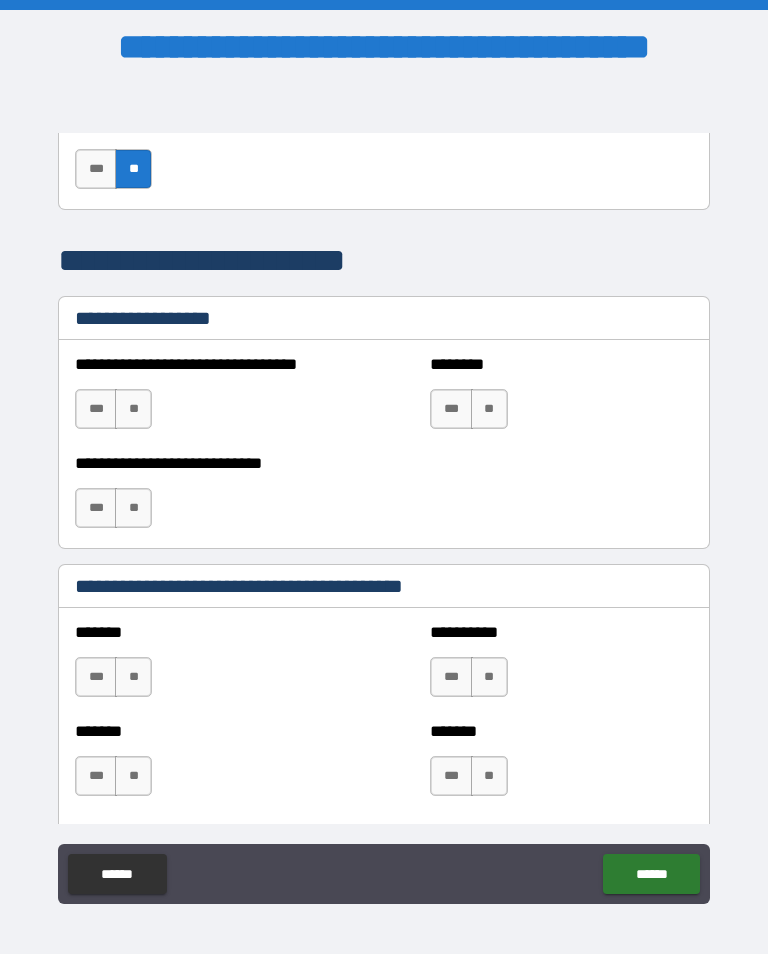 click on "**" at bounding box center [133, 409] 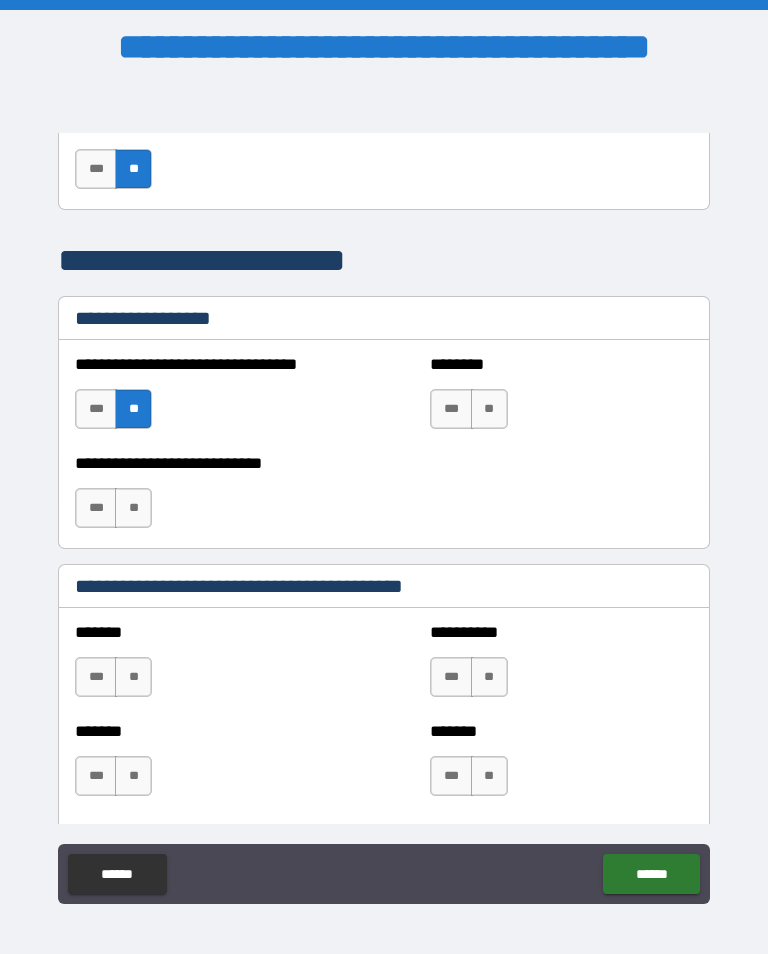 click on "**" at bounding box center [489, 409] 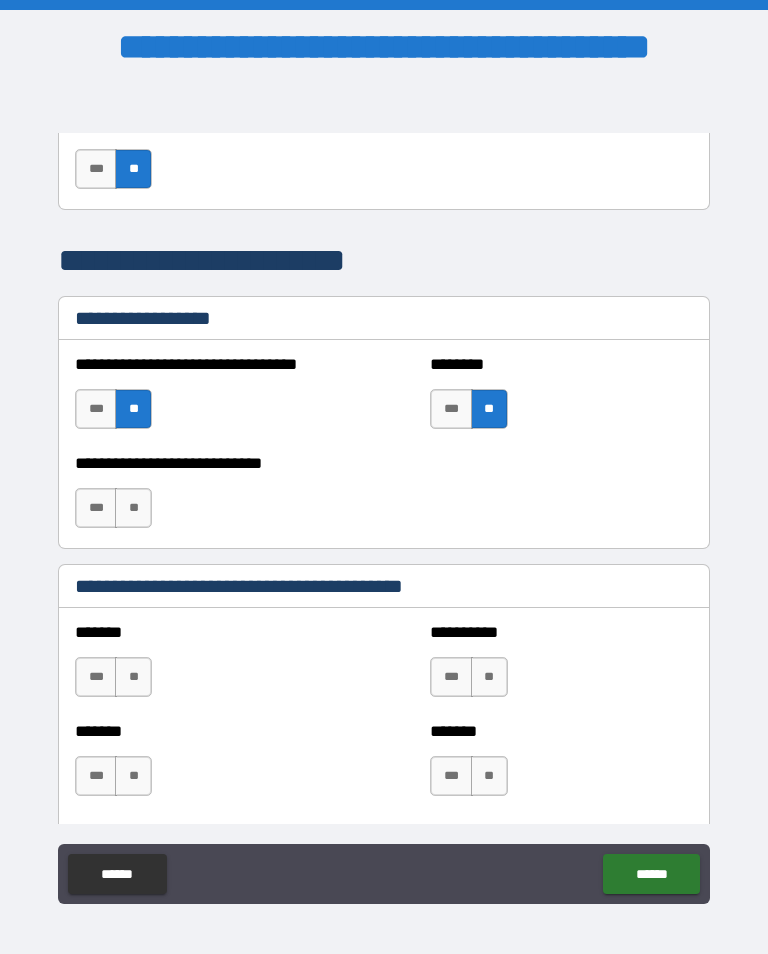 click on "**" at bounding box center (133, 508) 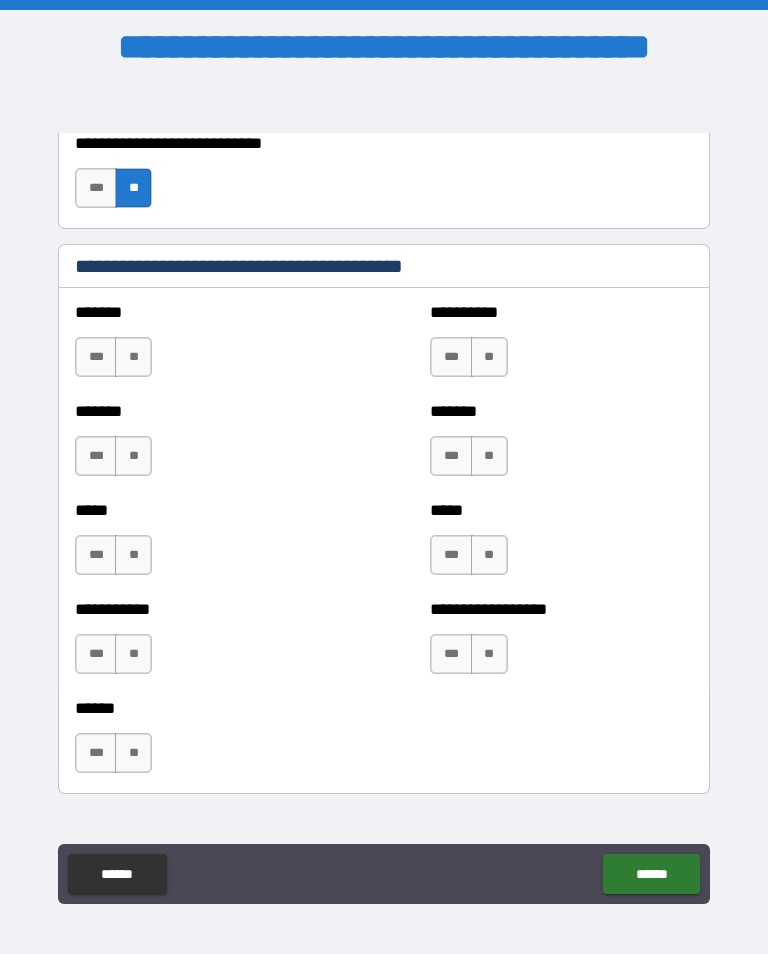 scroll, scrollTop: 1758, scrollLeft: 0, axis: vertical 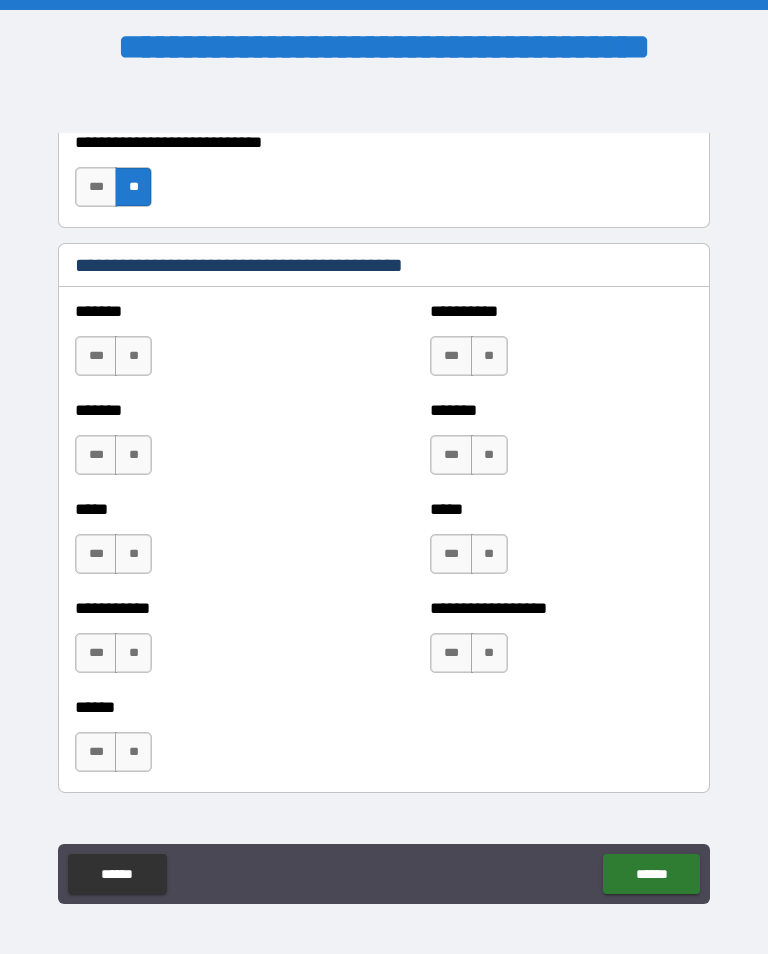 click on "**" at bounding box center [133, 356] 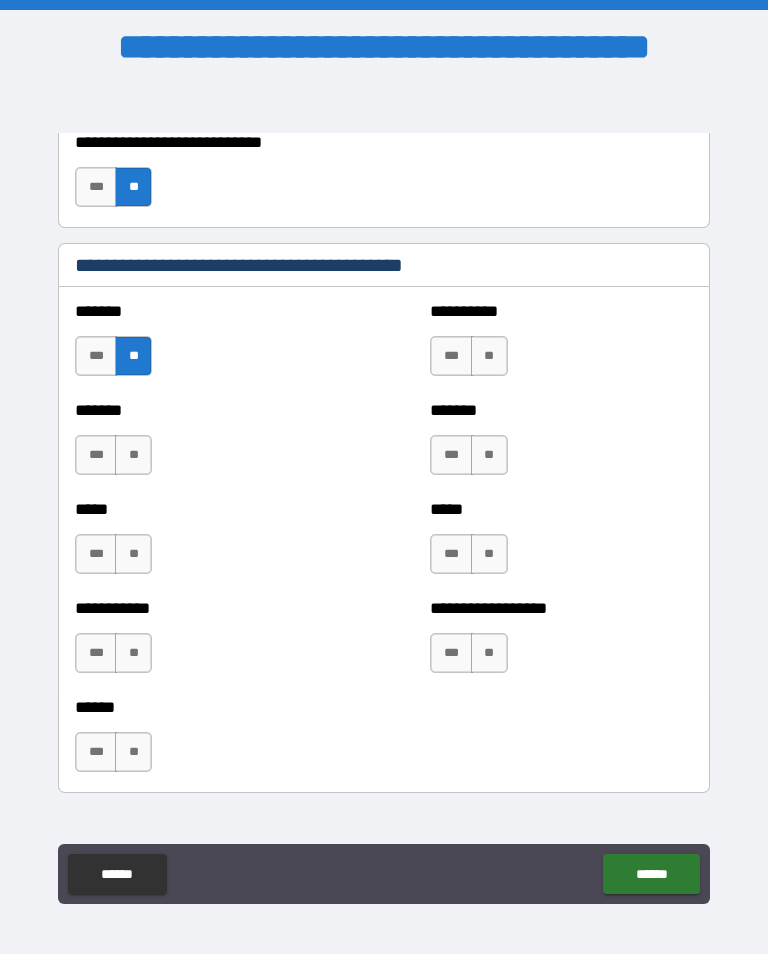 click on "**" at bounding box center (489, 356) 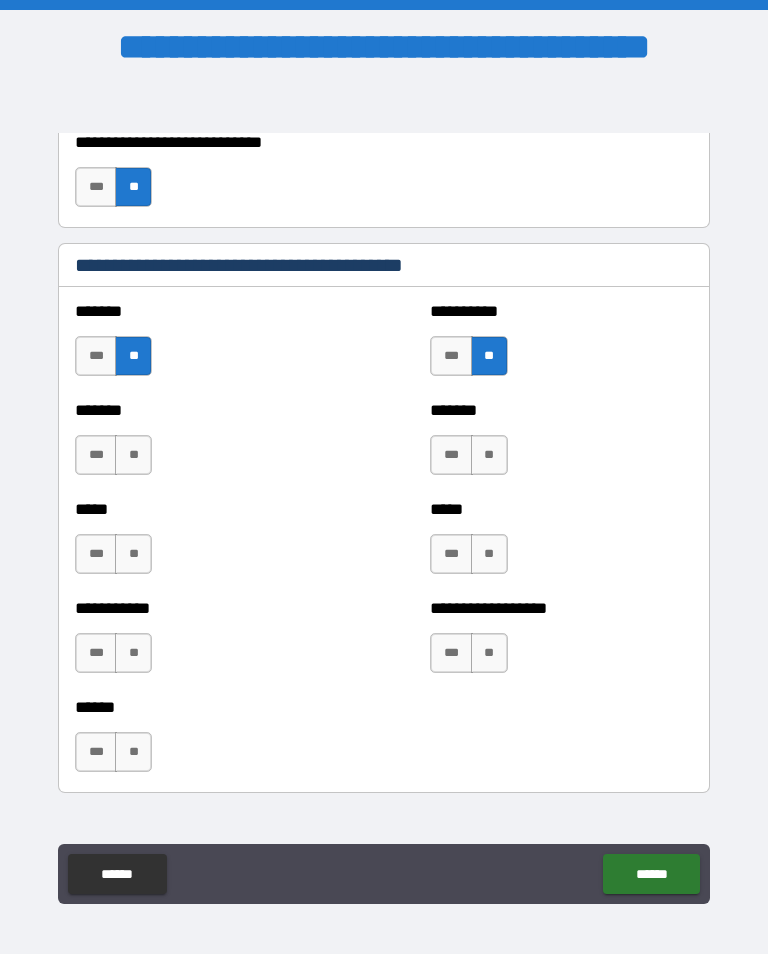click on "**" at bounding box center [133, 455] 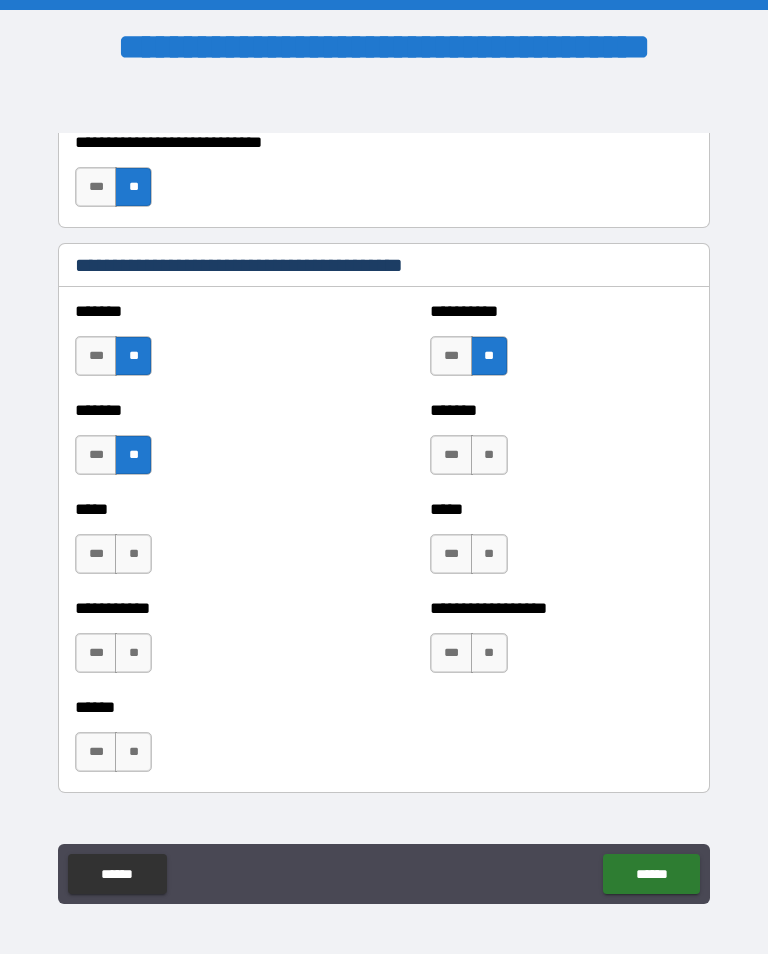 click on "**" at bounding box center (489, 455) 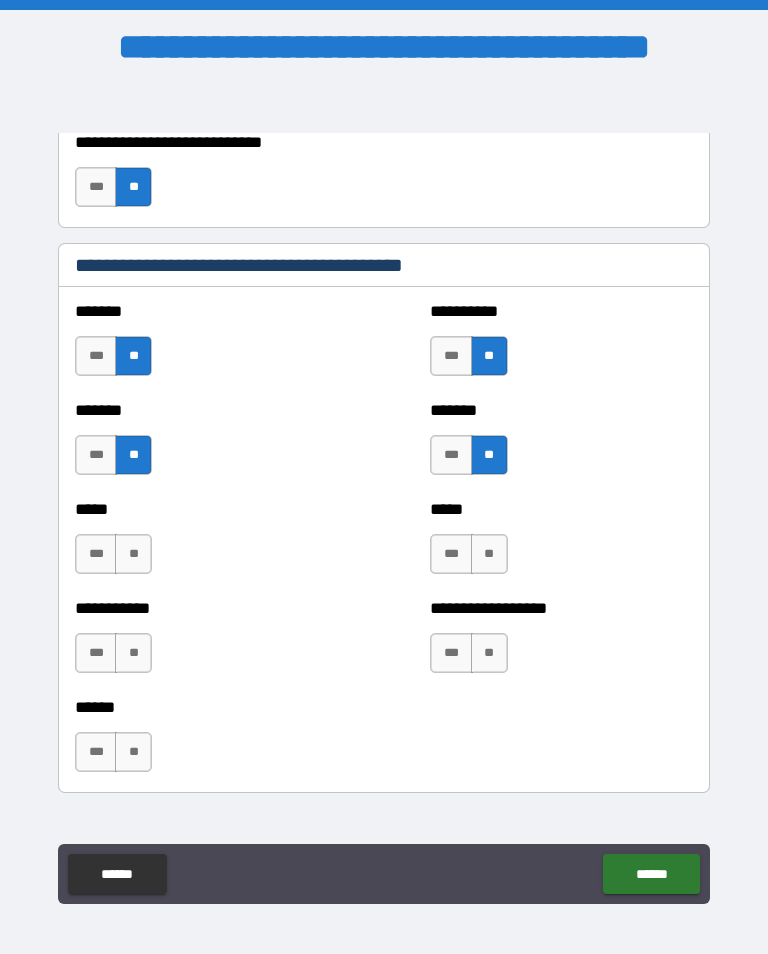 click on "**" at bounding box center [133, 554] 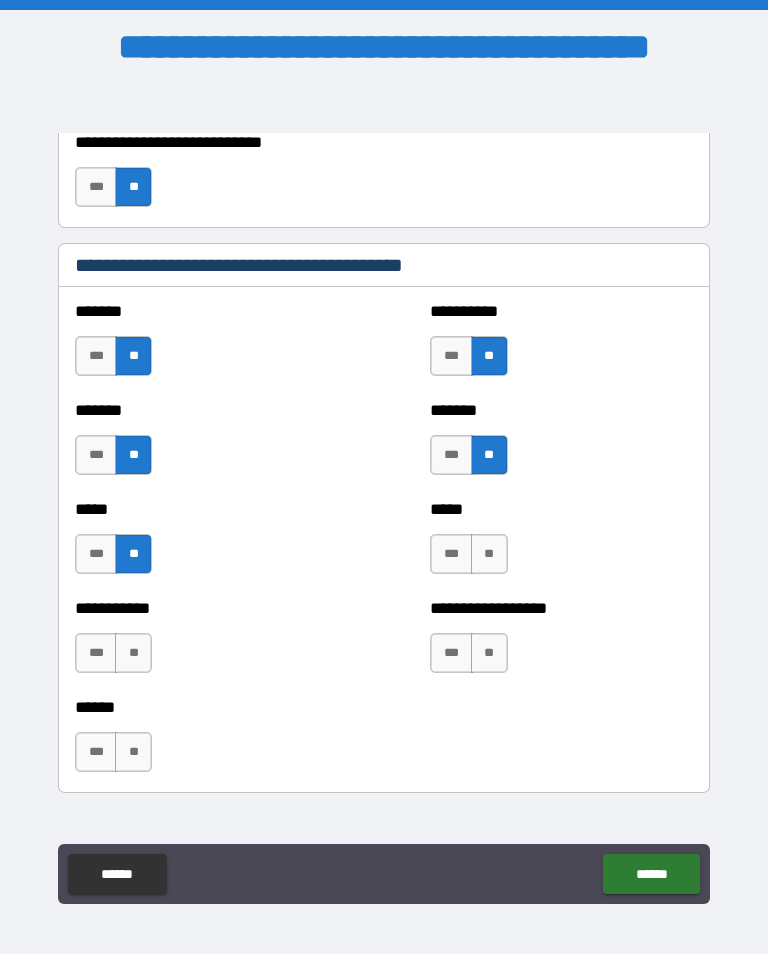 click on "**" at bounding box center [489, 554] 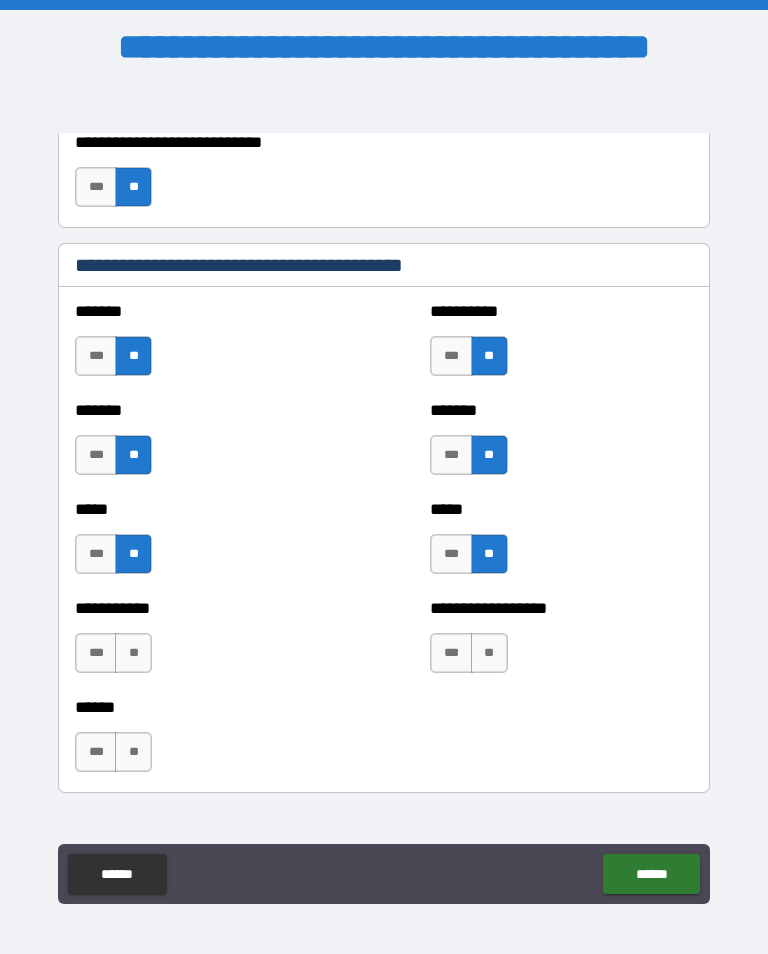 click on "**" at bounding box center (133, 653) 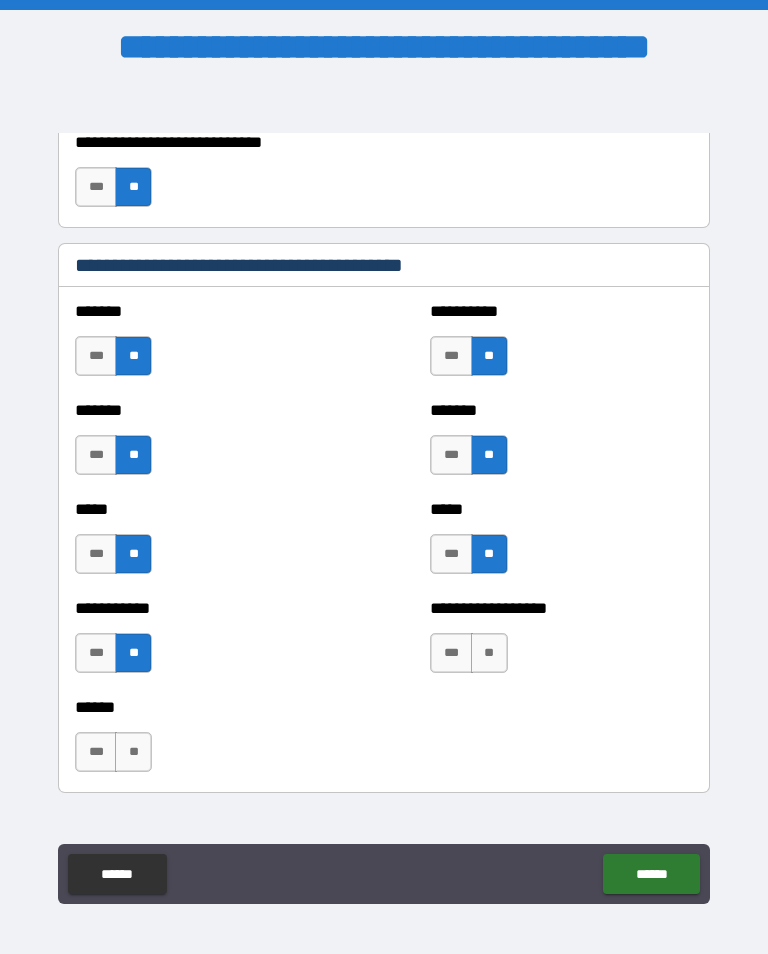 click on "**" at bounding box center [489, 653] 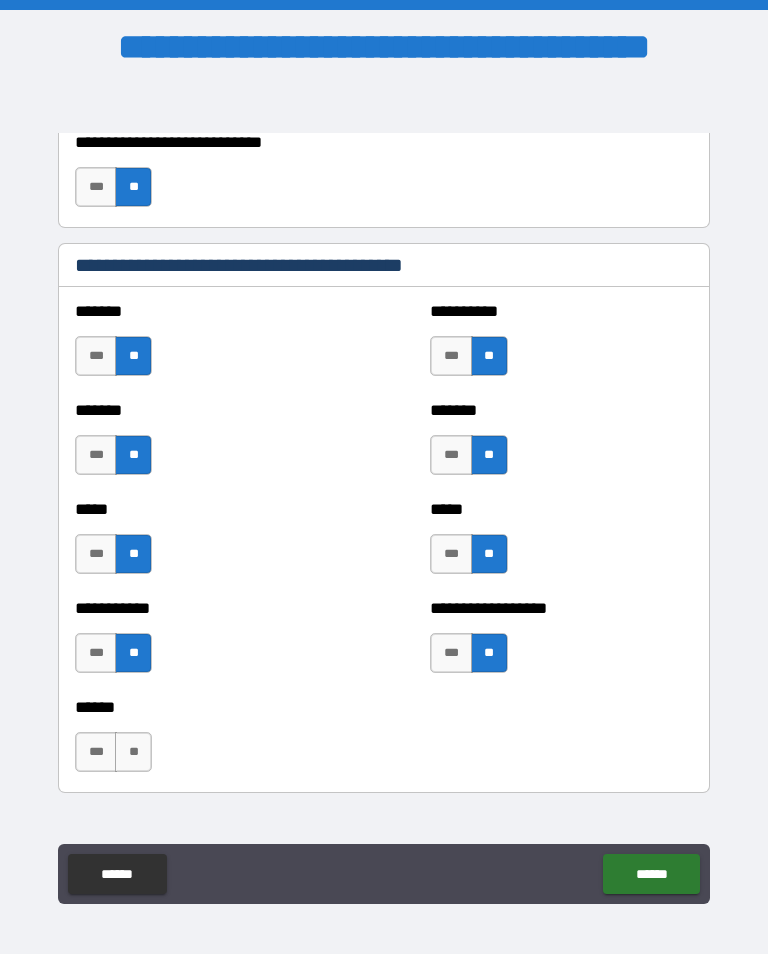 click on "**" at bounding box center [133, 752] 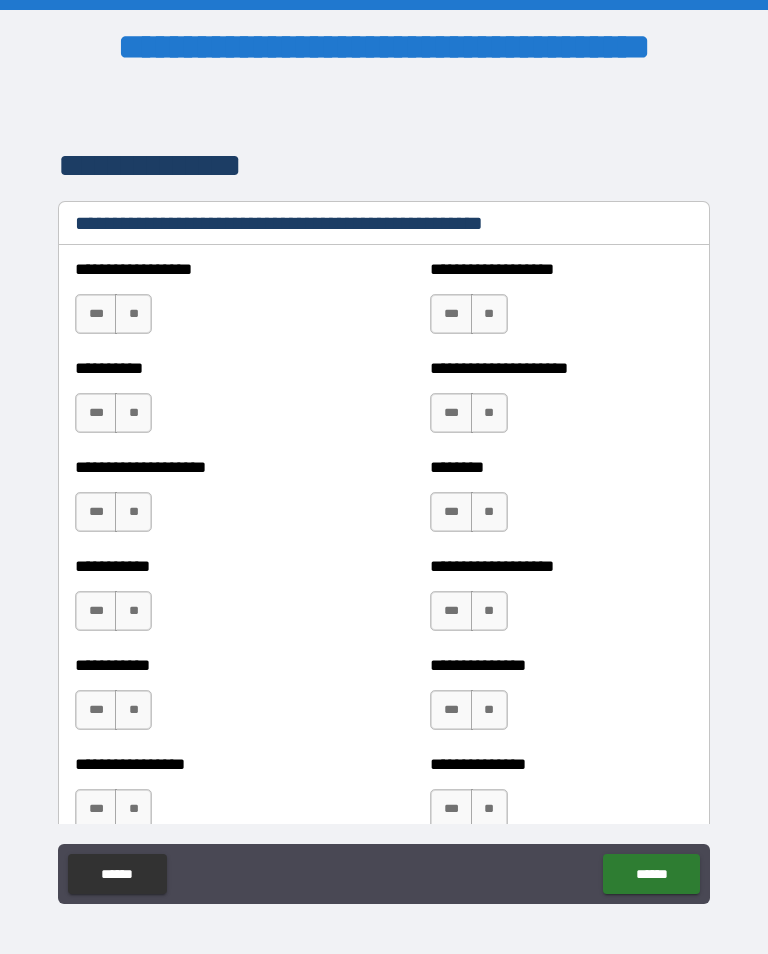 scroll, scrollTop: 2441, scrollLeft: 0, axis: vertical 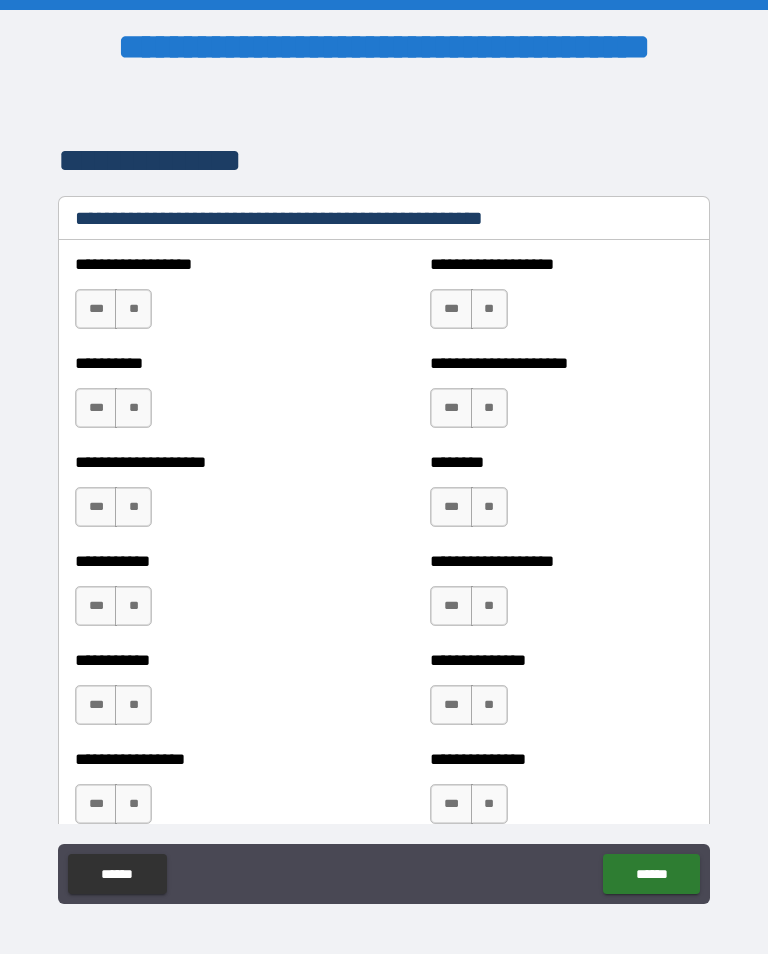 click on "**" at bounding box center [133, 309] 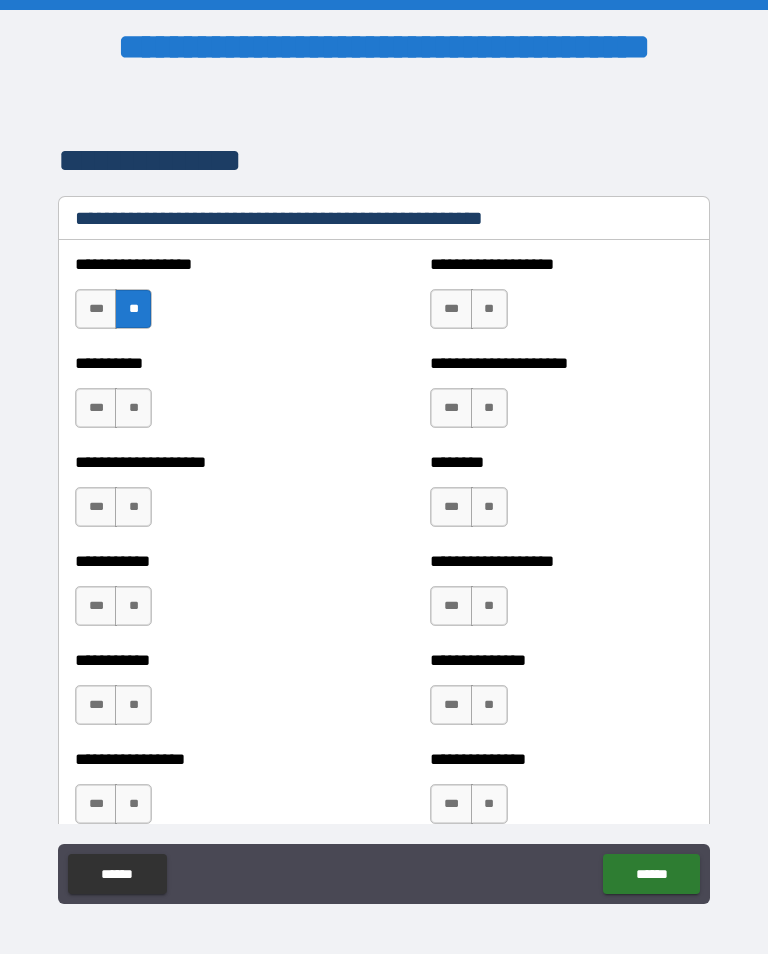 click on "**" at bounding box center (489, 309) 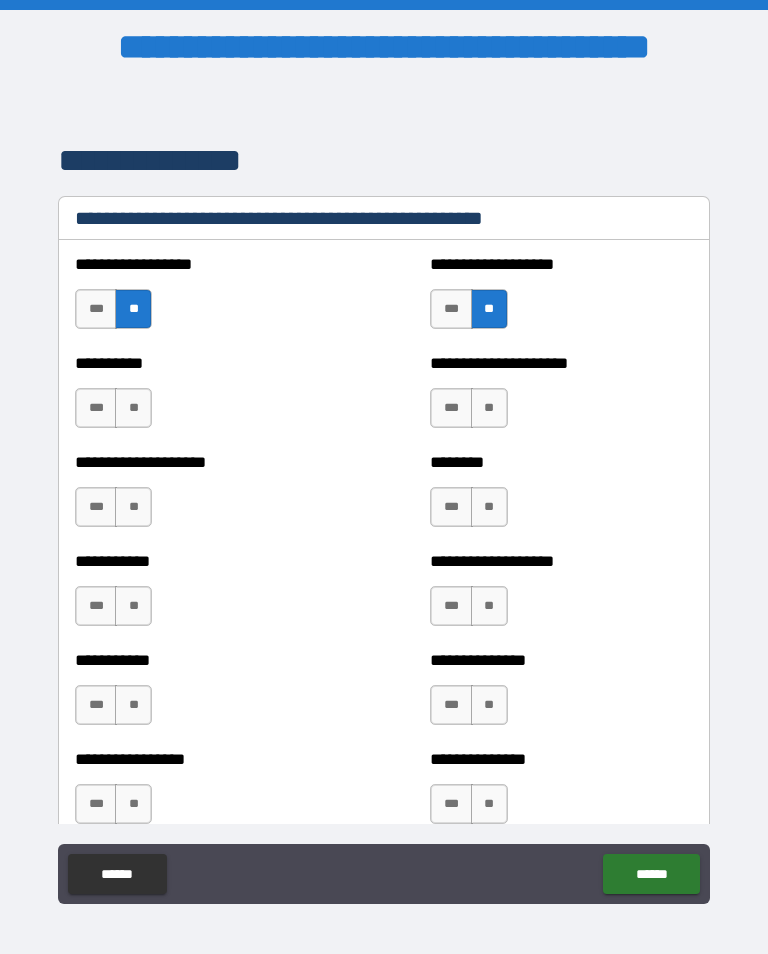 click on "**" at bounding box center [133, 408] 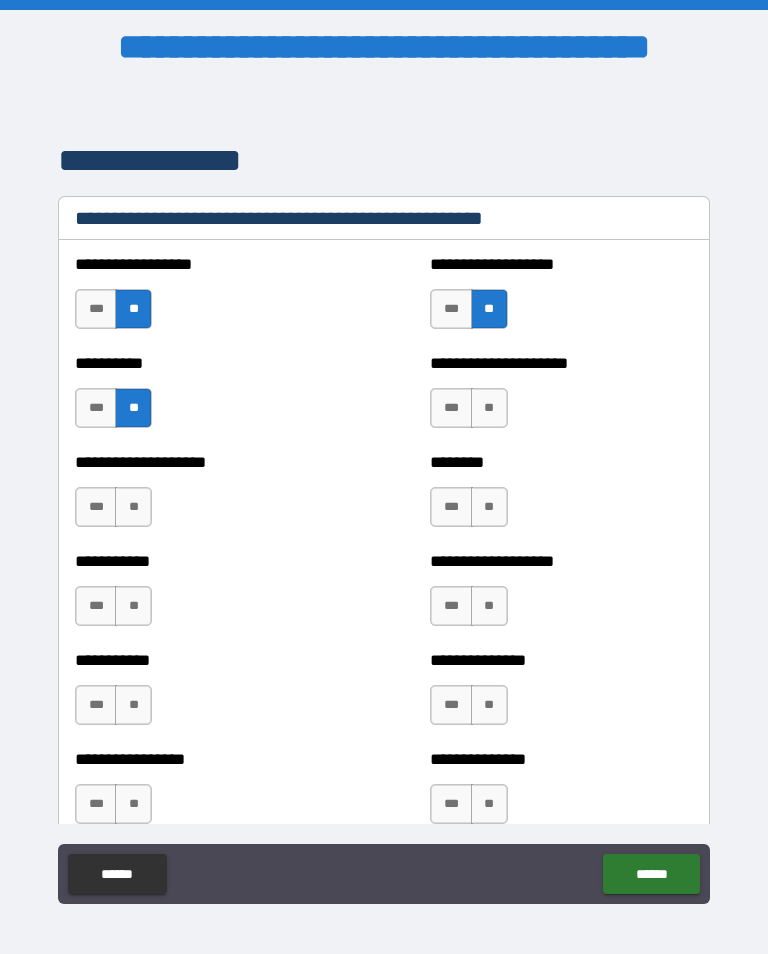 click on "**" at bounding box center (489, 408) 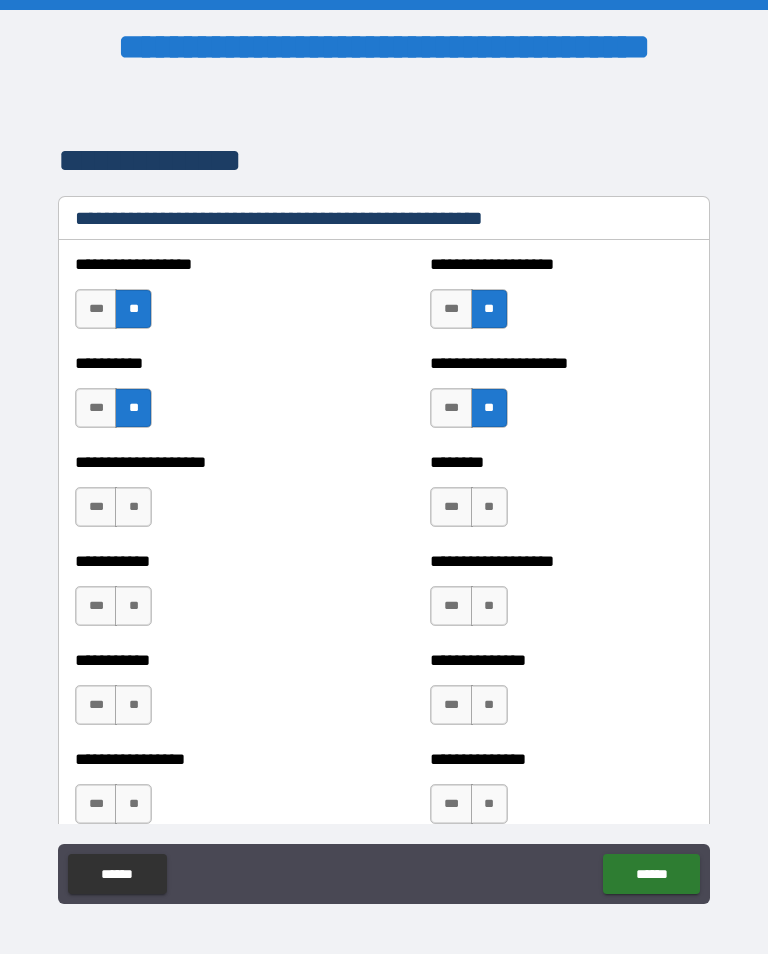click on "***" at bounding box center (451, 408) 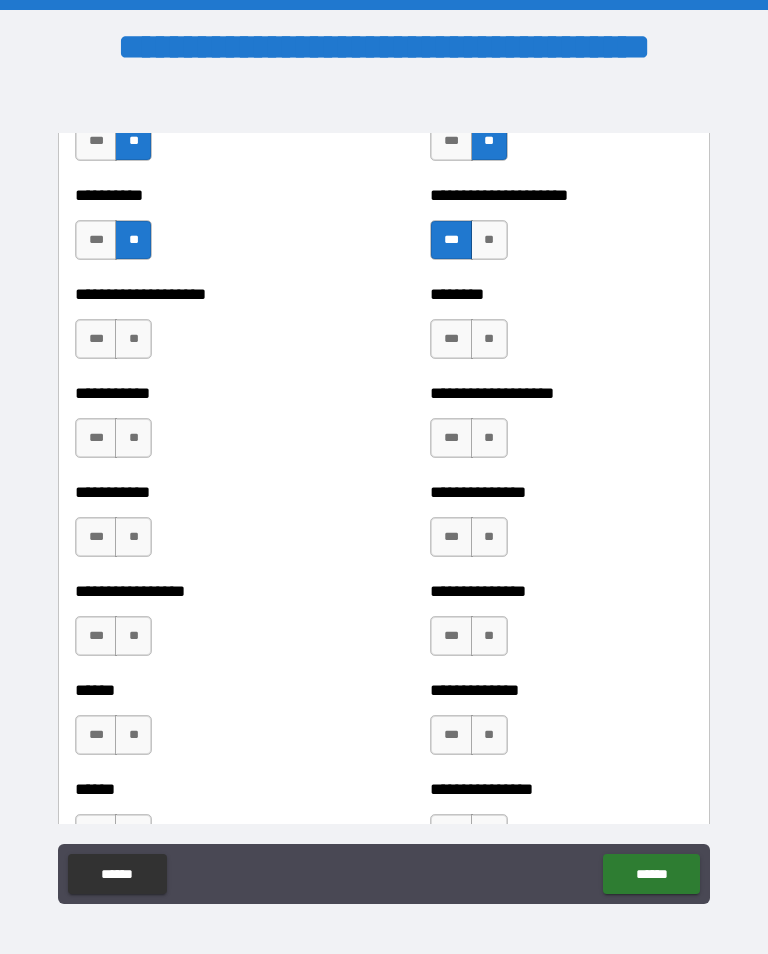 scroll, scrollTop: 2618, scrollLeft: 0, axis: vertical 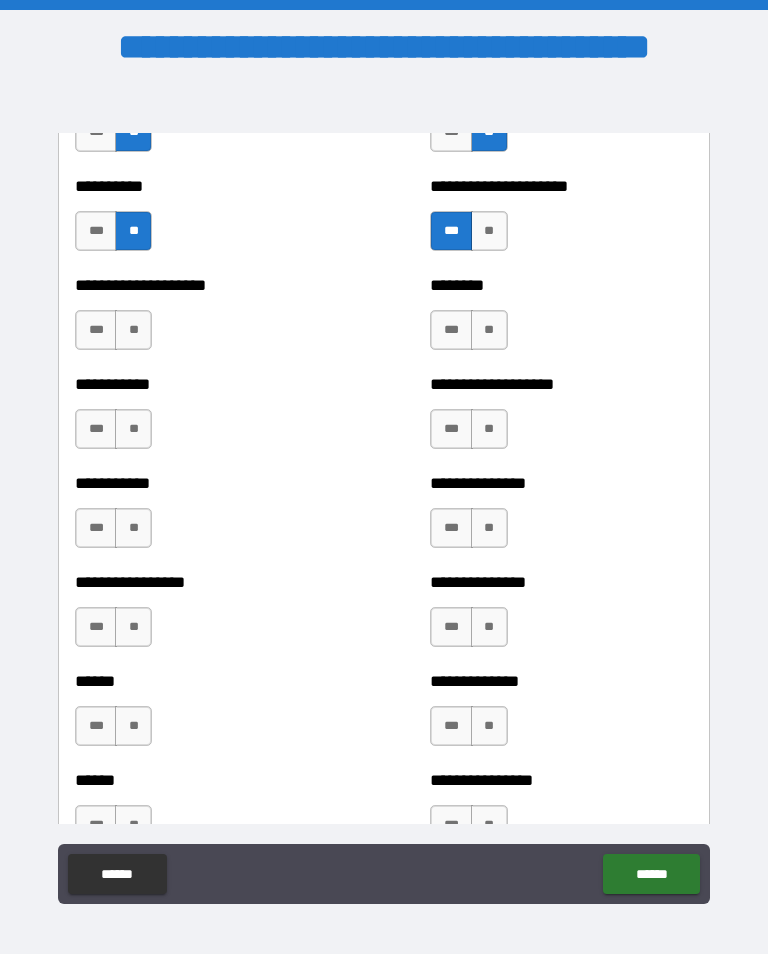 click on "**" at bounding box center [133, 330] 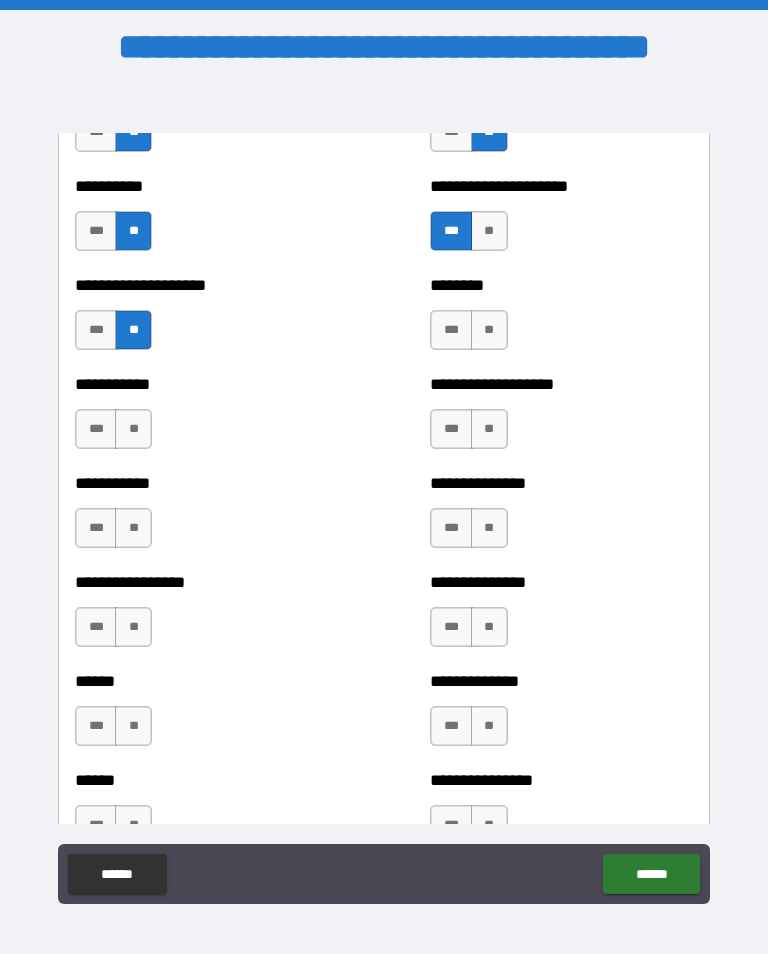 click on "**" at bounding box center [489, 330] 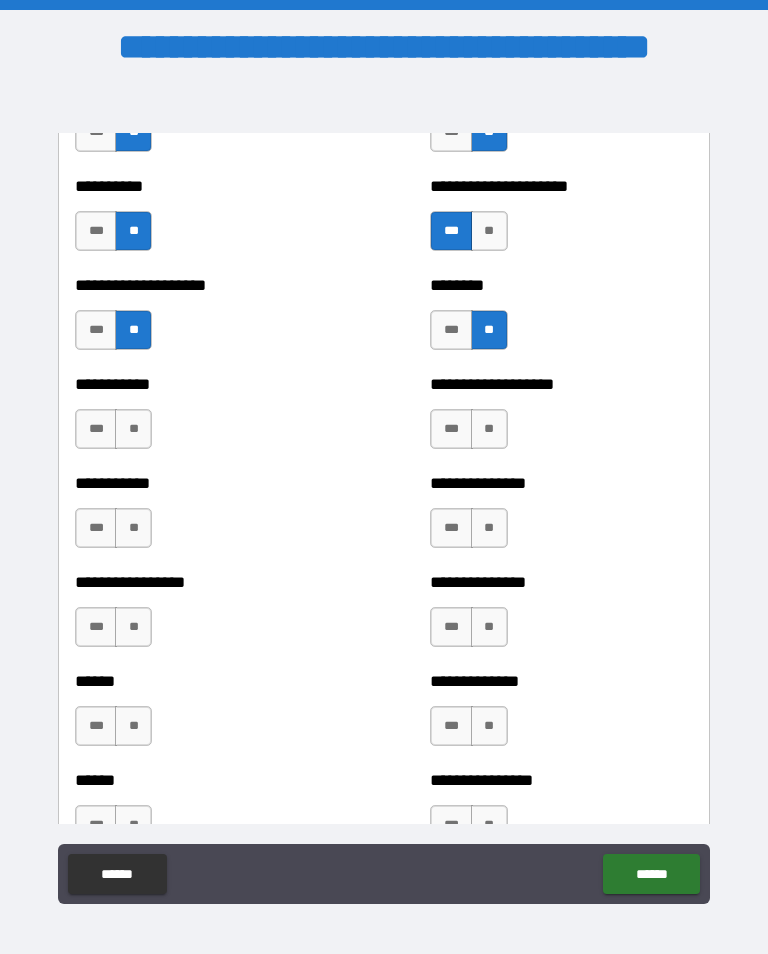 click on "**" at bounding box center [133, 429] 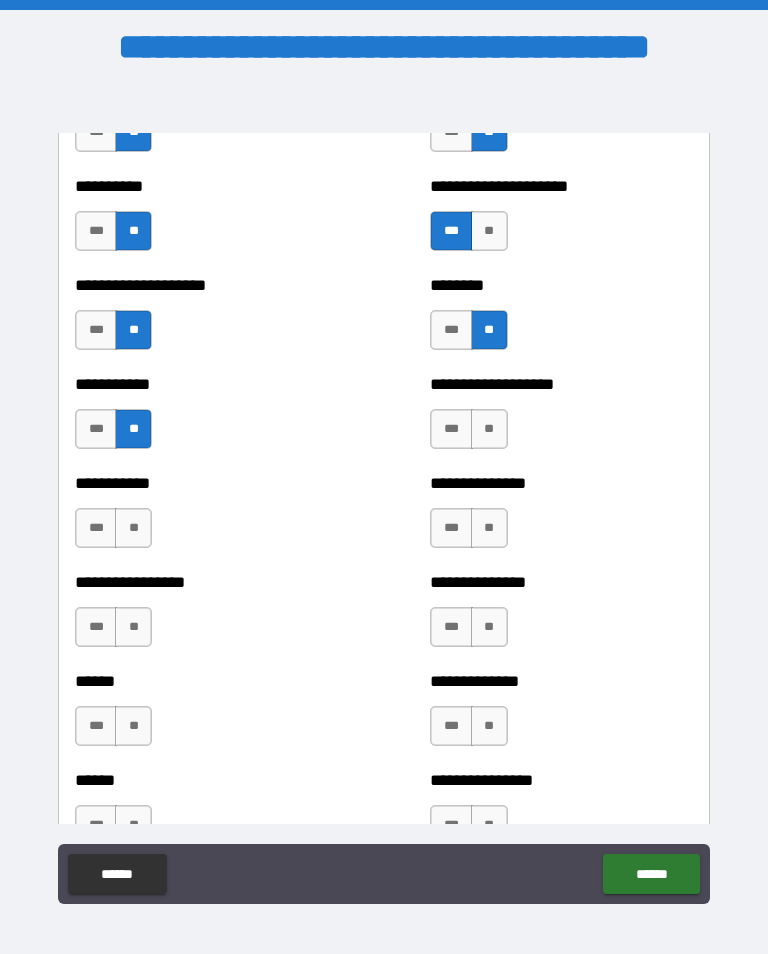click on "**" at bounding box center [489, 429] 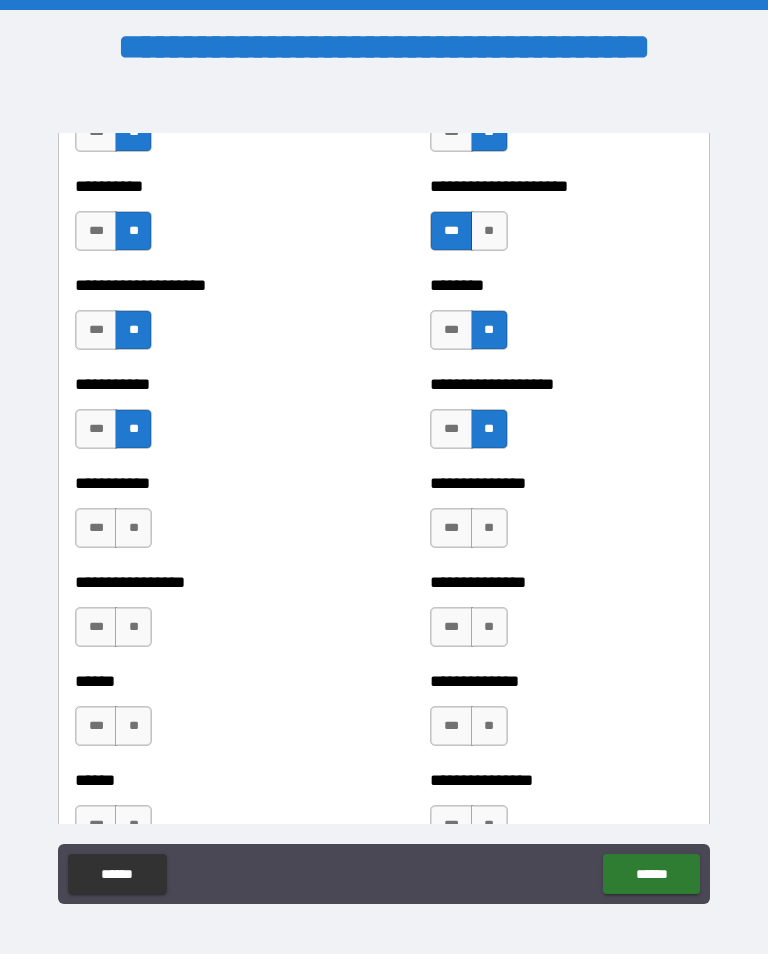 click on "**" at bounding box center (133, 528) 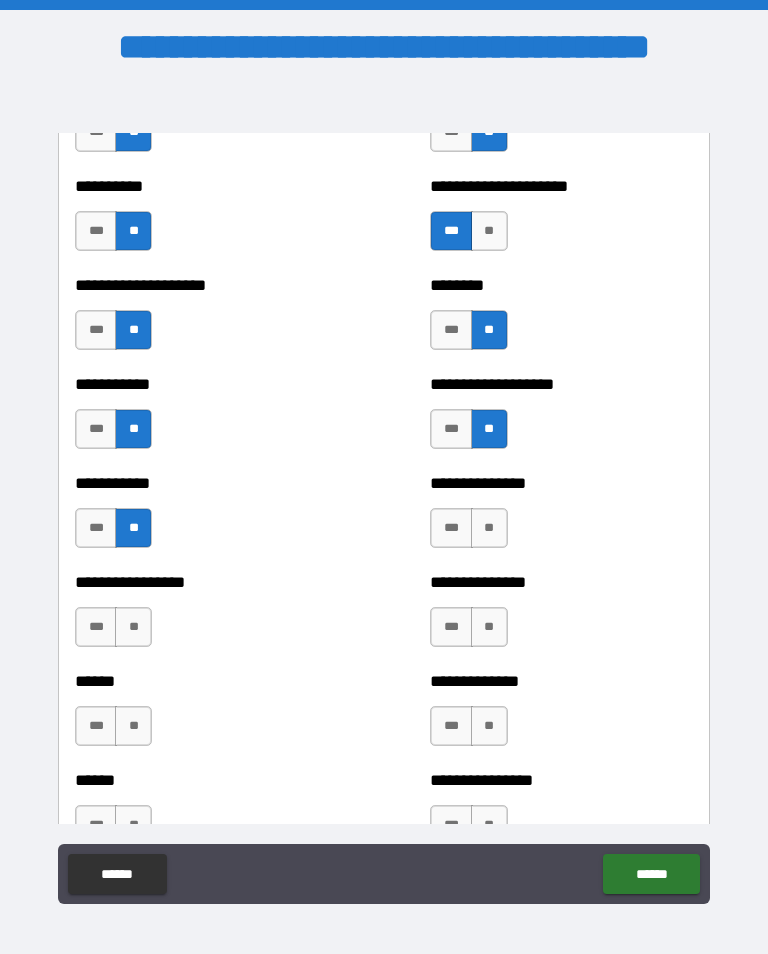click on "**" at bounding box center (489, 528) 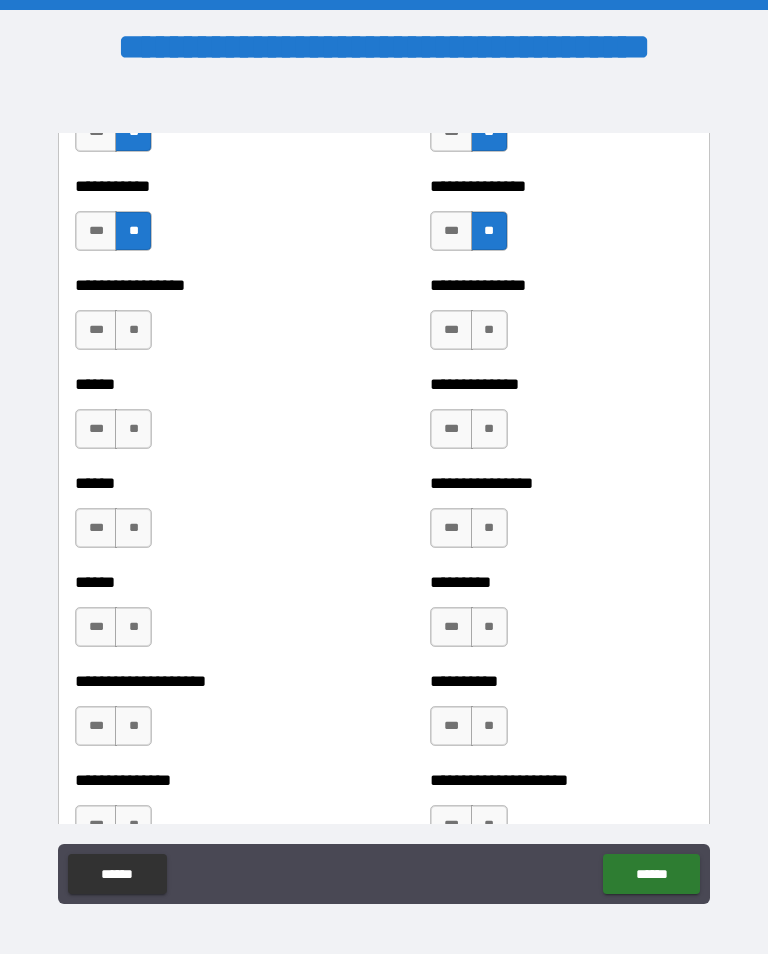 scroll, scrollTop: 2923, scrollLeft: 0, axis: vertical 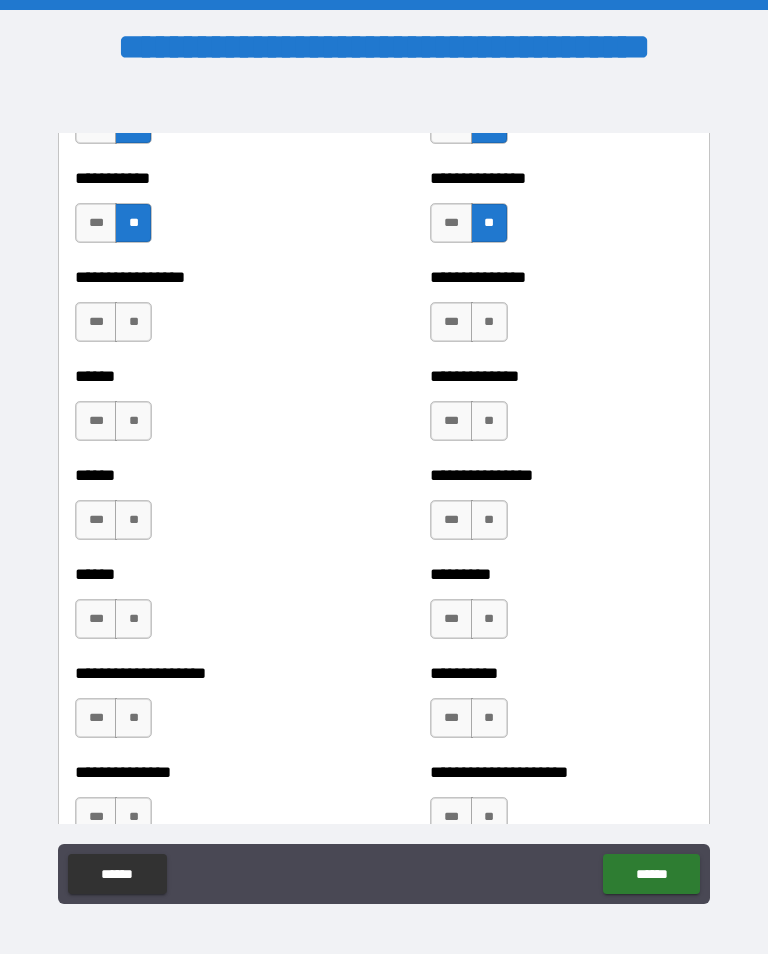 click on "**" at bounding box center (133, 322) 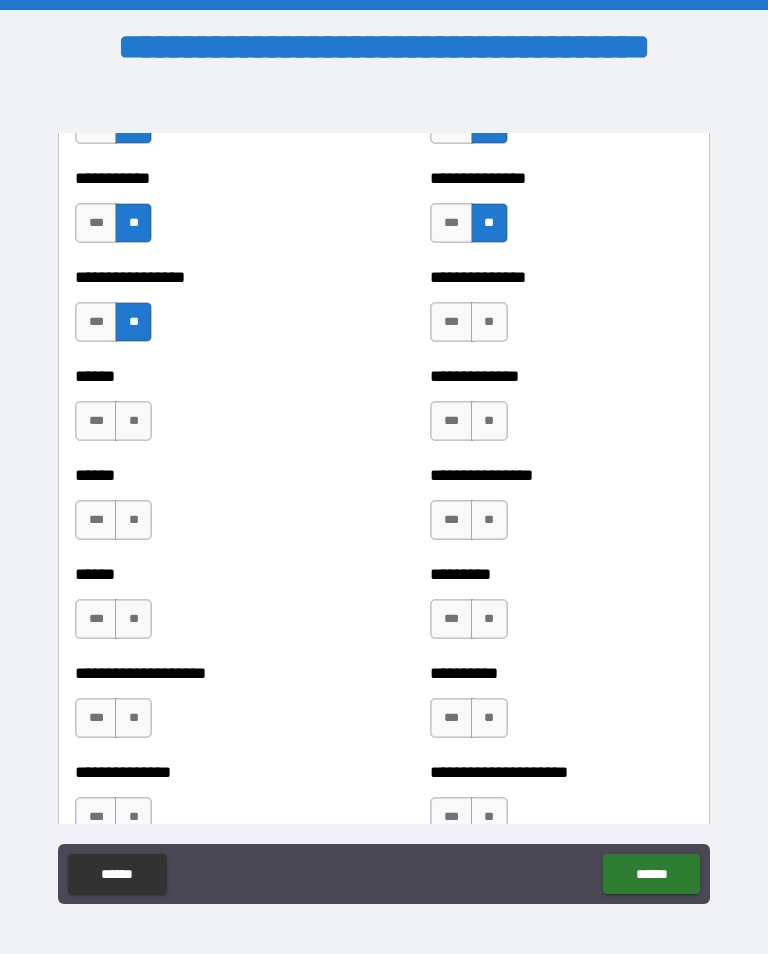 click on "**" at bounding box center [133, 421] 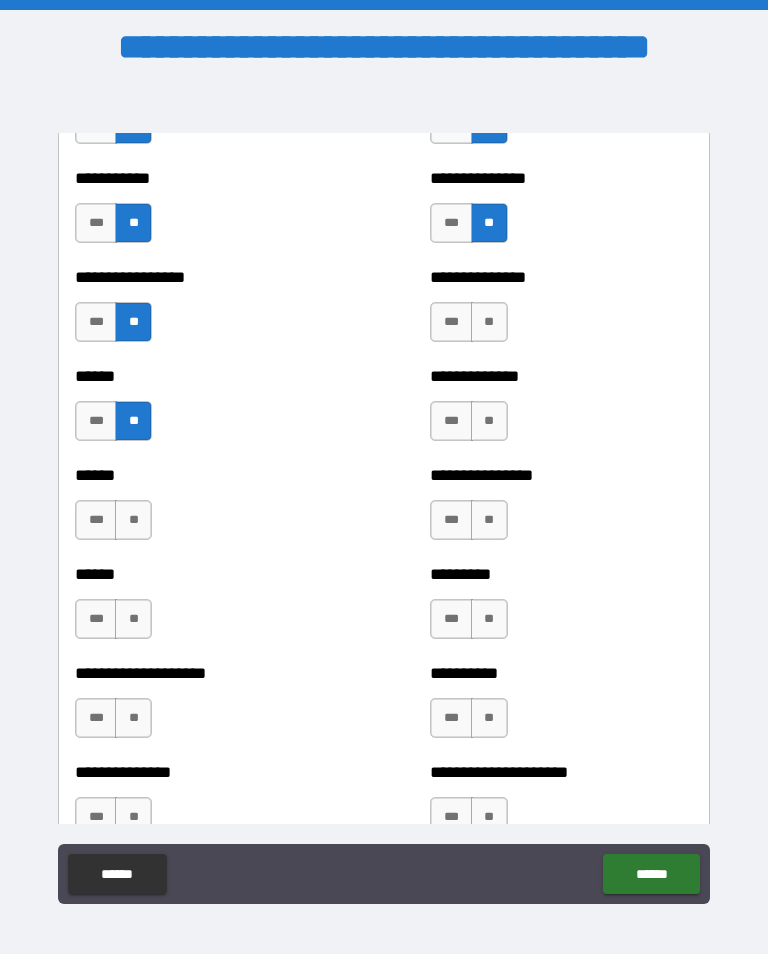 click on "**" at bounding box center (489, 322) 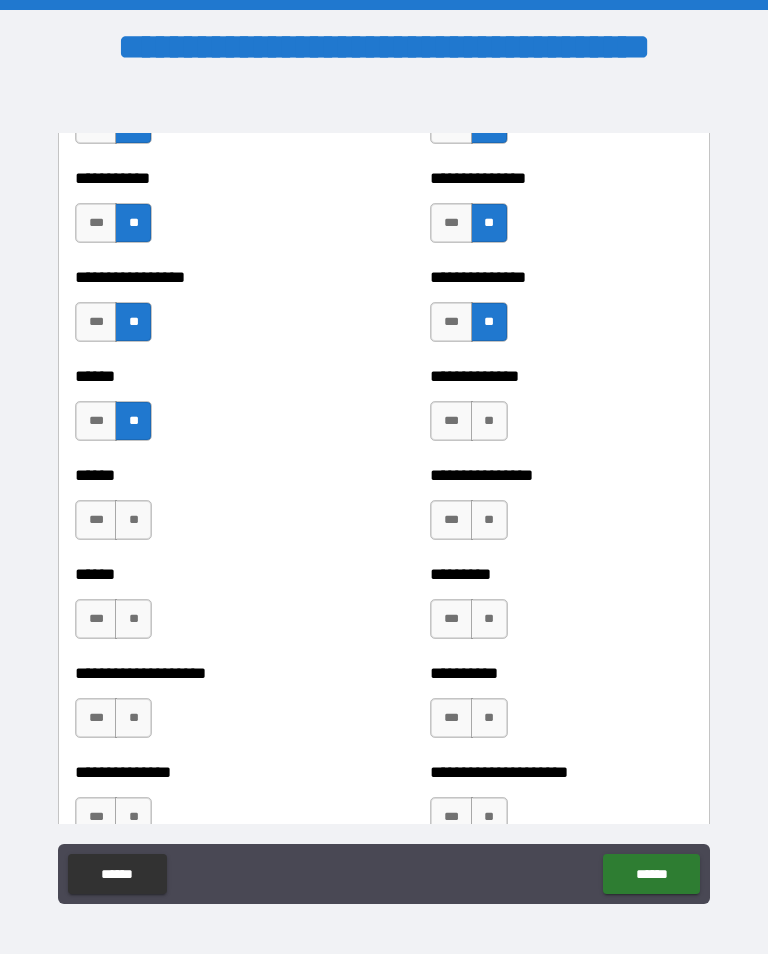 click on "**" at bounding box center (489, 421) 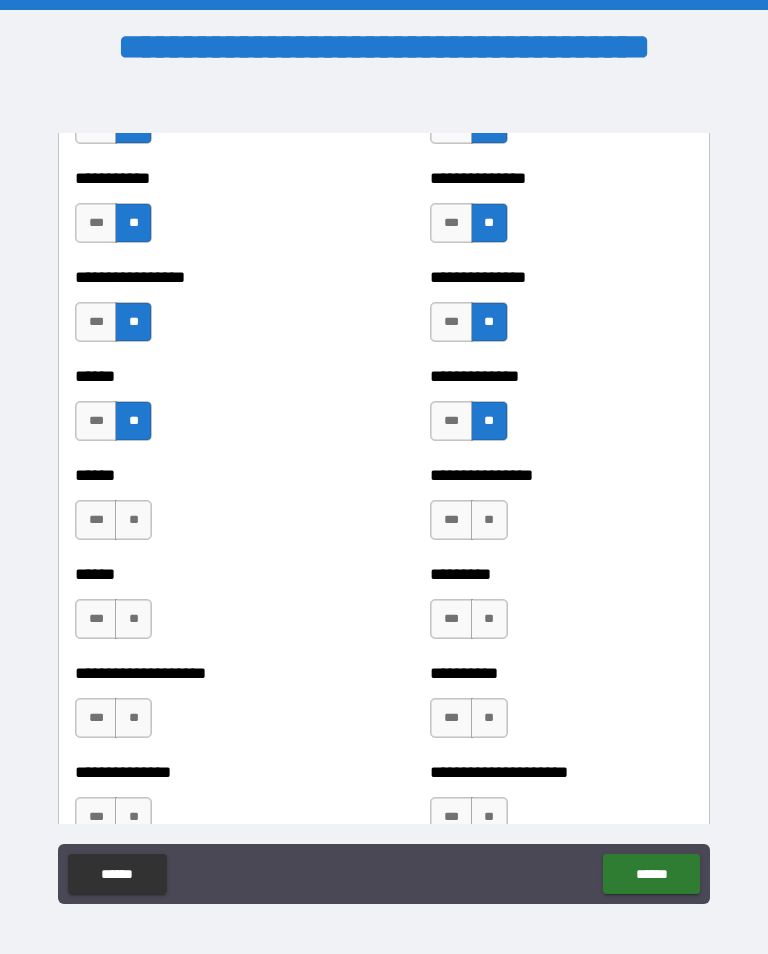 click on "**" at bounding box center [133, 520] 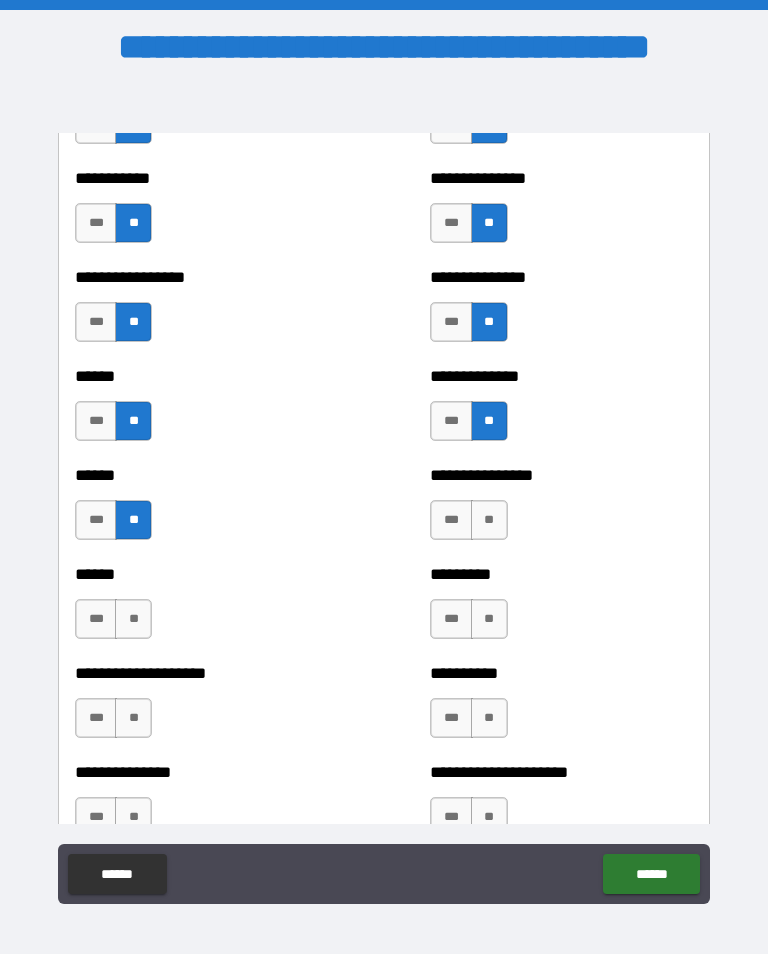 click on "**" at bounding box center [489, 520] 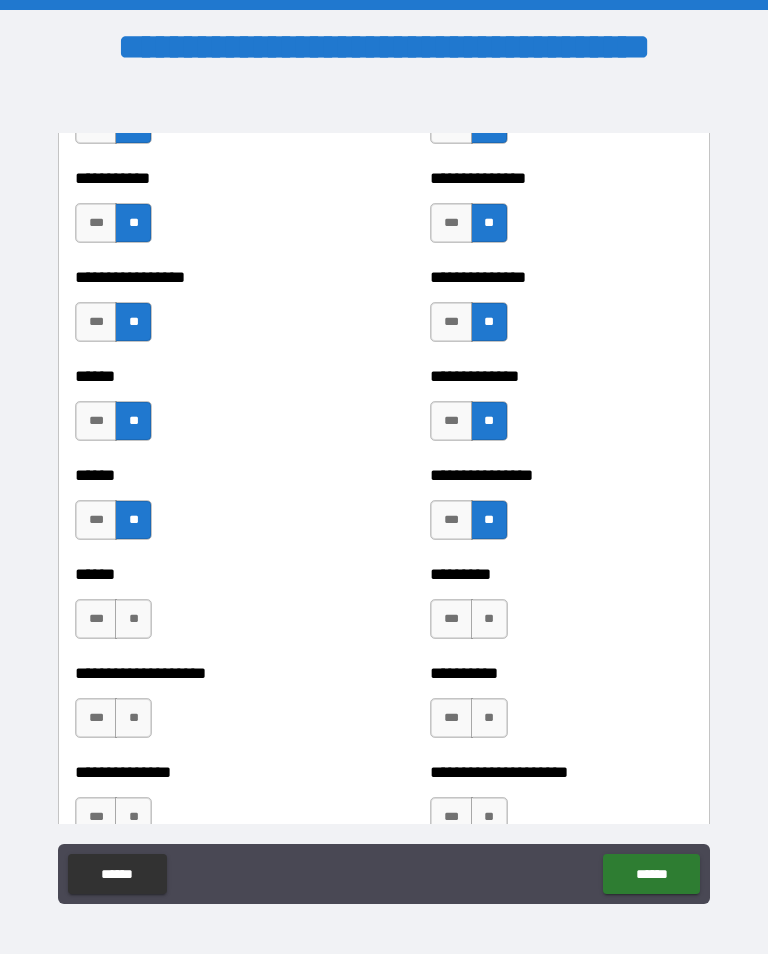 click on "**" at bounding box center [133, 619] 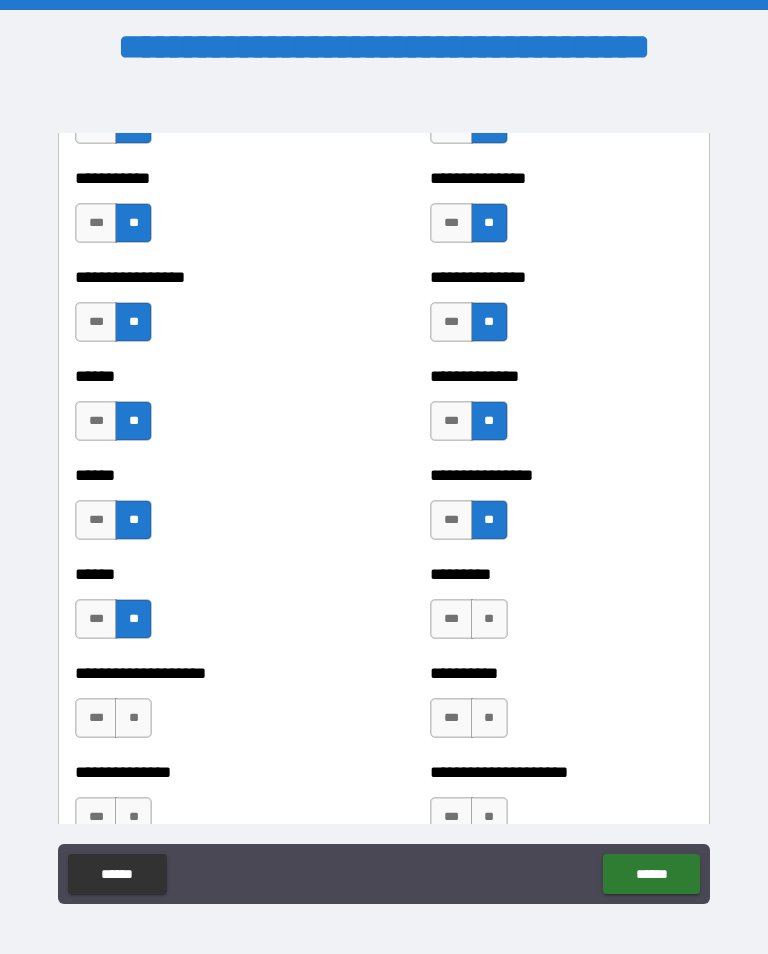 click on "**" at bounding box center [489, 619] 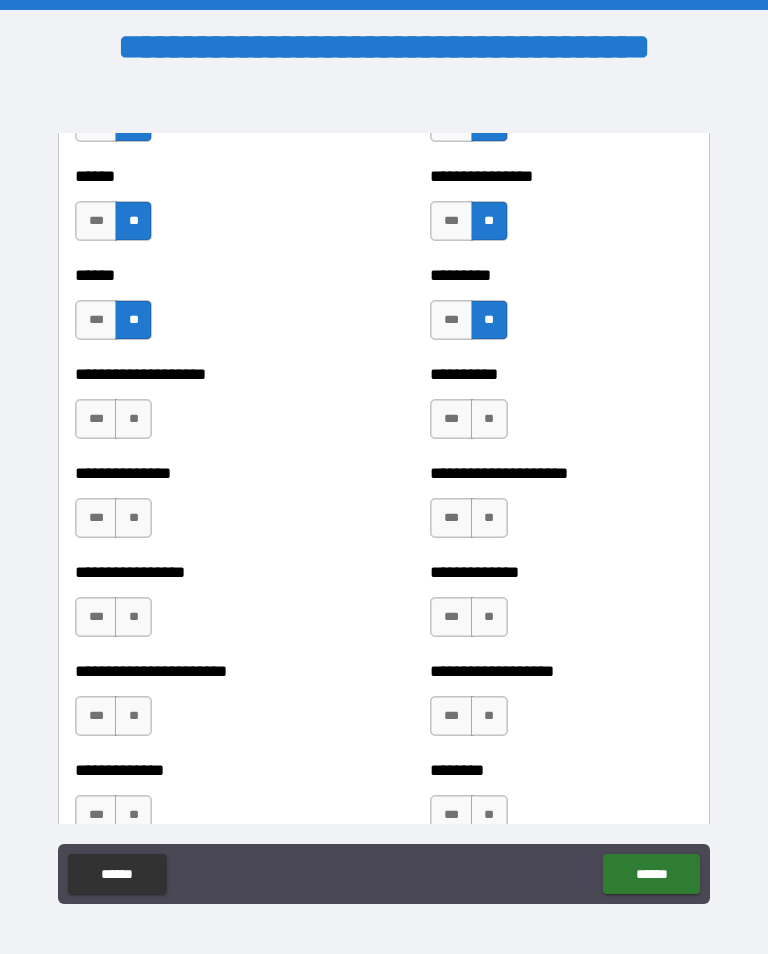 scroll, scrollTop: 3225, scrollLeft: 0, axis: vertical 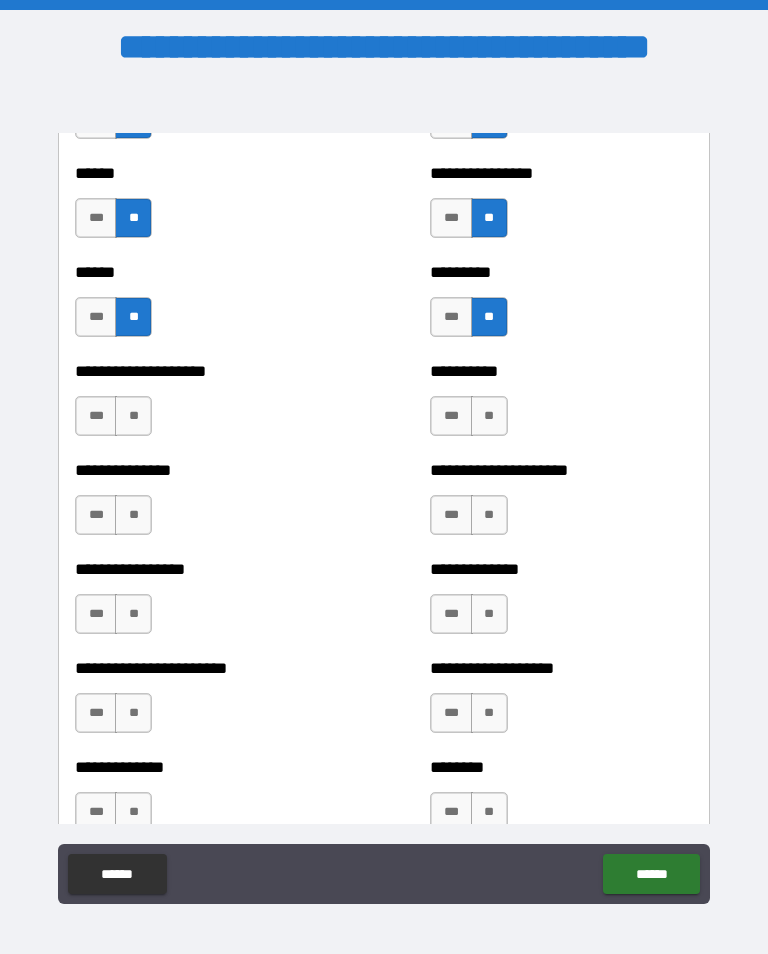 click on "**" at bounding box center (133, 416) 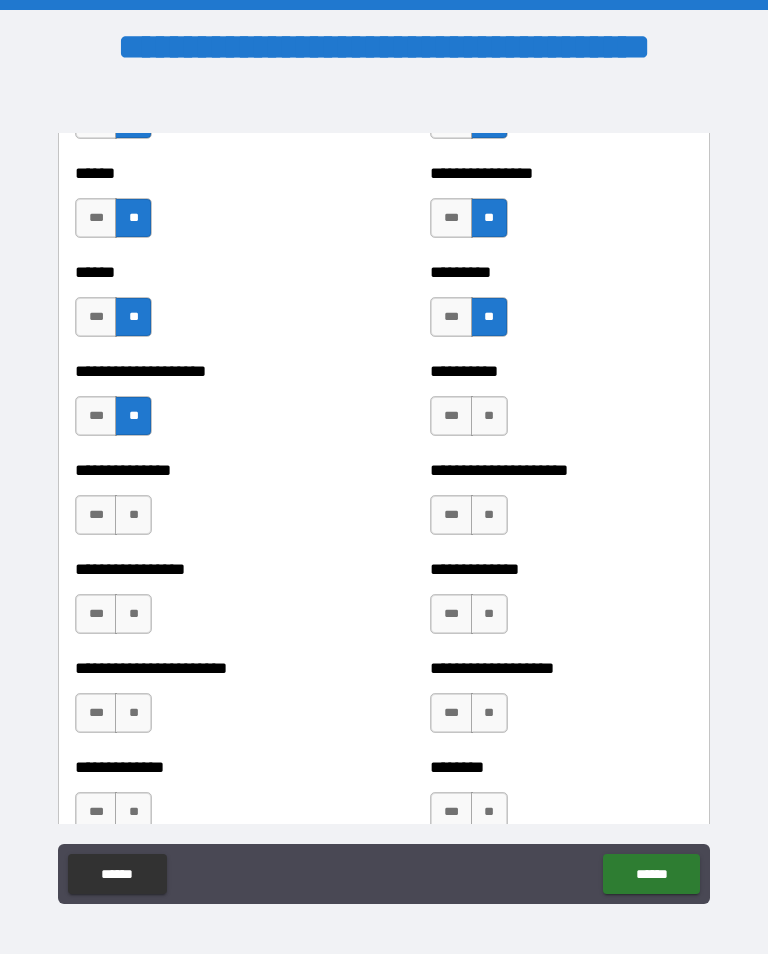 click on "**" at bounding box center (489, 416) 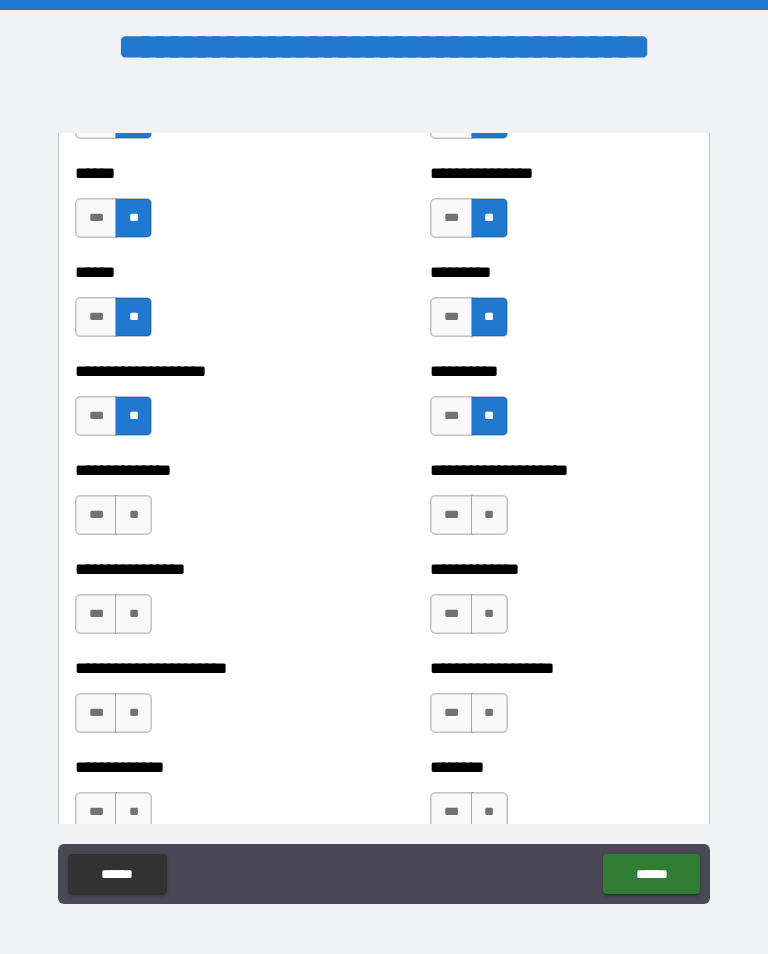 click on "**" at bounding box center (133, 515) 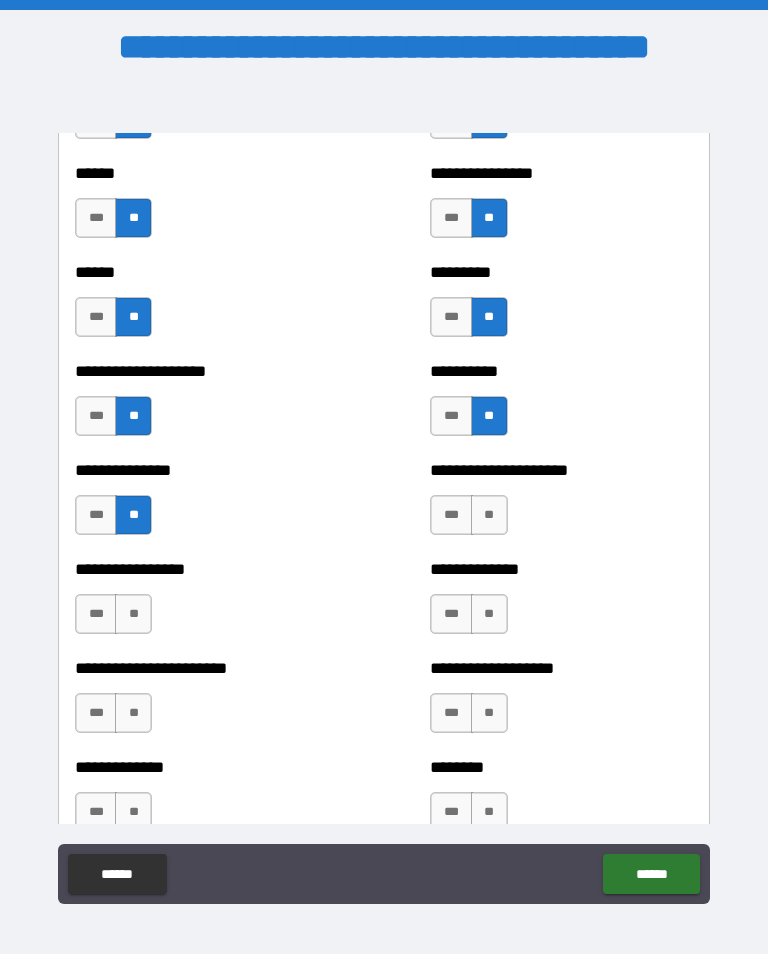 click on "**" at bounding box center [489, 515] 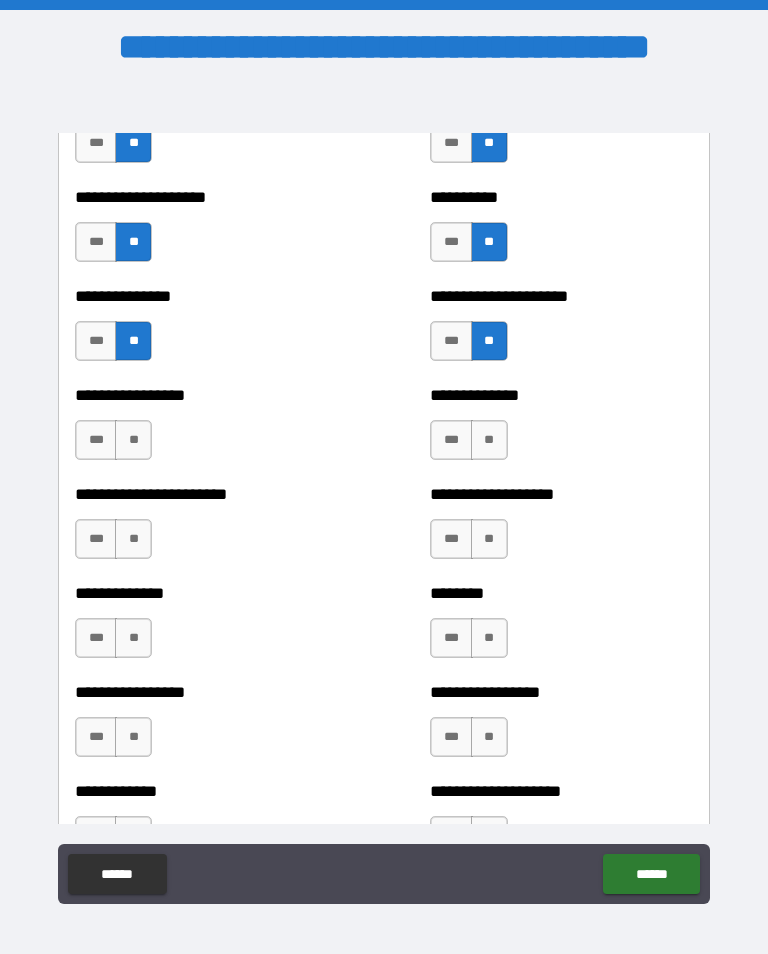 scroll, scrollTop: 3403, scrollLeft: 0, axis: vertical 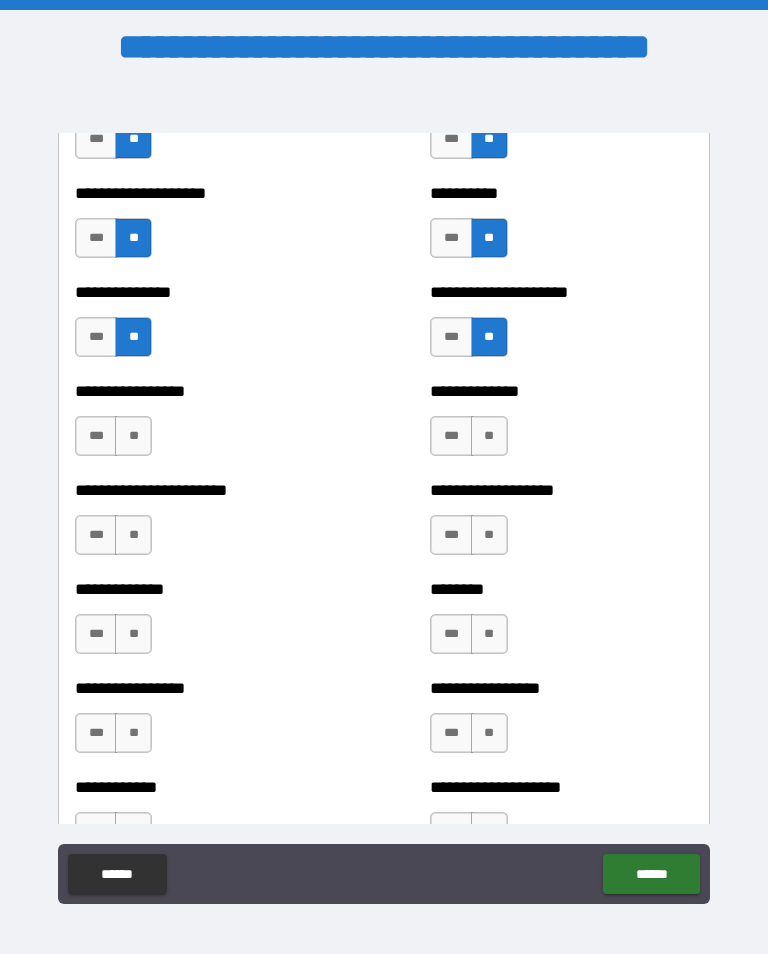 click on "**" at bounding box center [133, 436] 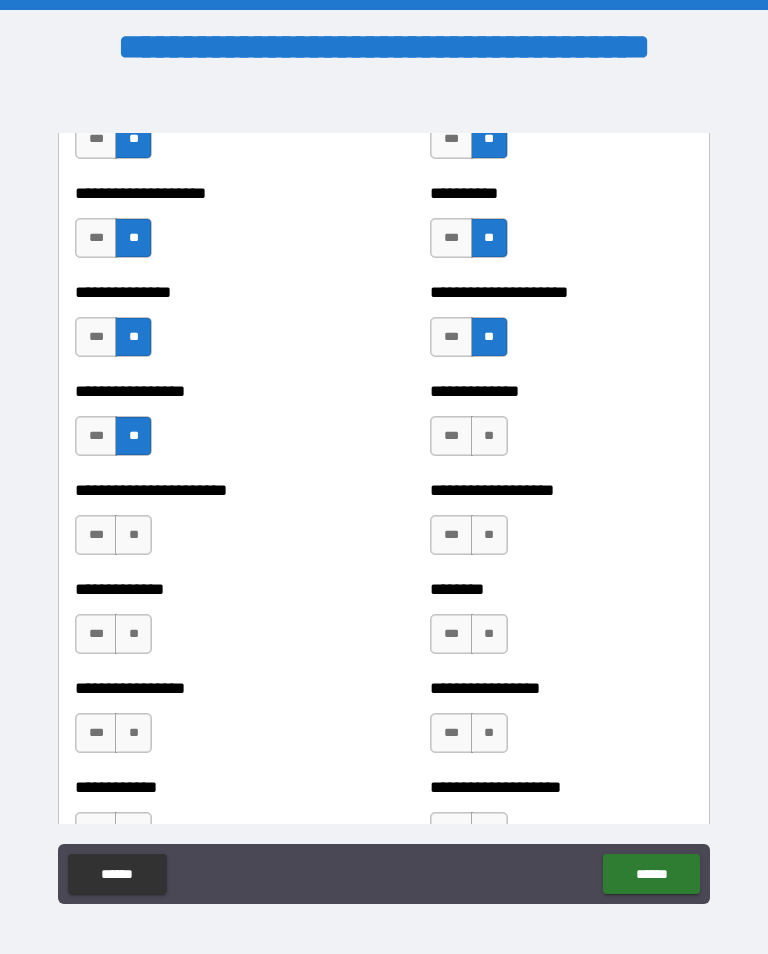 click on "**" at bounding box center [489, 436] 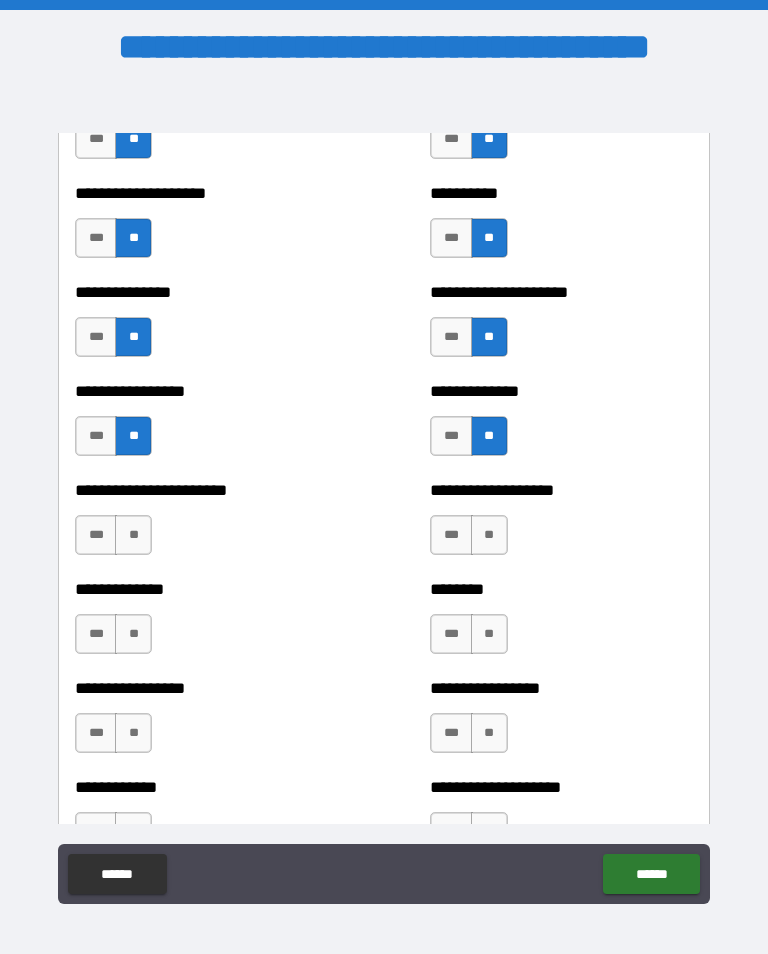 click on "**" at bounding box center (133, 535) 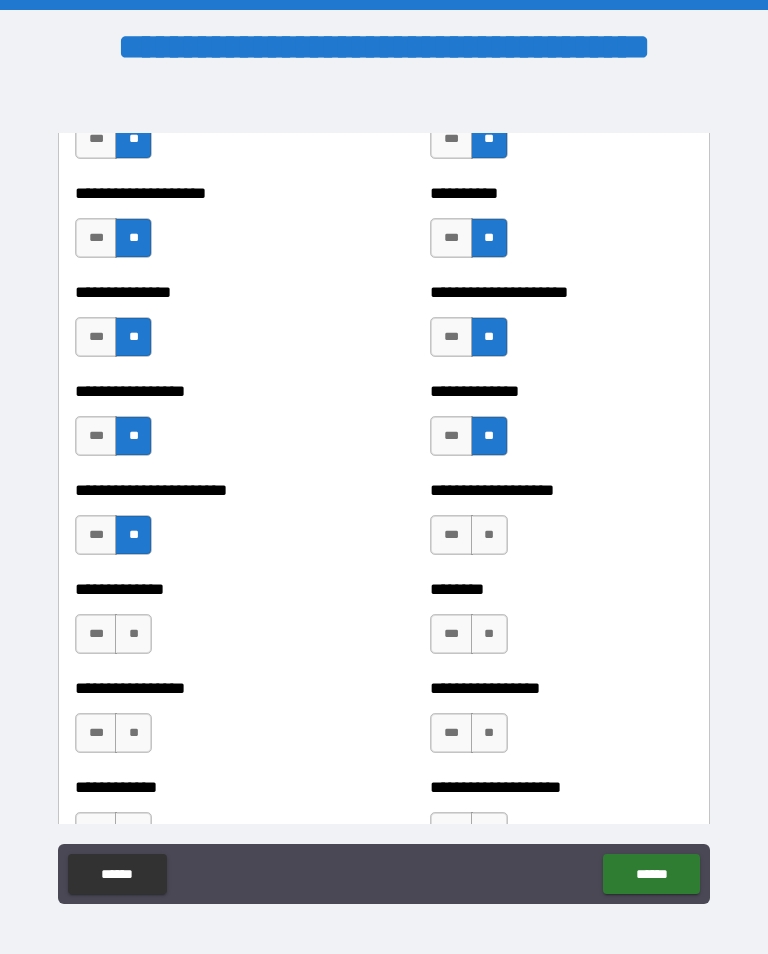 click on "**" at bounding box center (489, 535) 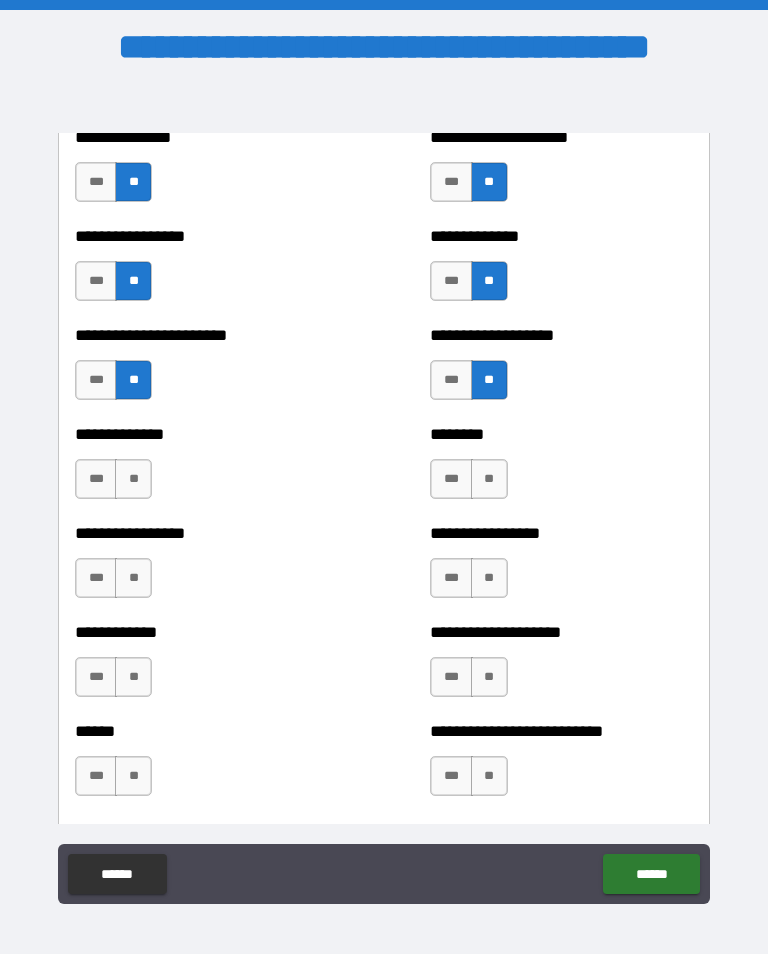 scroll, scrollTop: 3561, scrollLeft: 0, axis: vertical 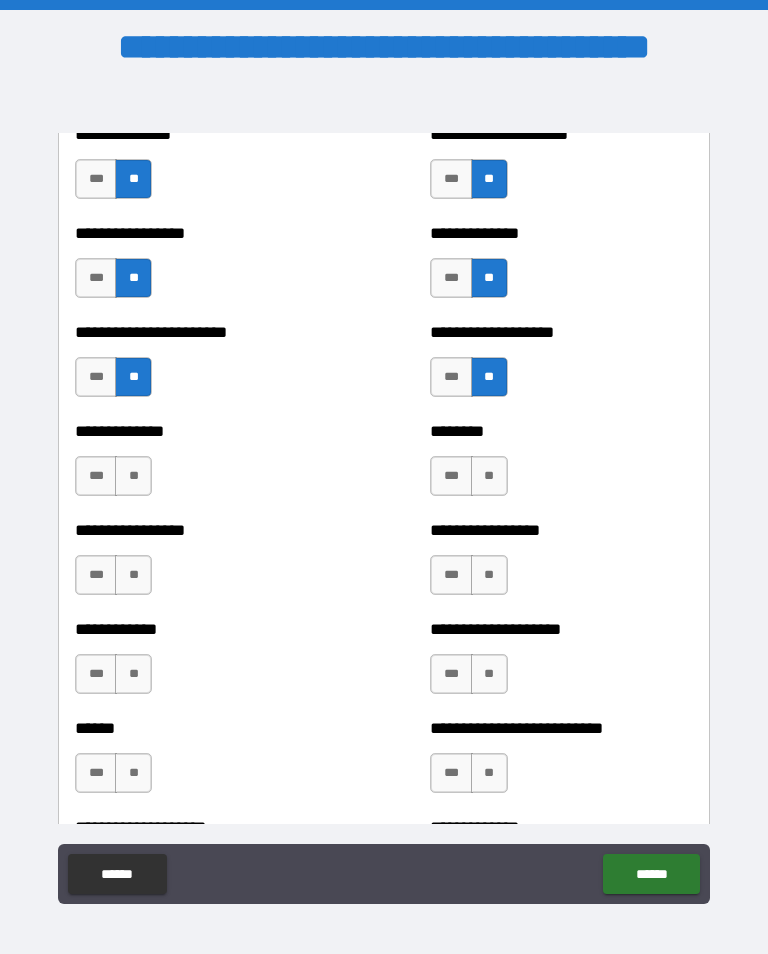 click on "**" at bounding box center (133, 476) 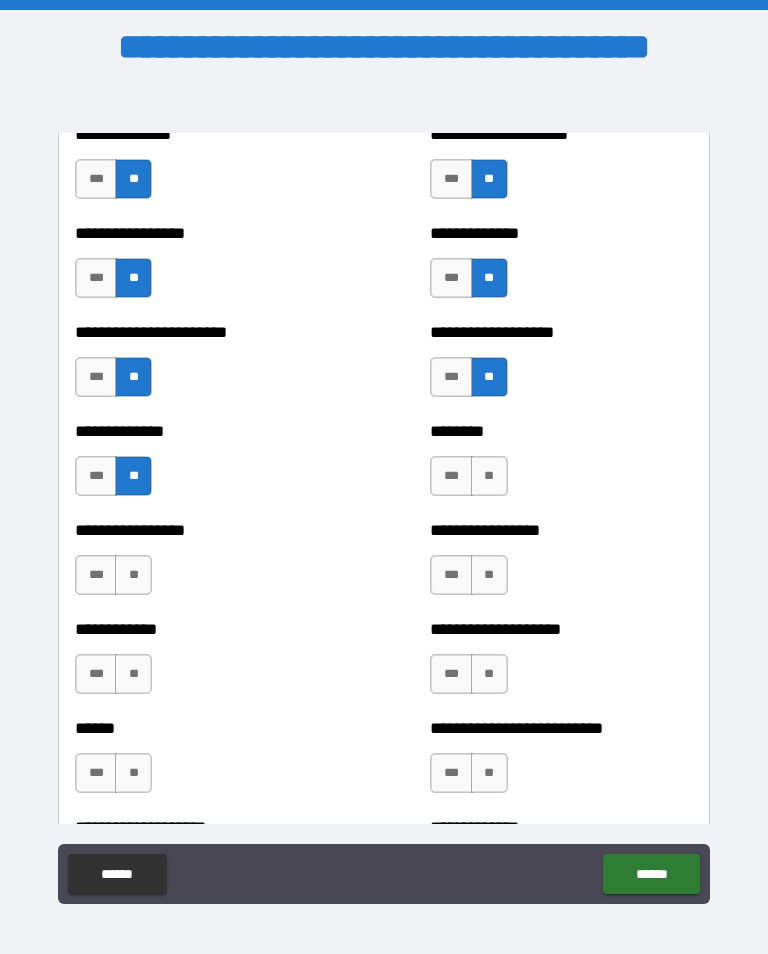 click on "**" at bounding box center [489, 476] 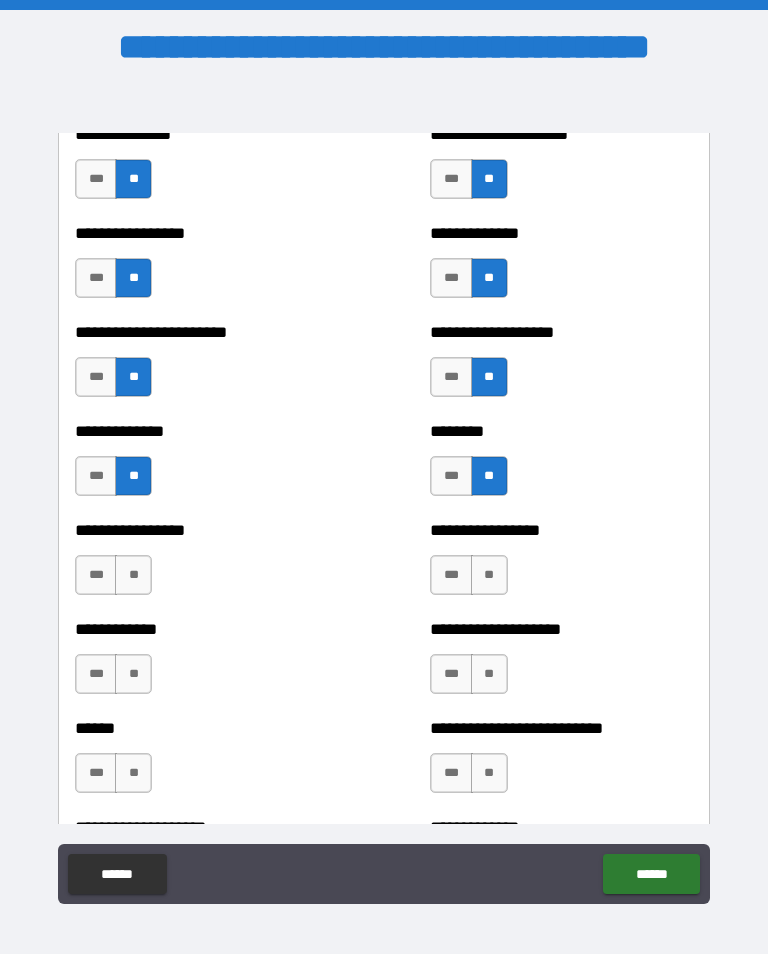 click on "**" at bounding box center (133, 575) 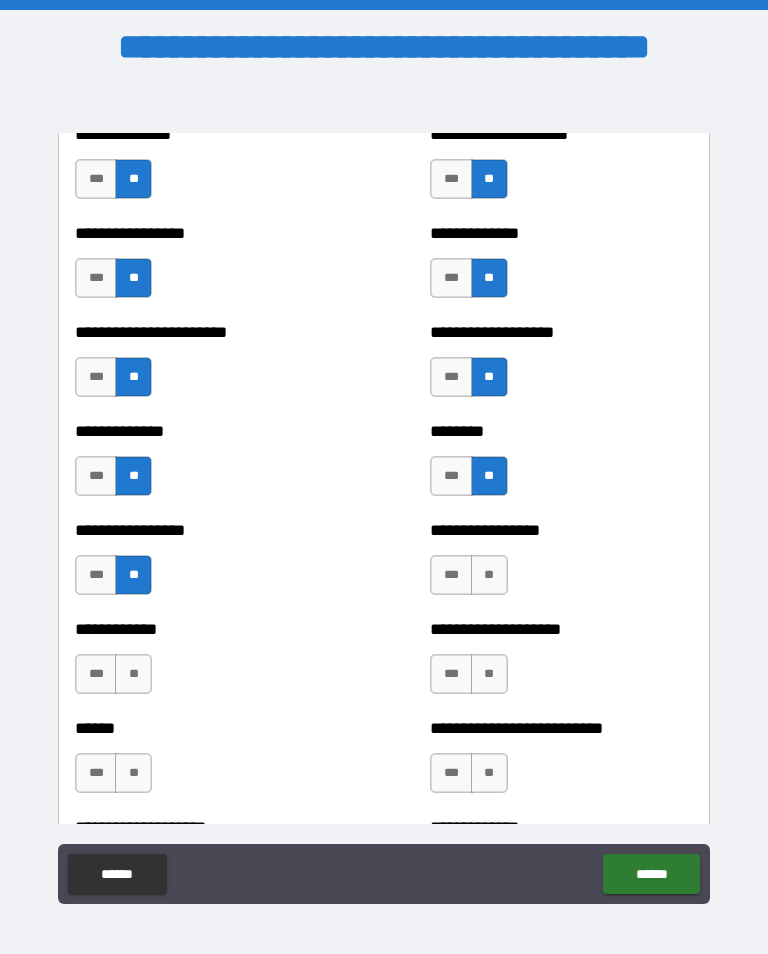 click on "**" at bounding box center (489, 575) 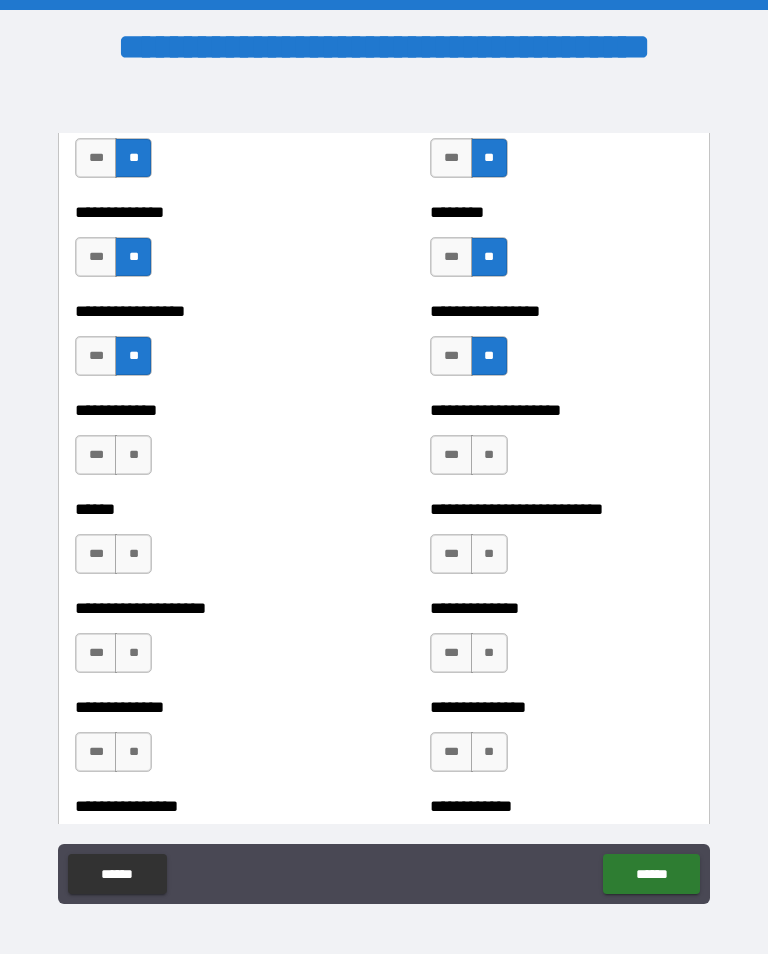 scroll, scrollTop: 3783, scrollLeft: 0, axis: vertical 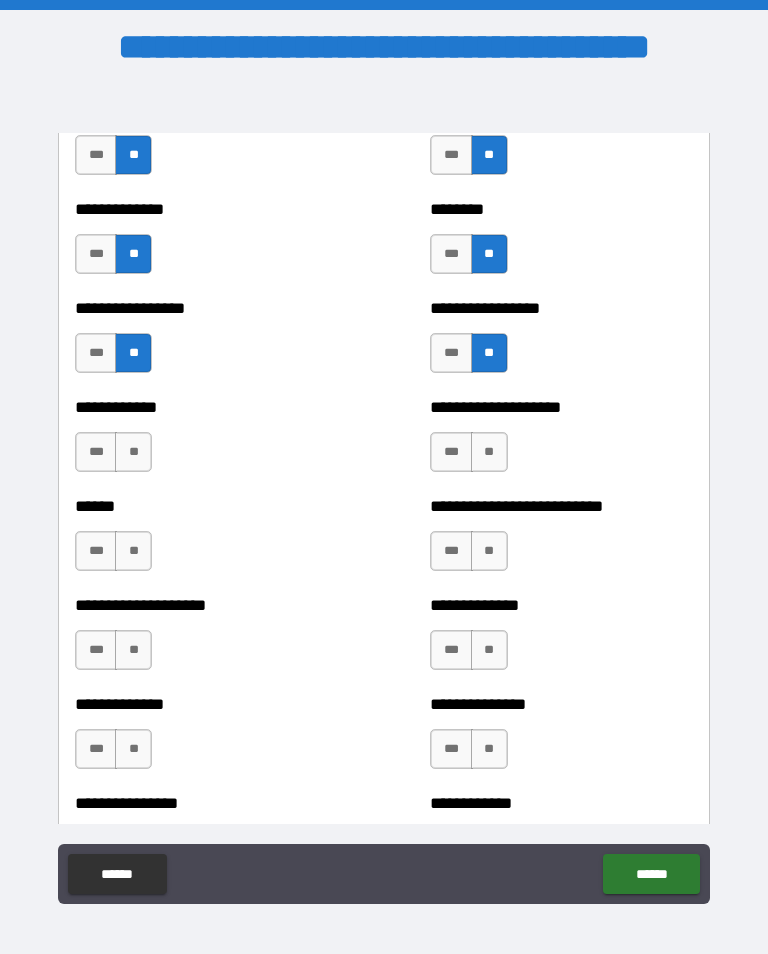 click on "**" at bounding box center [133, 452] 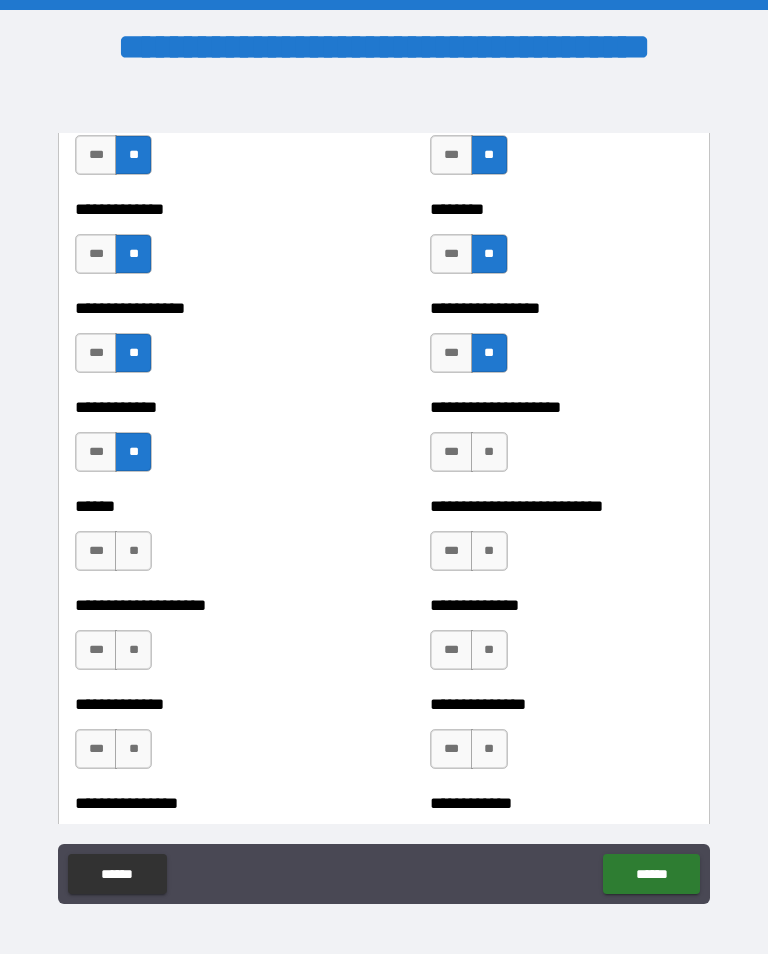 click on "**" at bounding box center [489, 452] 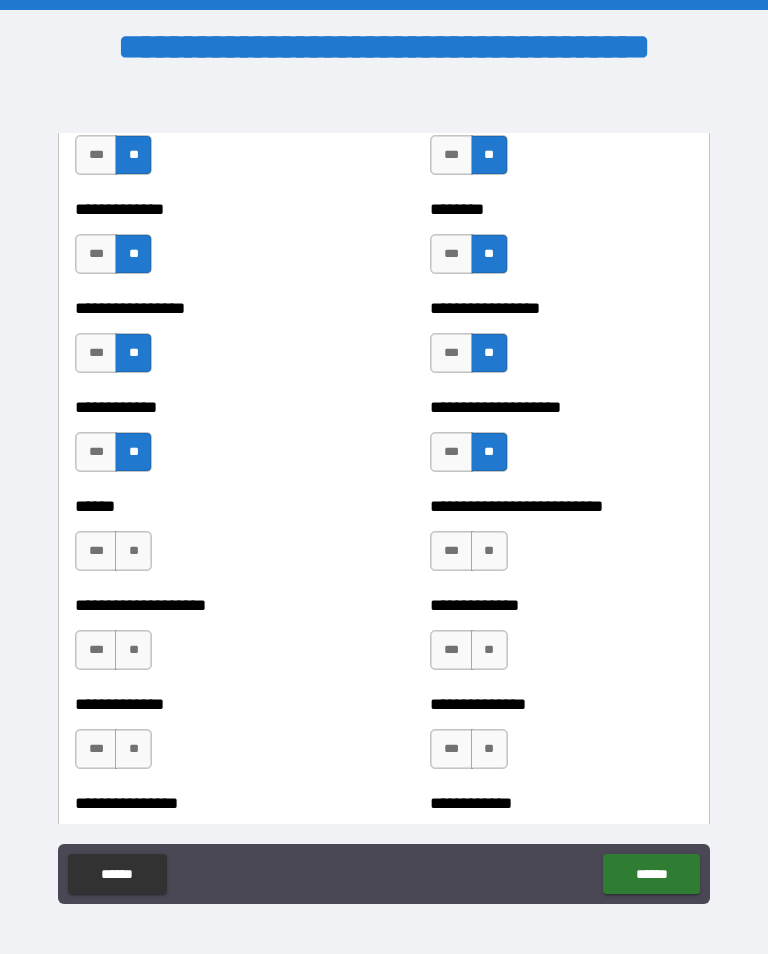 click on "**" at bounding box center (133, 551) 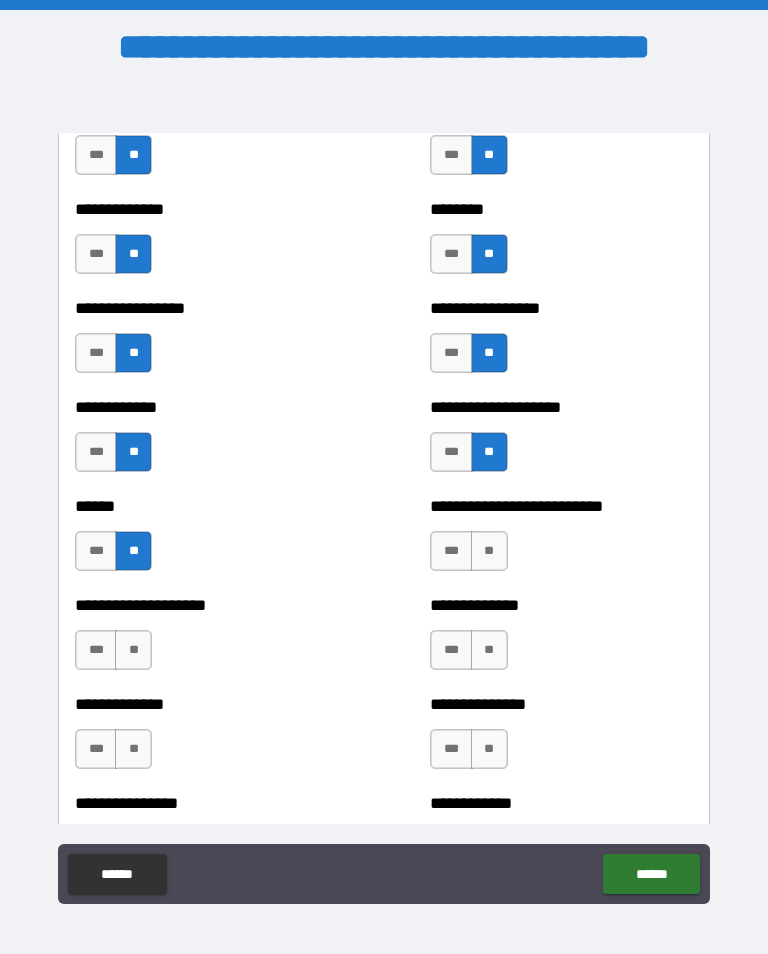 click on "**" at bounding box center (489, 551) 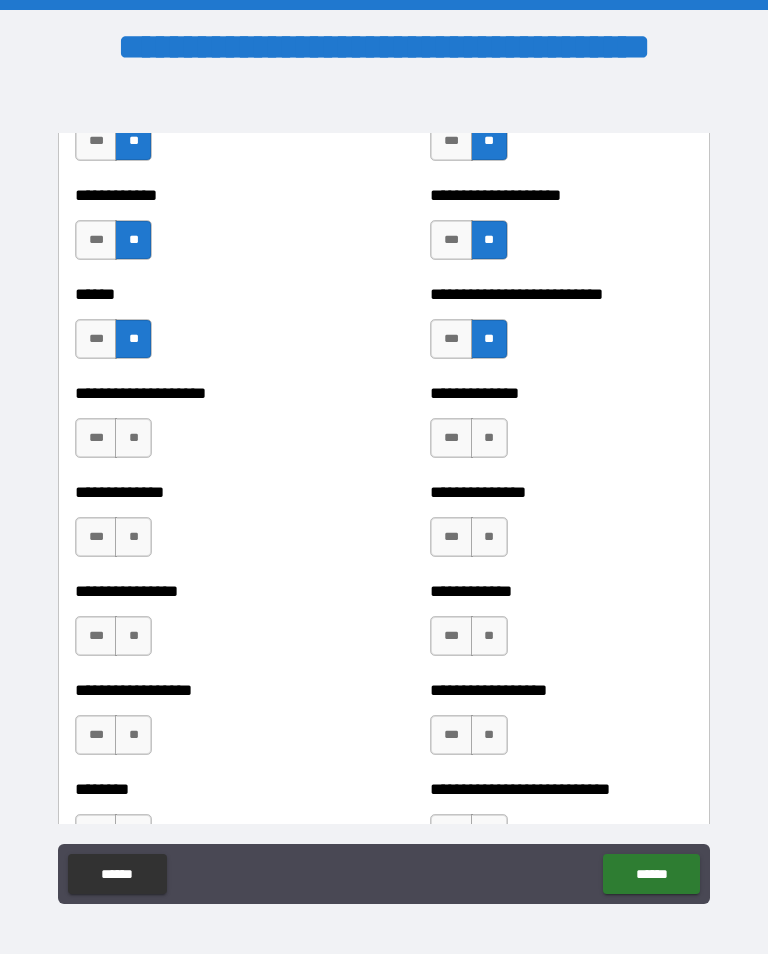 scroll, scrollTop: 3995, scrollLeft: 0, axis: vertical 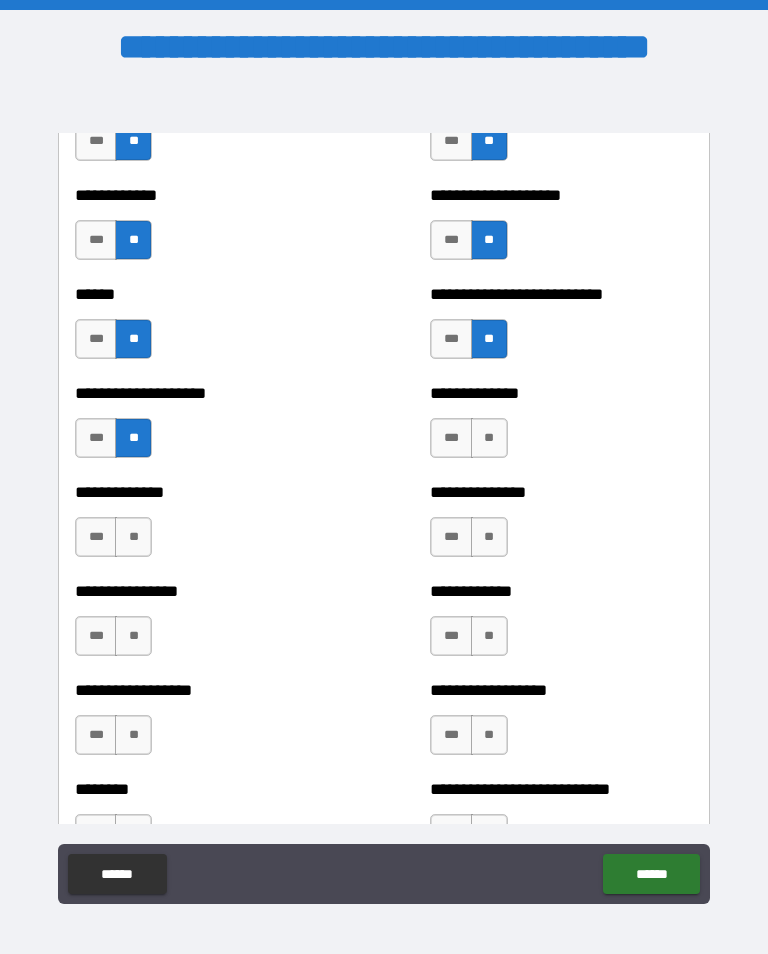click on "**" at bounding box center (489, 438) 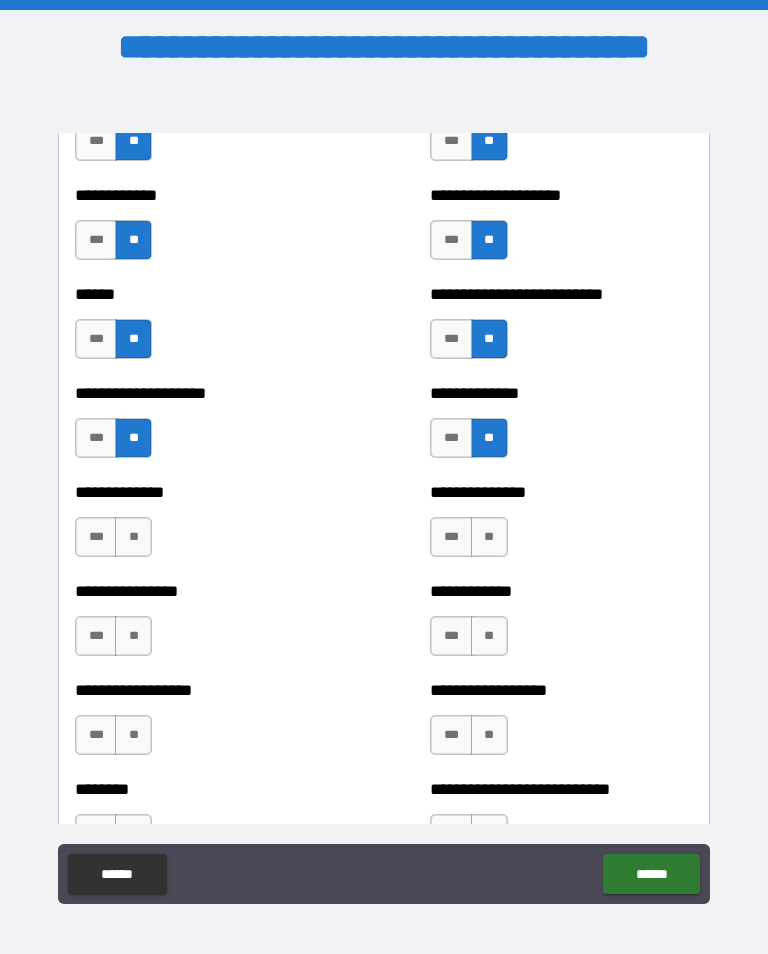 click on "**" at bounding box center [133, 537] 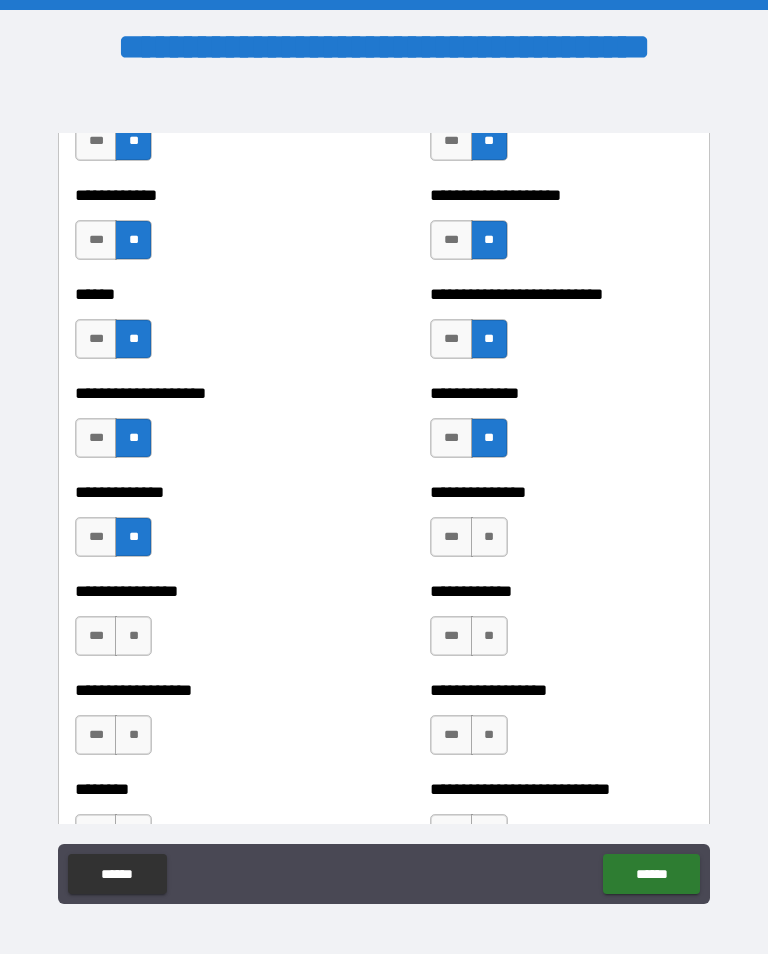 click on "**" at bounding box center [489, 537] 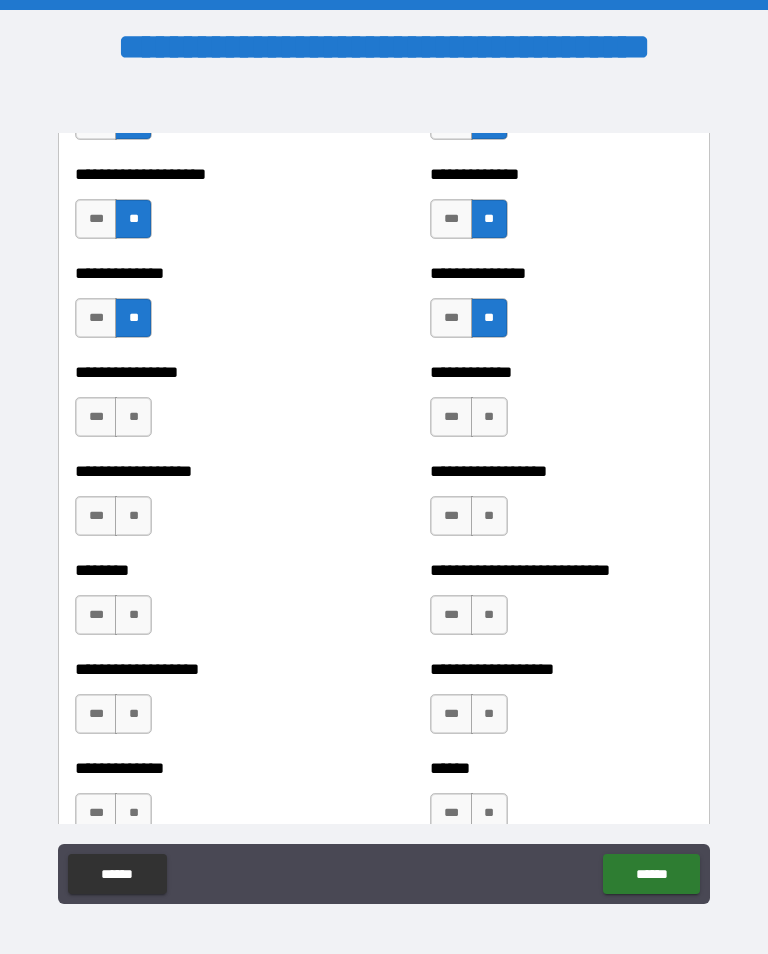 scroll, scrollTop: 4228, scrollLeft: 0, axis: vertical 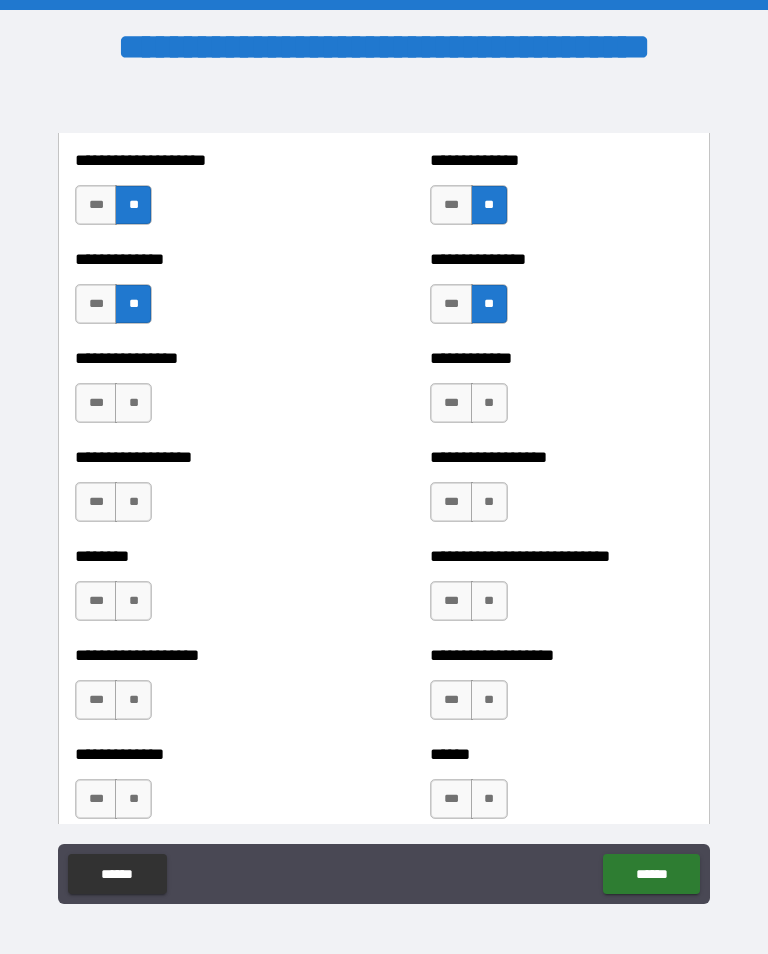 click on "**" at bounding box center [133, 403] 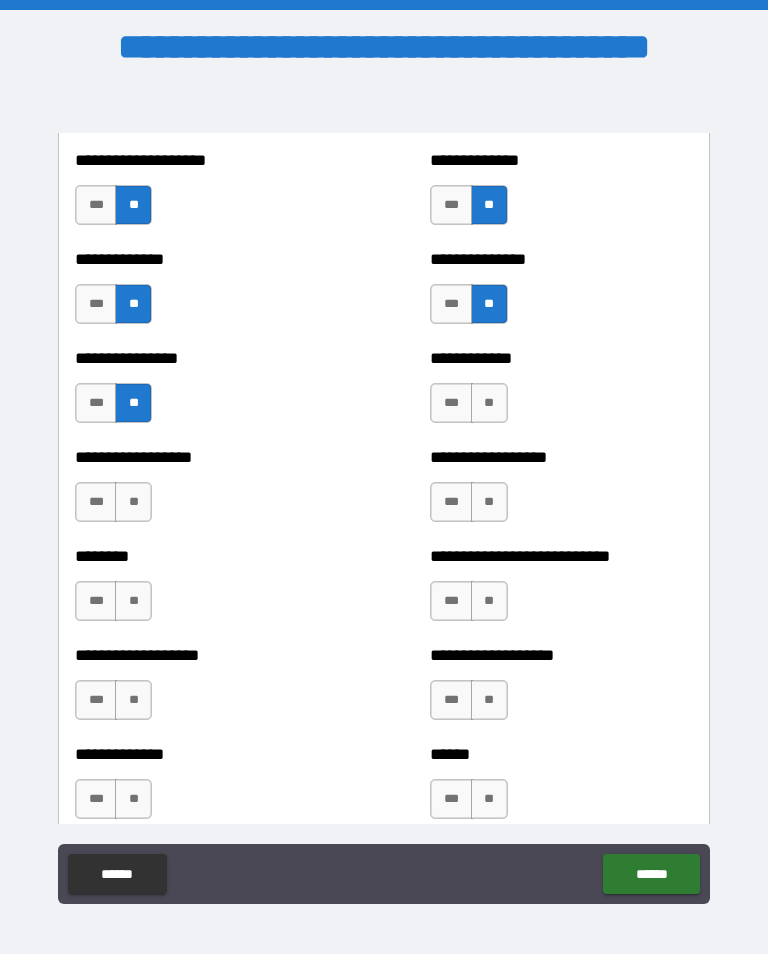 click on "**" at bounding box center [489, 403] 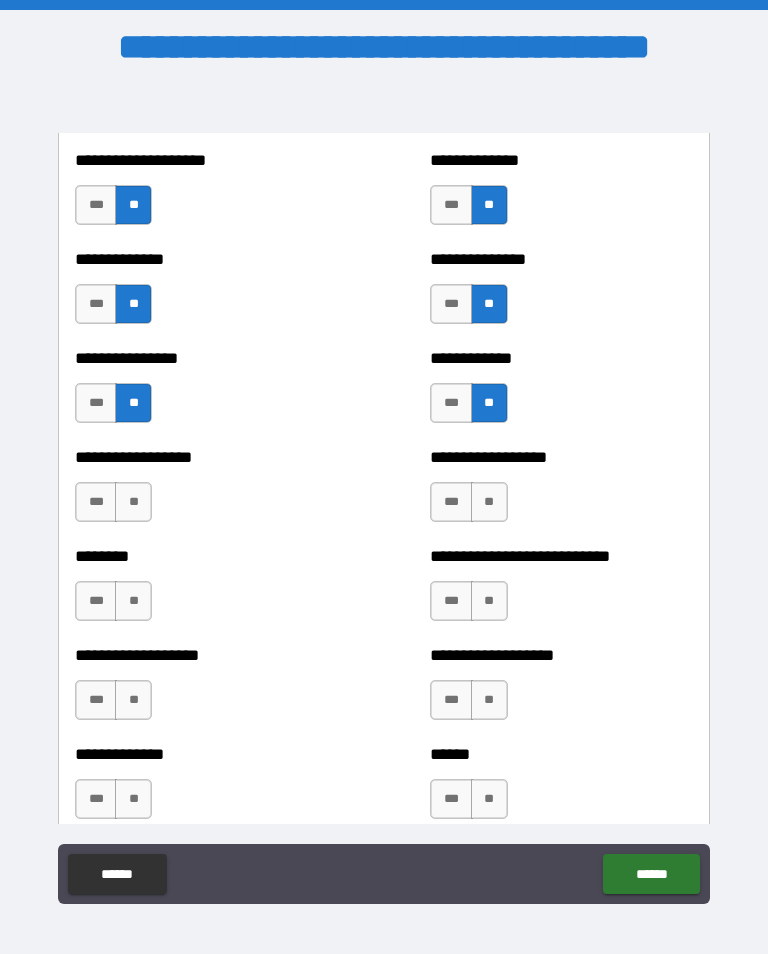 click on "**" at bounding box center [133, 502] 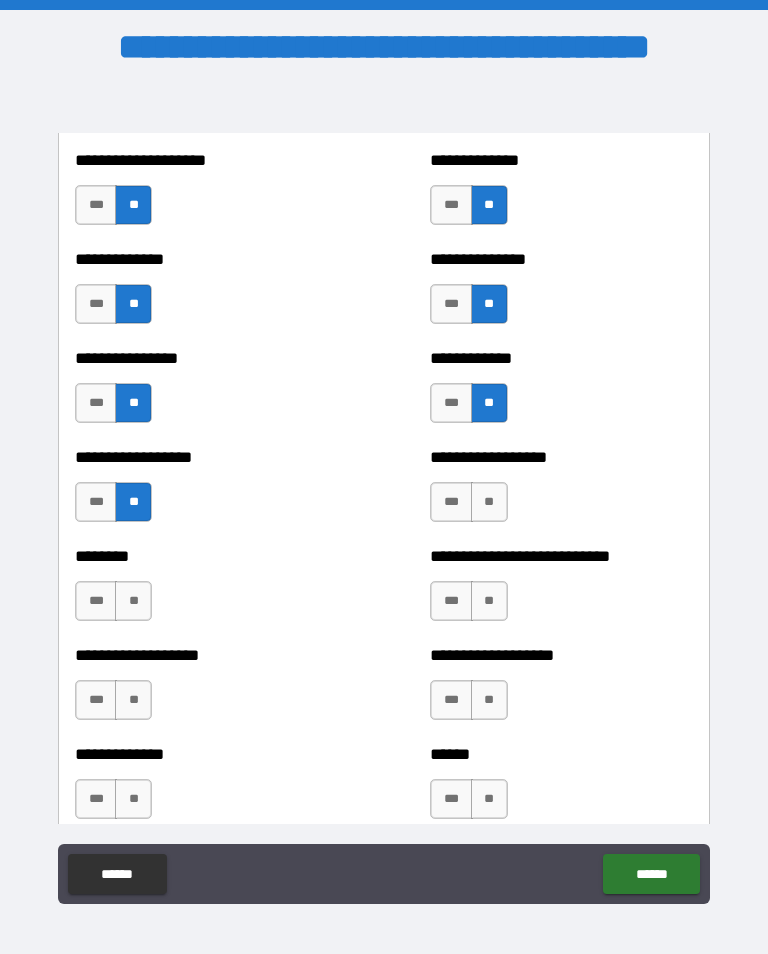 click on "**" at bounding box center (489, 502) 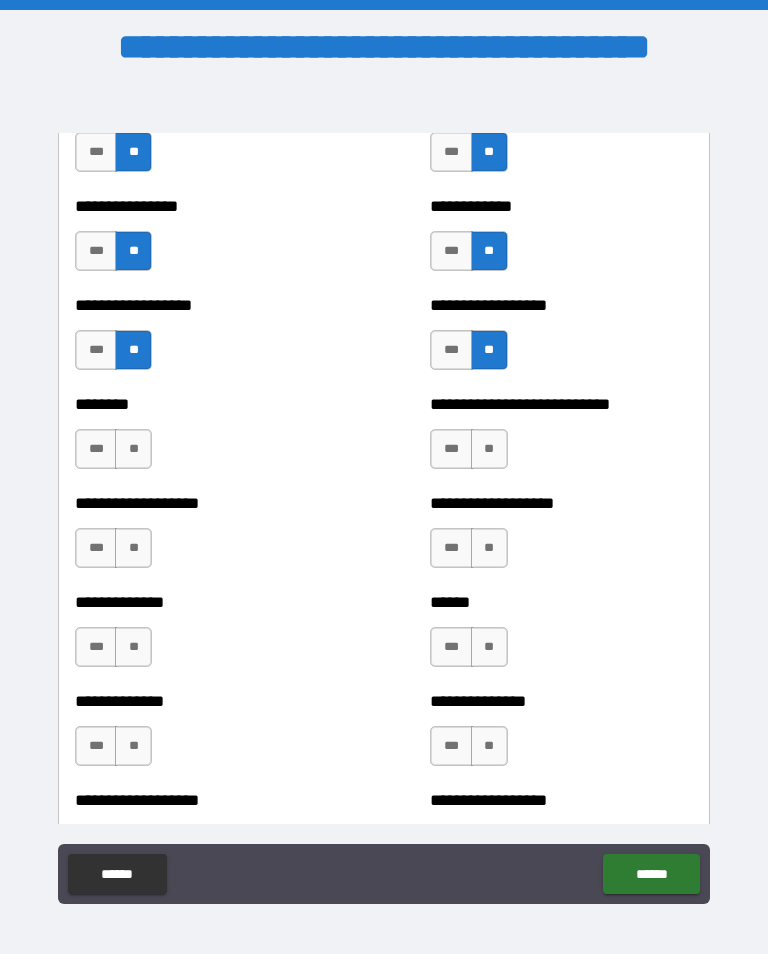 scroll, scrollTop: 4387, scrollLeft: 0, axis: vertical 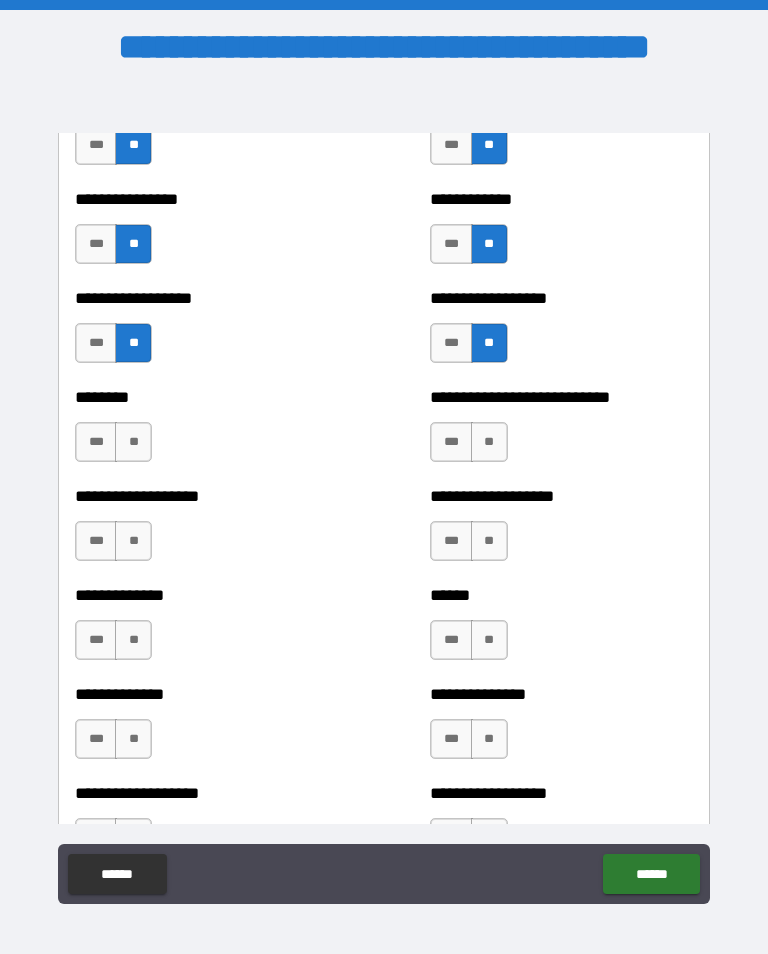click on "**" at bounding box center (133, 442) 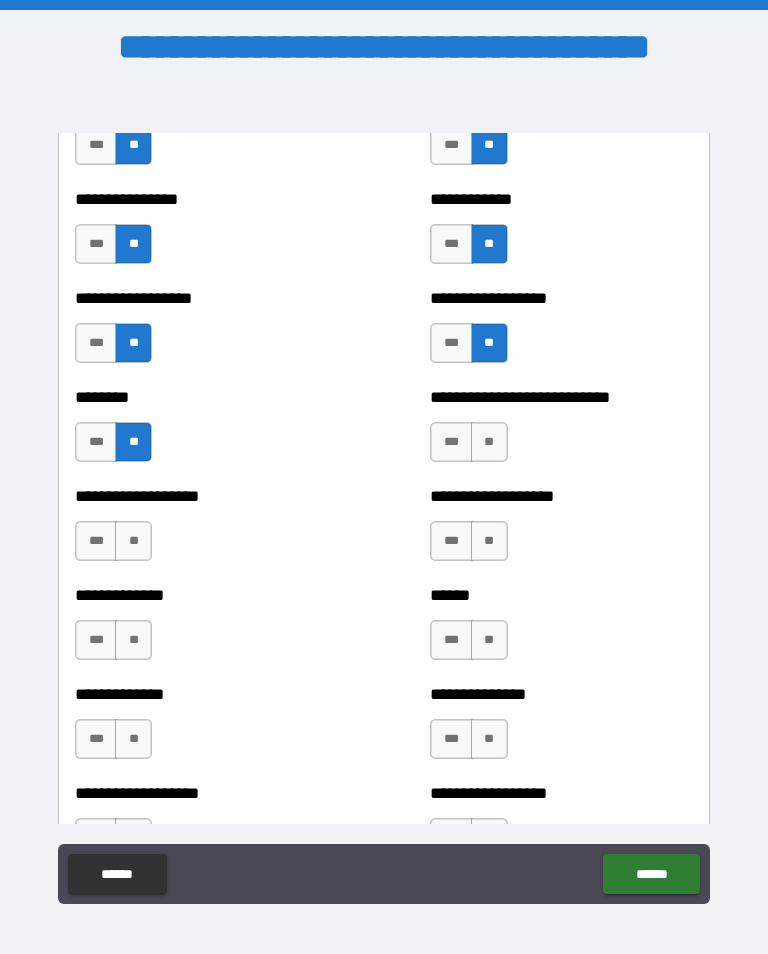 click on "**" at bounding box center [489, 442] 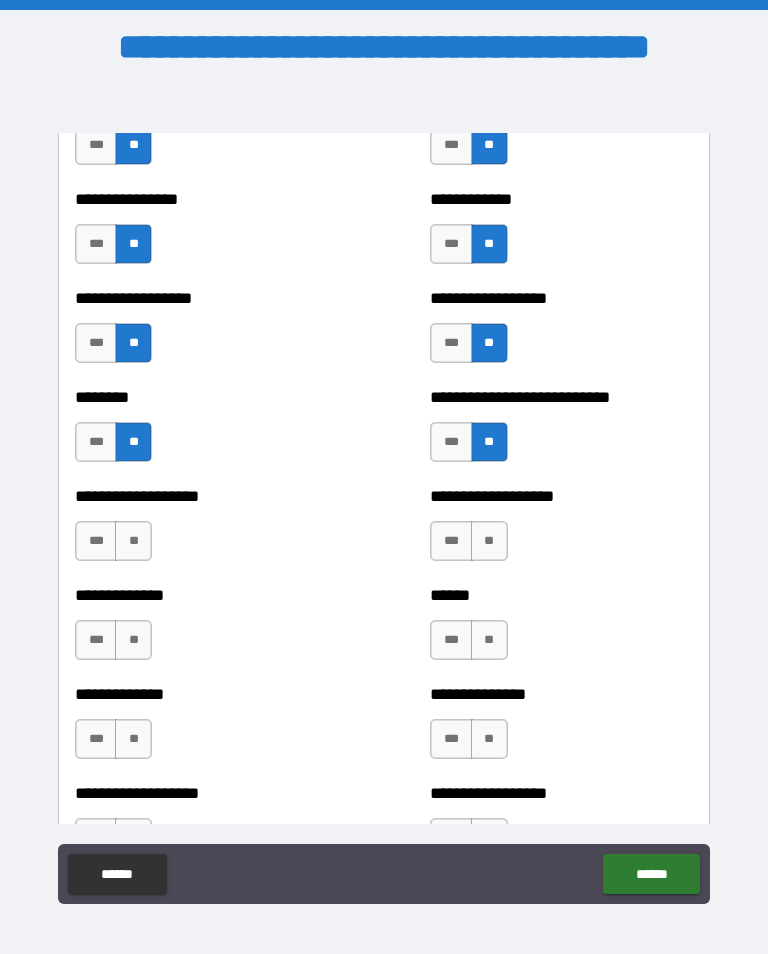 click on "**" at bounding box center [133, 541] 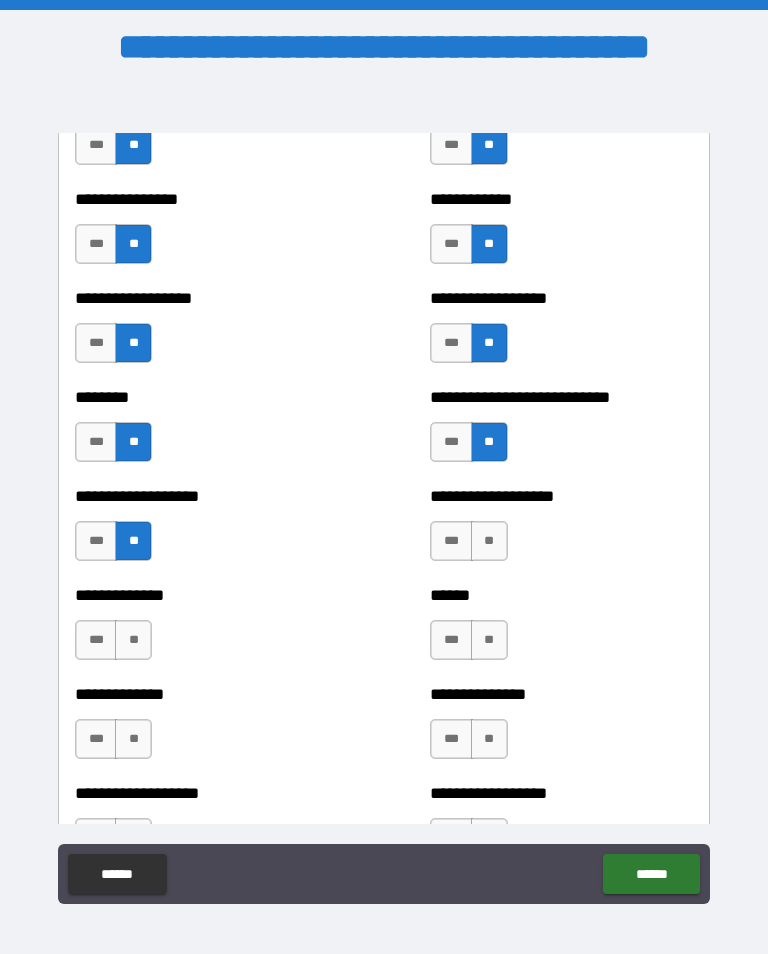 click on "**" at bounding box center [489, 541] 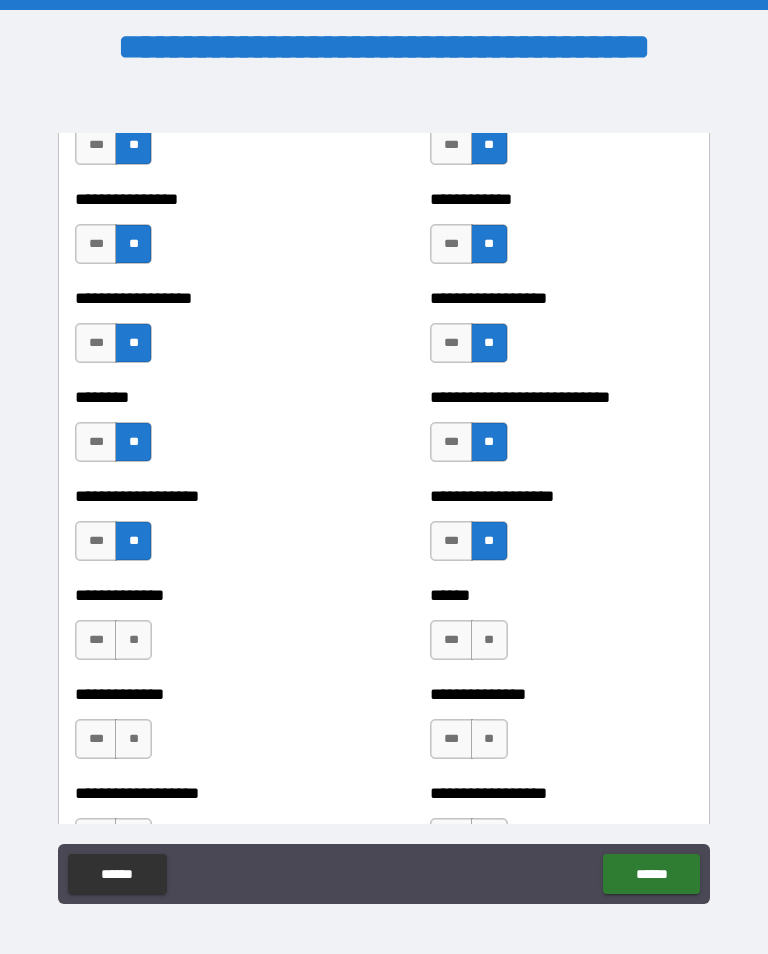 click on "***" at bounding box center [451, 541] 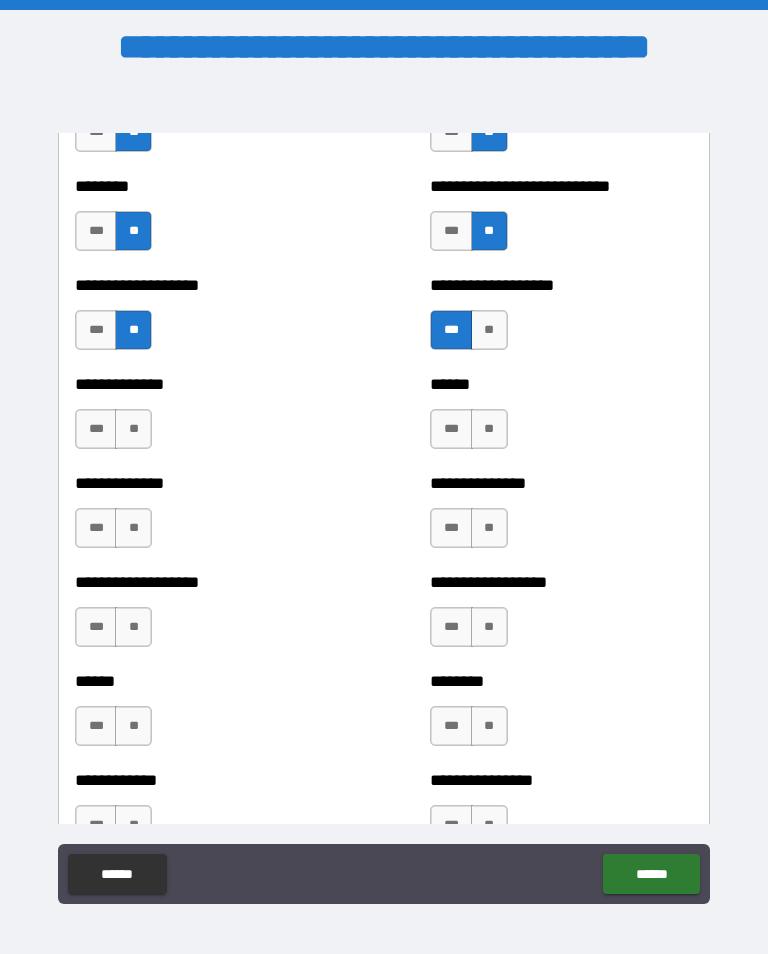 scroll, scrollTop: 4608, scrollLeft: 0, axis: vertical 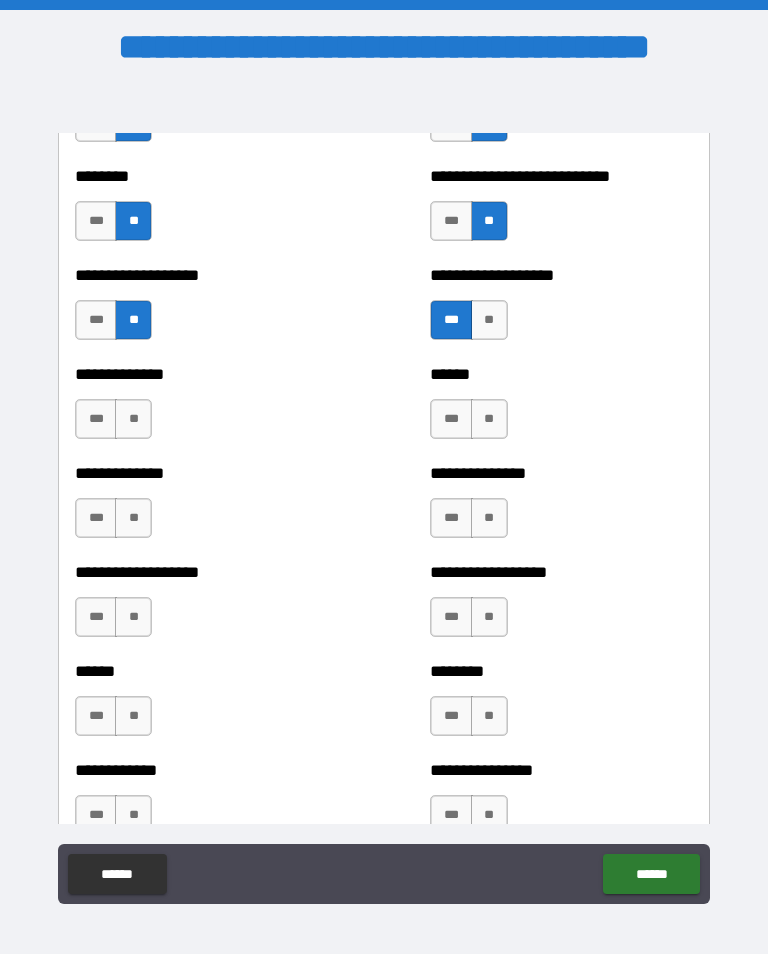 click on "**" at bounding box center [133, 419] 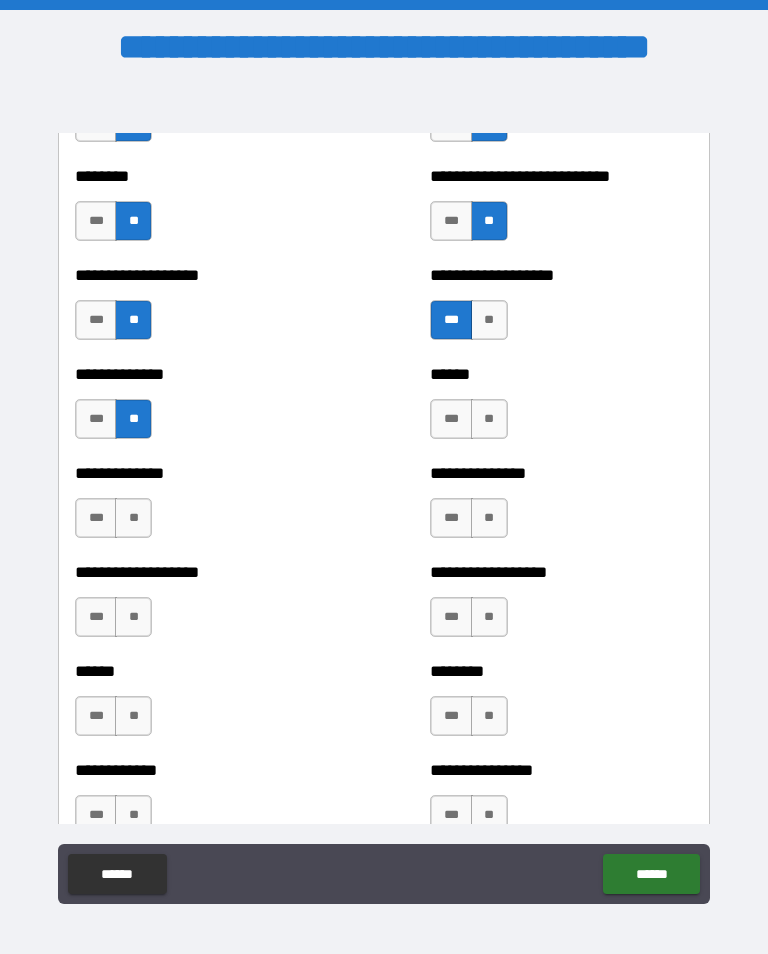 click on "**" at bounding box center (489, 419) 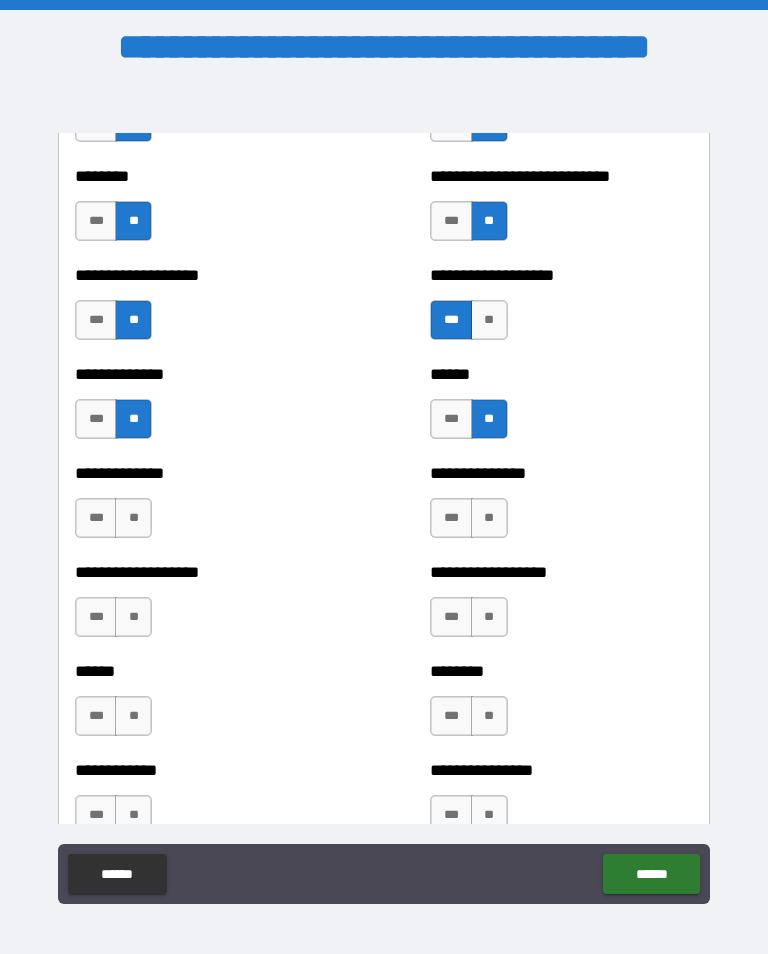 click on "**" at bounding box center [133, 518] 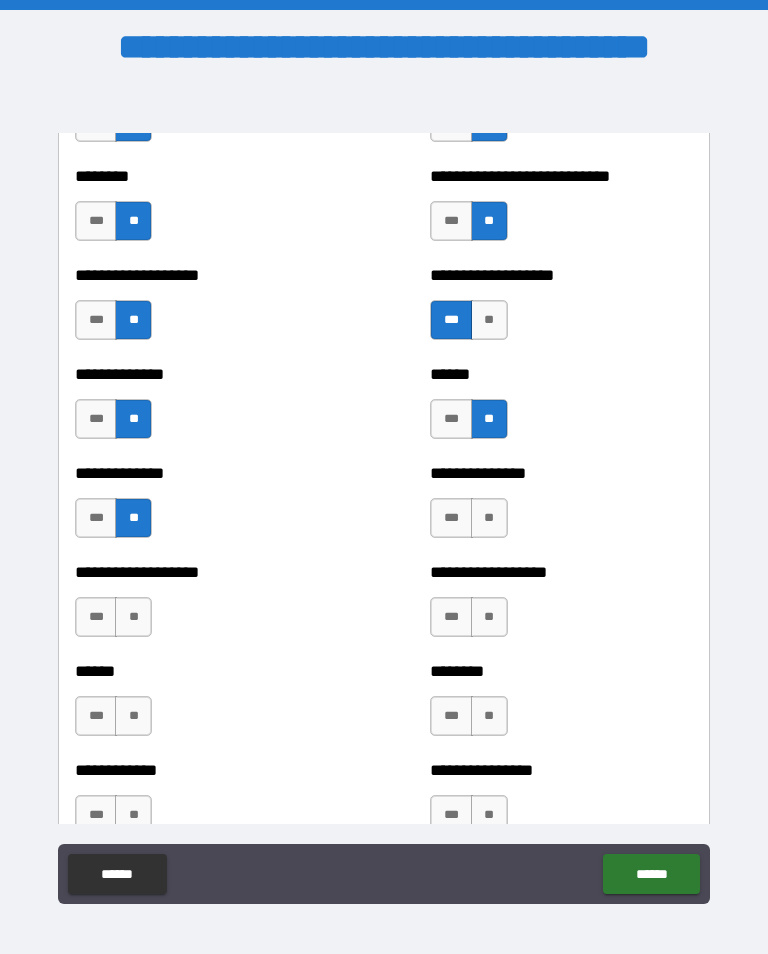 click on "**" at bounding box center (489, 518) 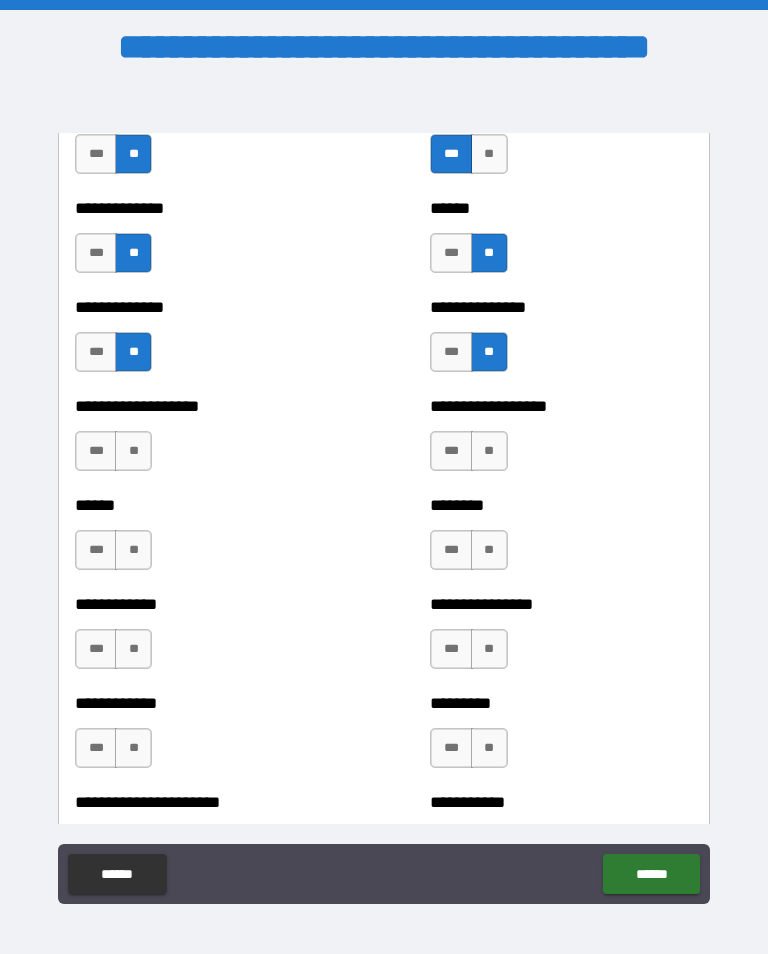 scroll, scrollTop: 4775, scrollLeft: 0, axis: vertical 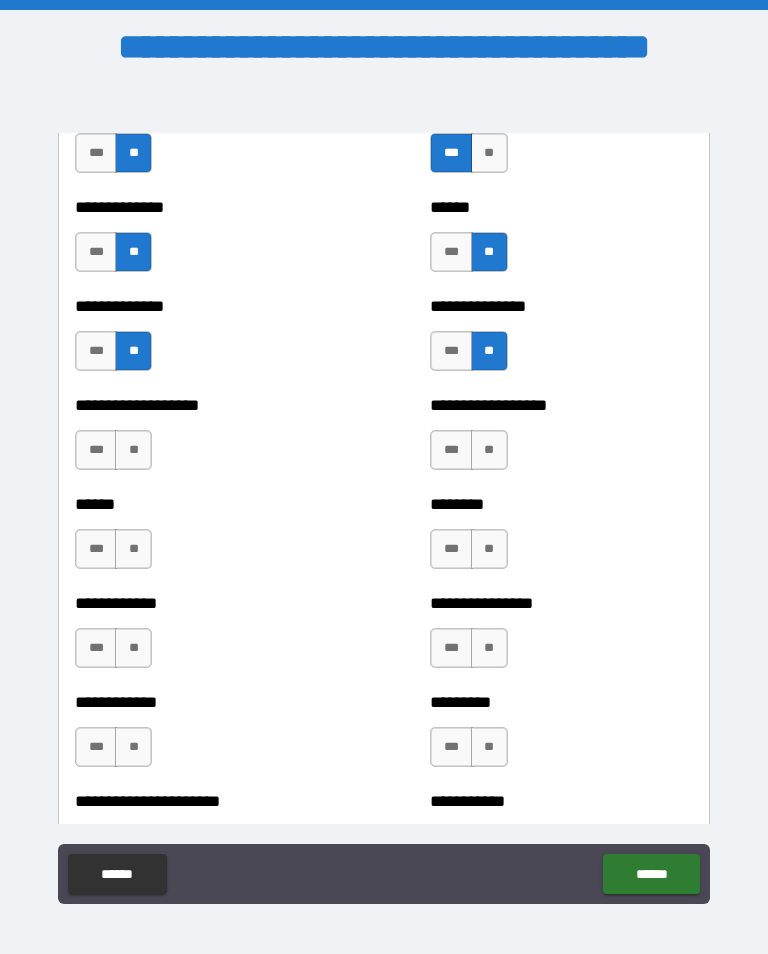 click on "**" at bounding box center [133, 450] 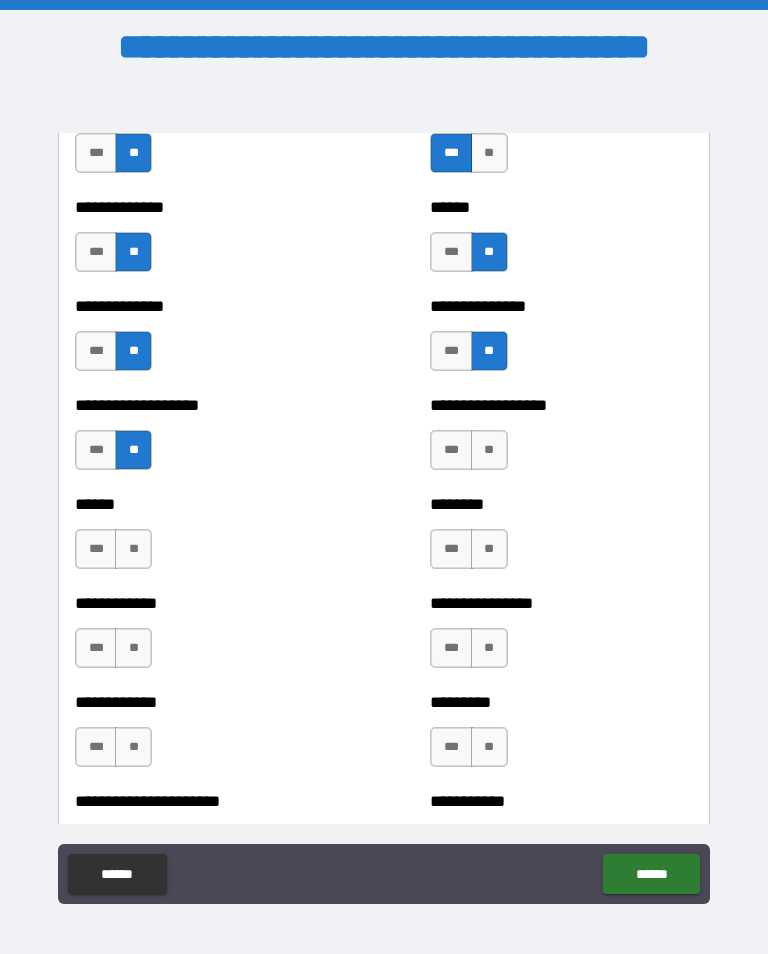 click on "**" at bounding box center [489, 450] 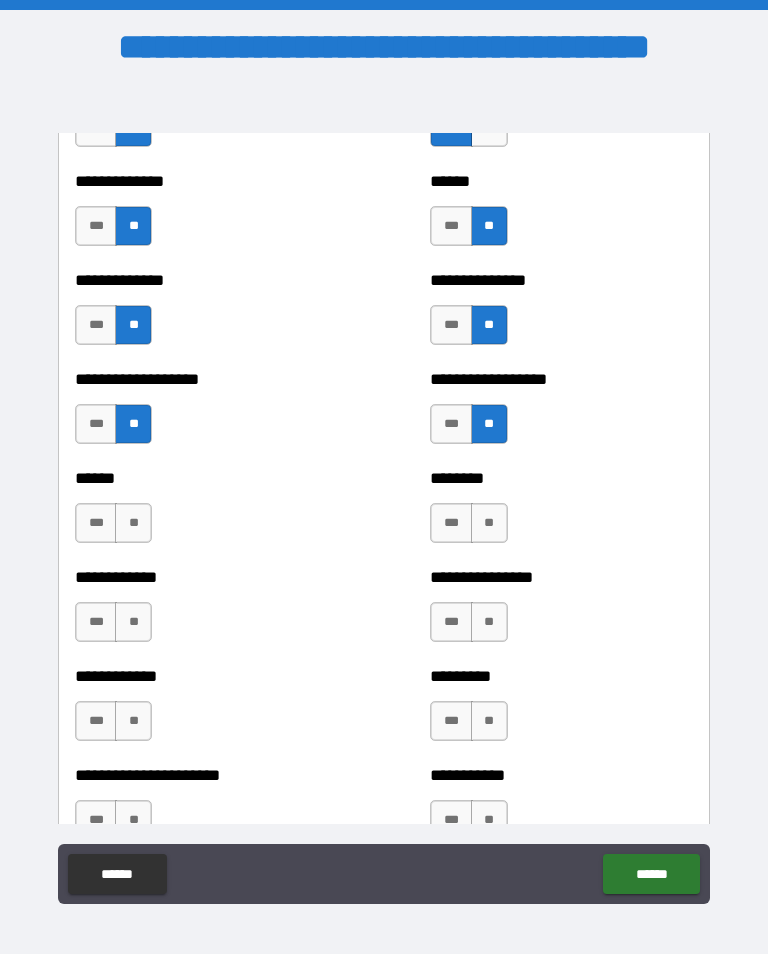 scroll, scrollTop: 4800, scrollLeft: 0, axis: vertical 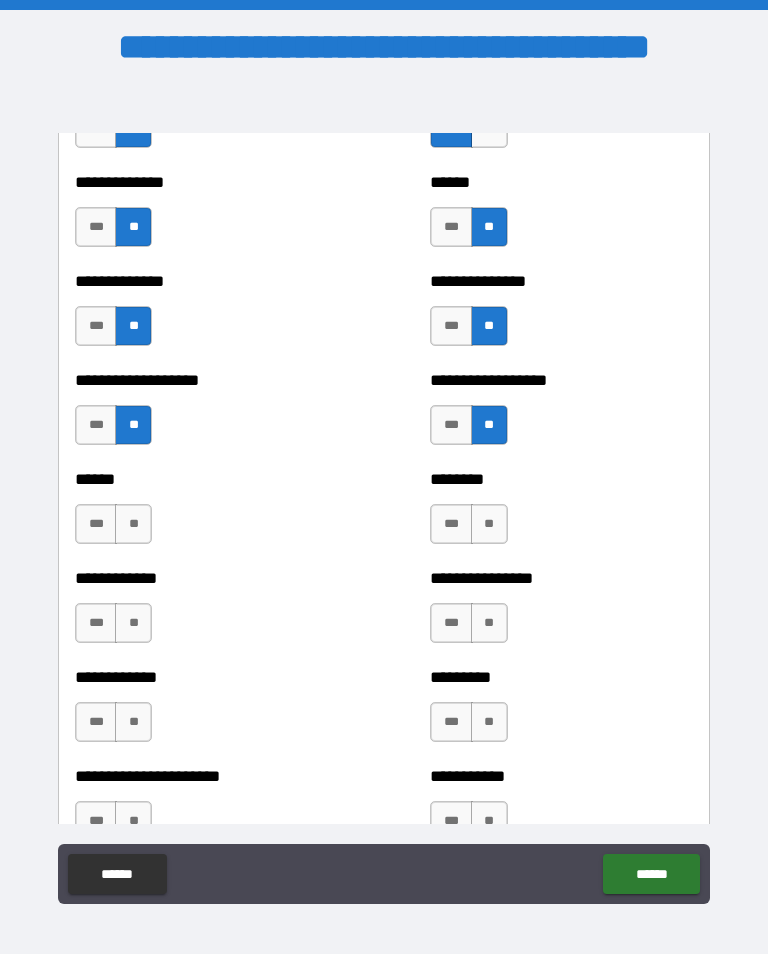 click on "***" at bounding box center (96, 524) 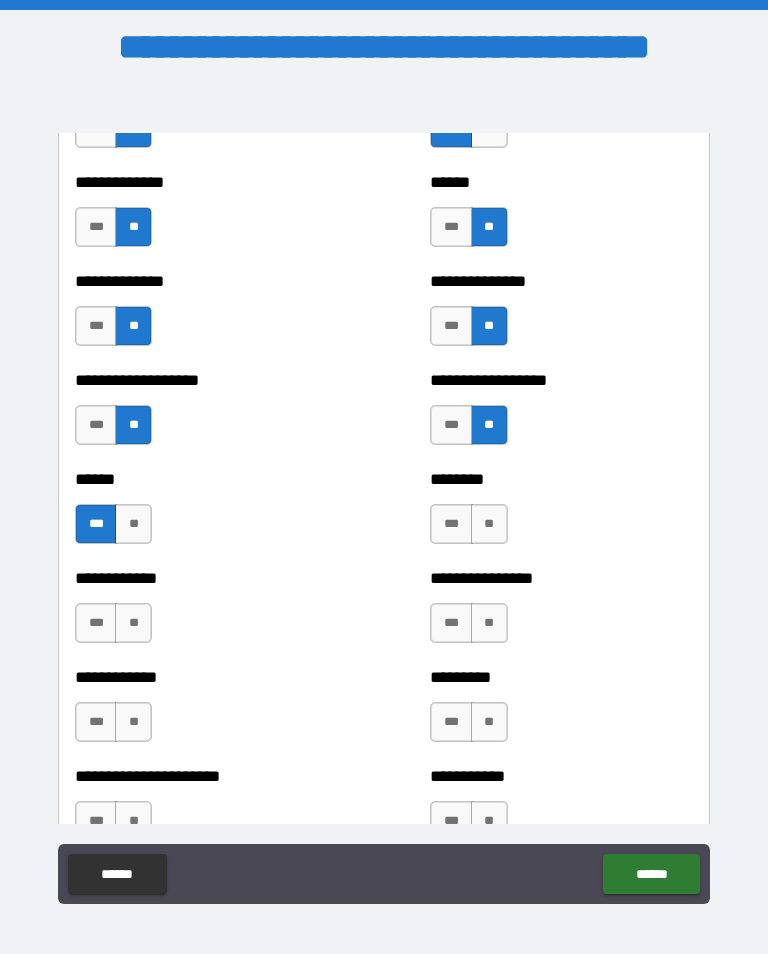 click on "**" at bounding box center (489, 524) 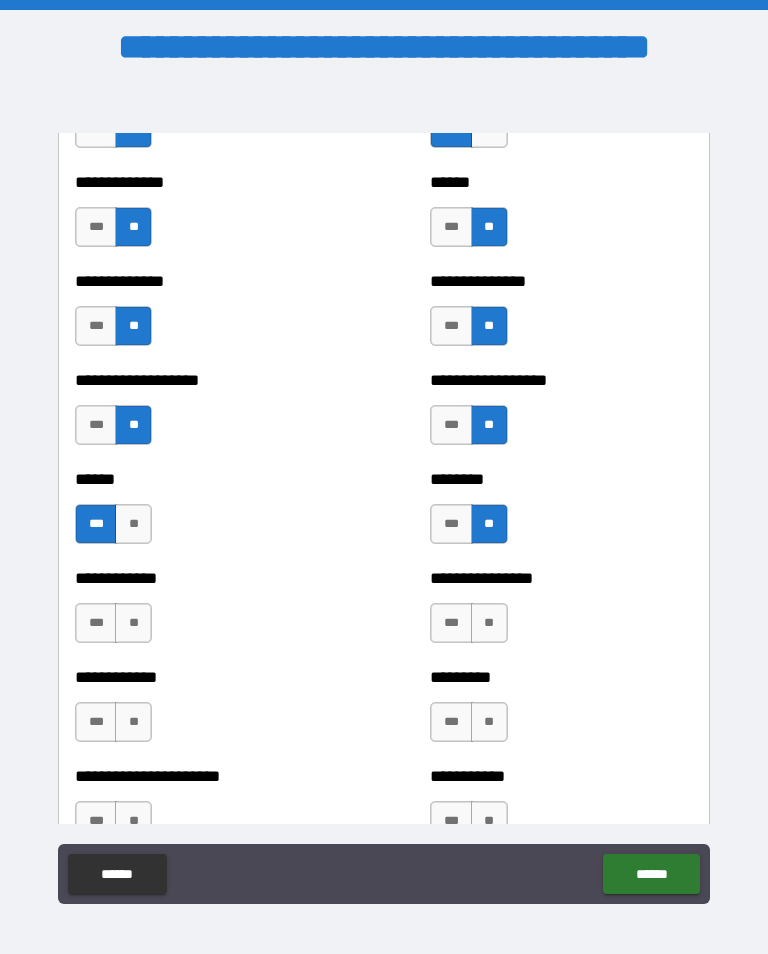 click on "**" at bounding box center (133, 623) 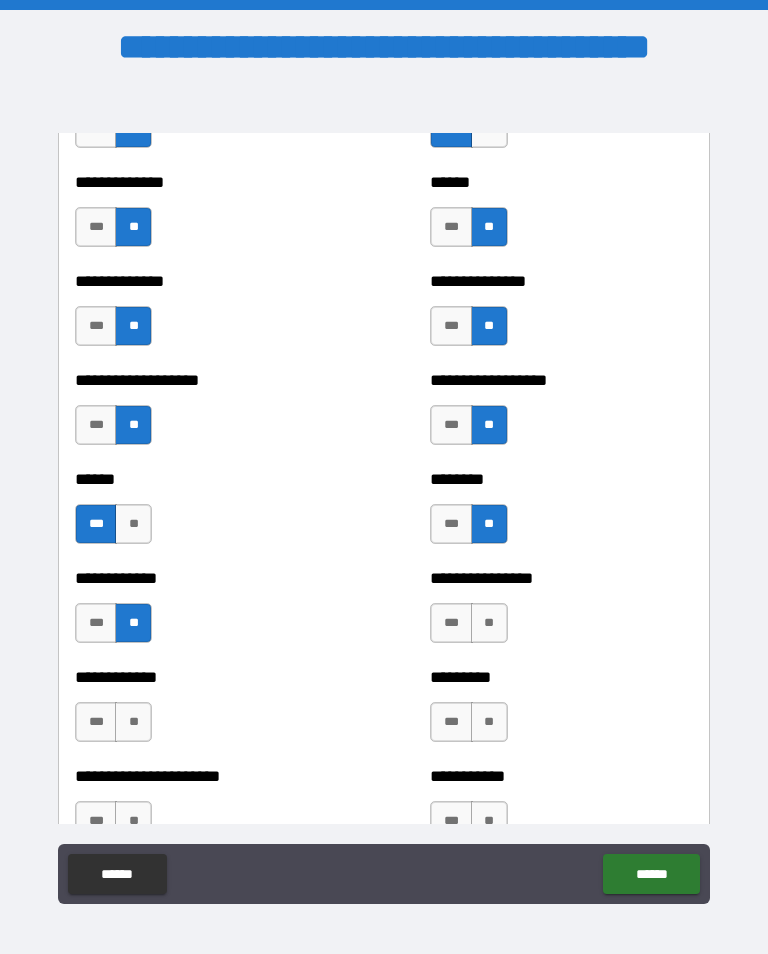 click on "**" at bounding box center (489, 623) 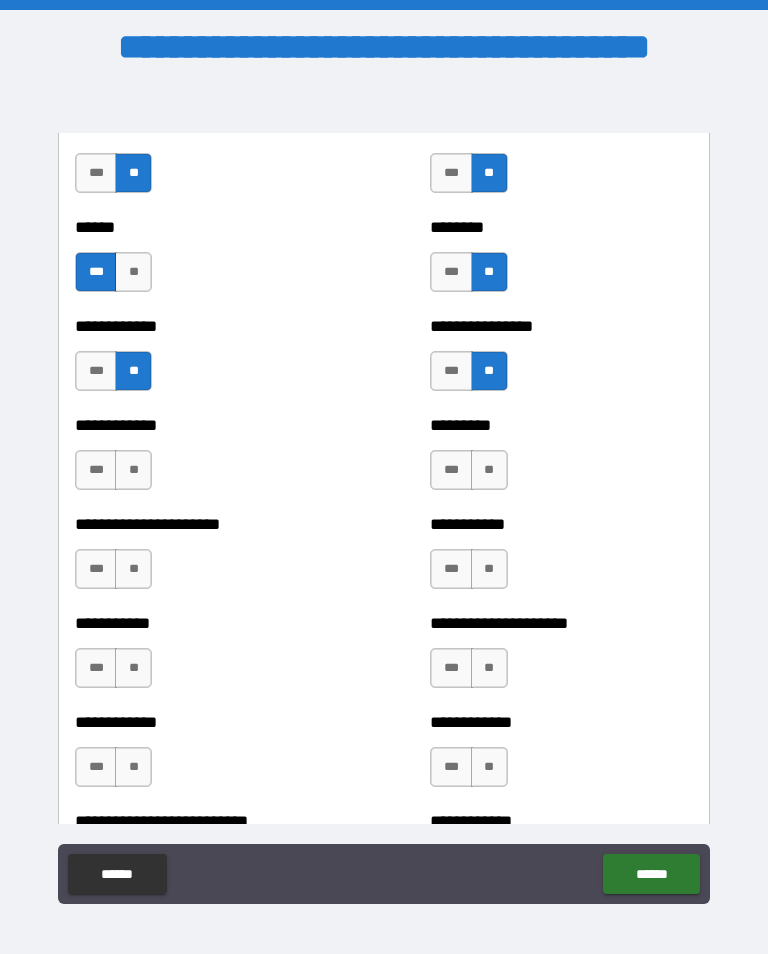 scroll, scrollTop: 5054, scrollLeft: 0, axis: vertical 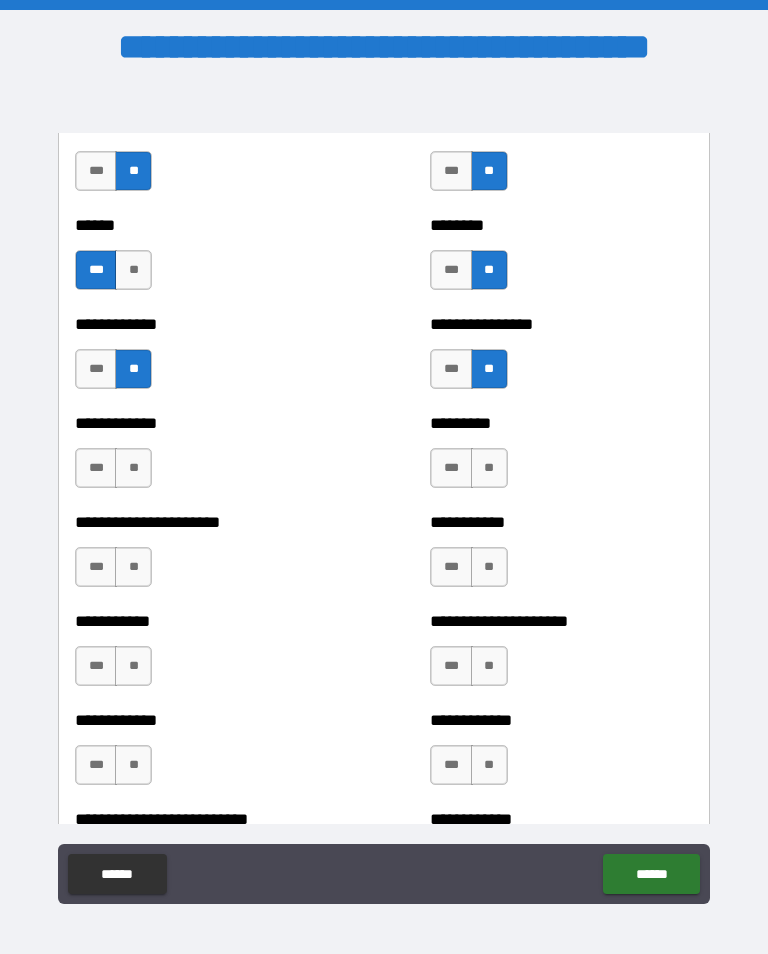 click on "***" at bounding box center (96, 468) 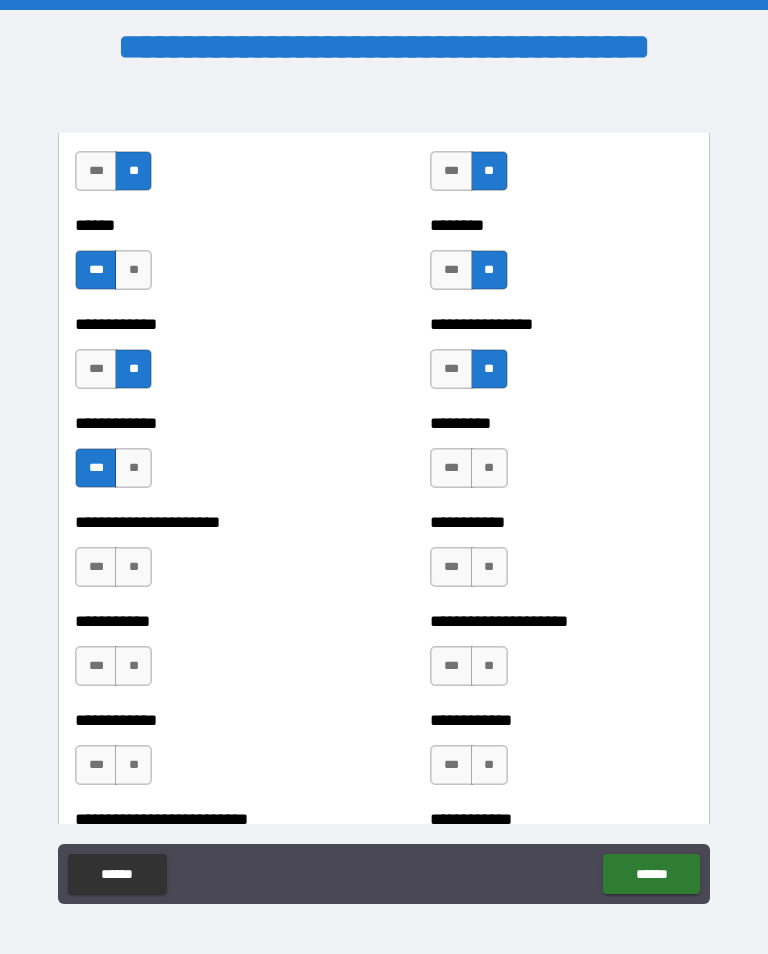 click on "**" at bounding box center [489, 468] 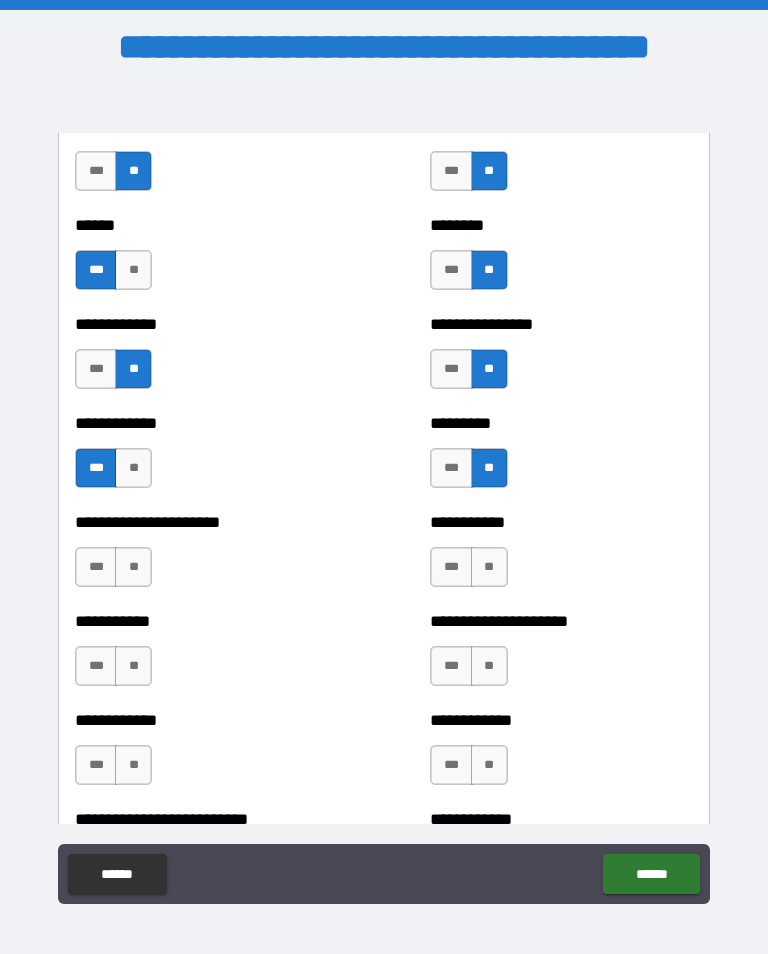 click on "**" at bounding box center [133, 567] 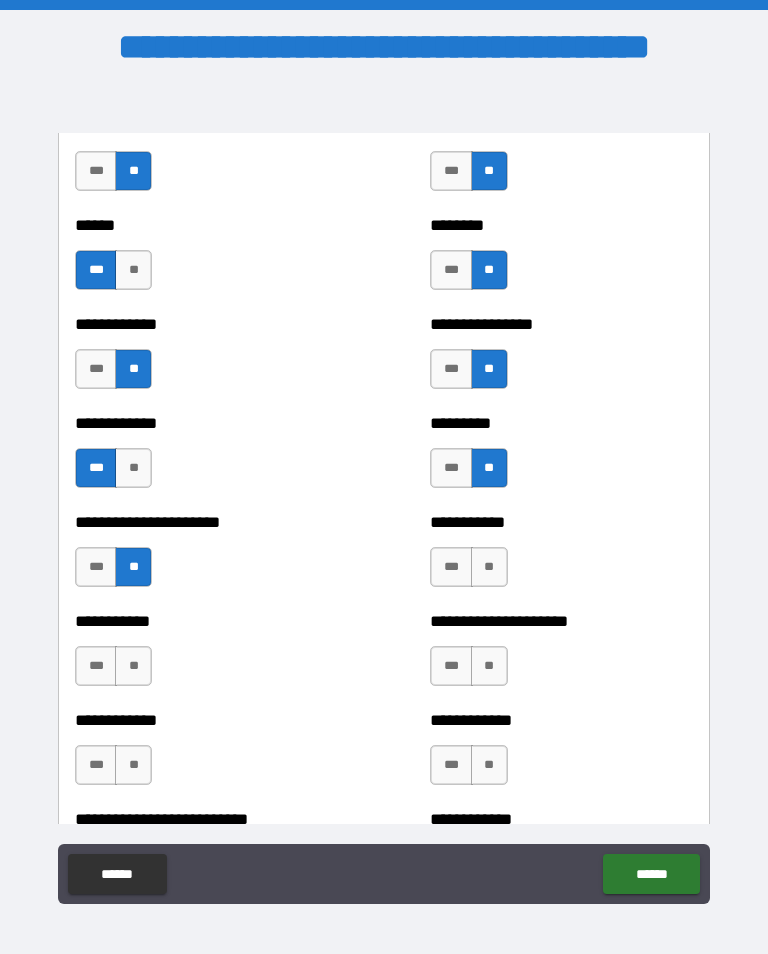 click on "**" at bounding box center [489, 567] 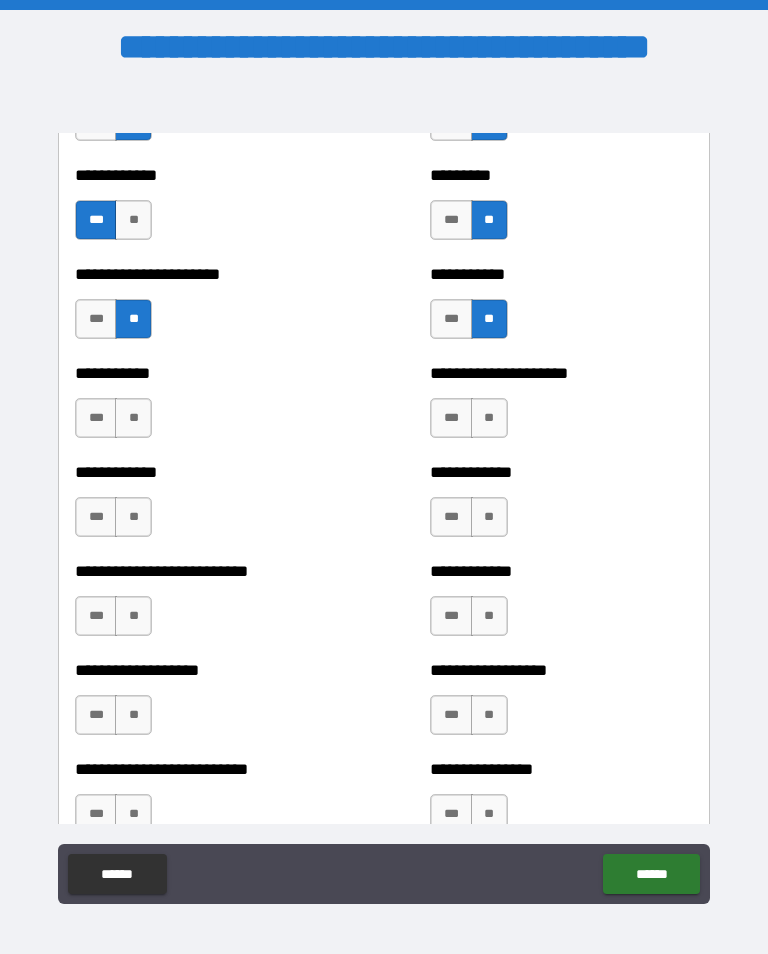 scroll, scrollTop: 5303, scrollLeft: 0, axis: vertical 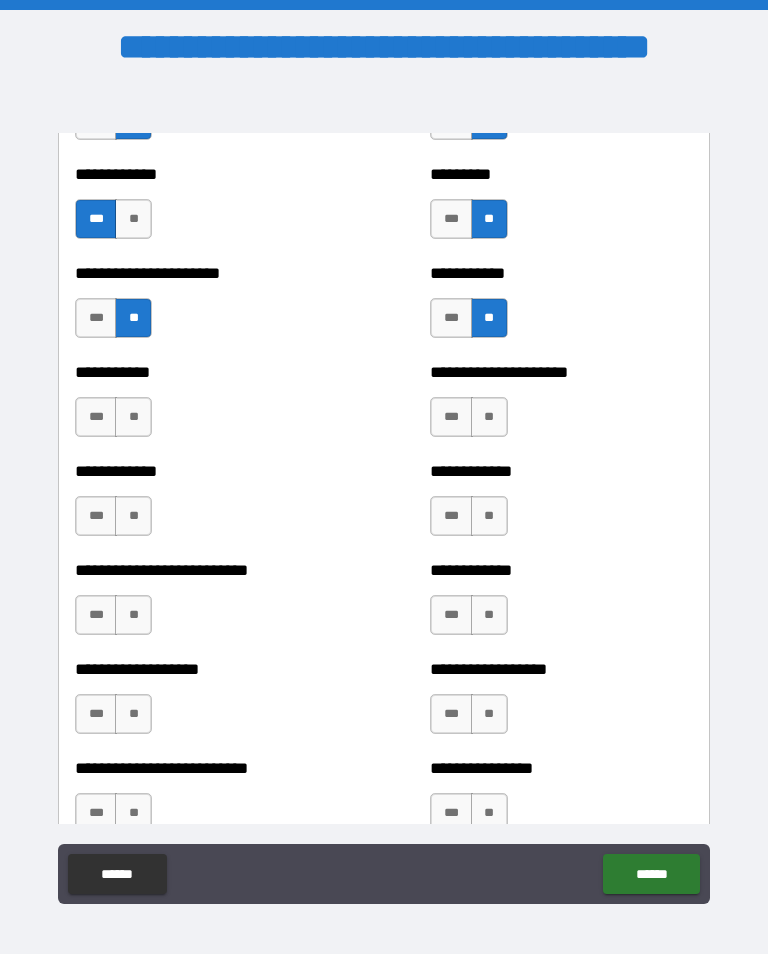 click on "**" at bounding box center [133, 417] 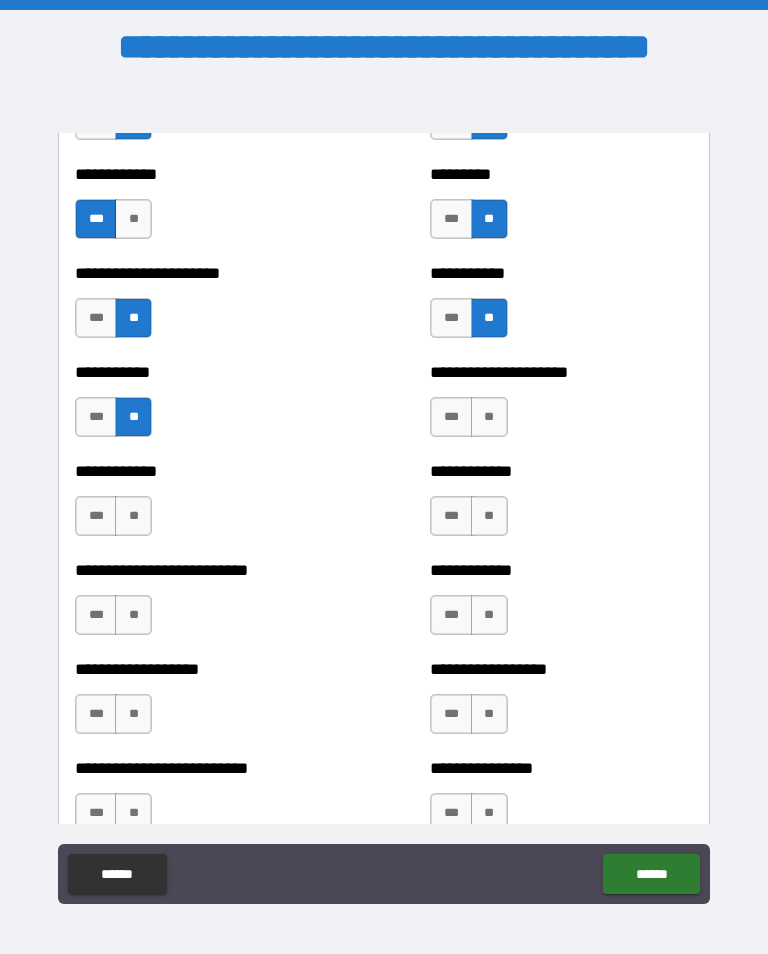 click on "**" at bounding box center [489, 417] 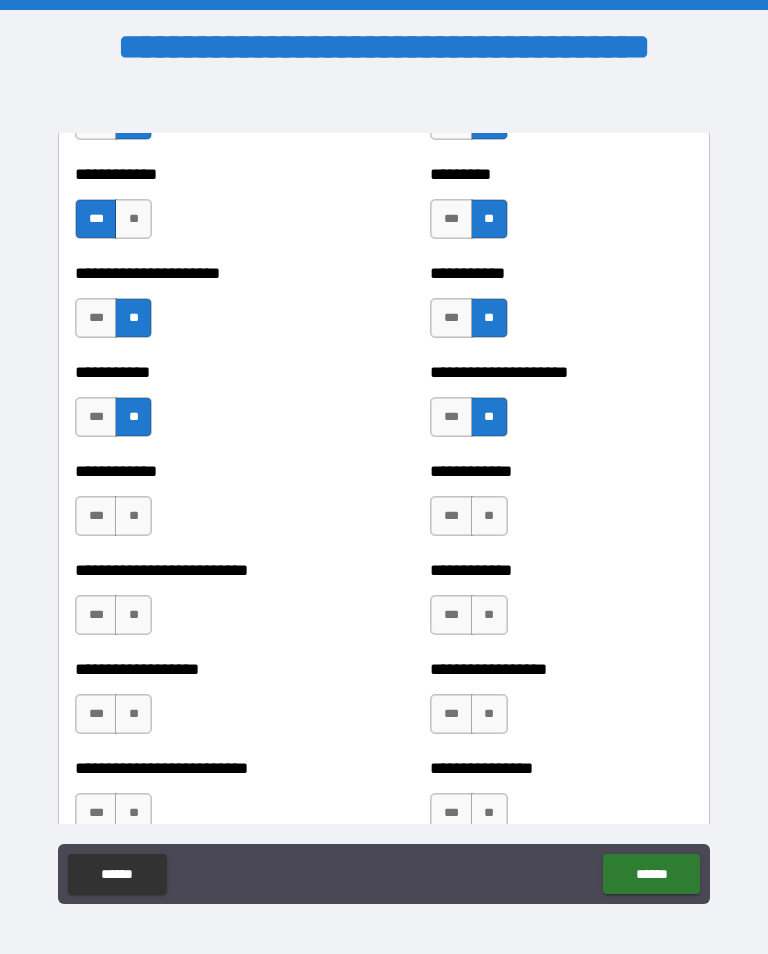 click on "**" at bounding box center (133, 516) 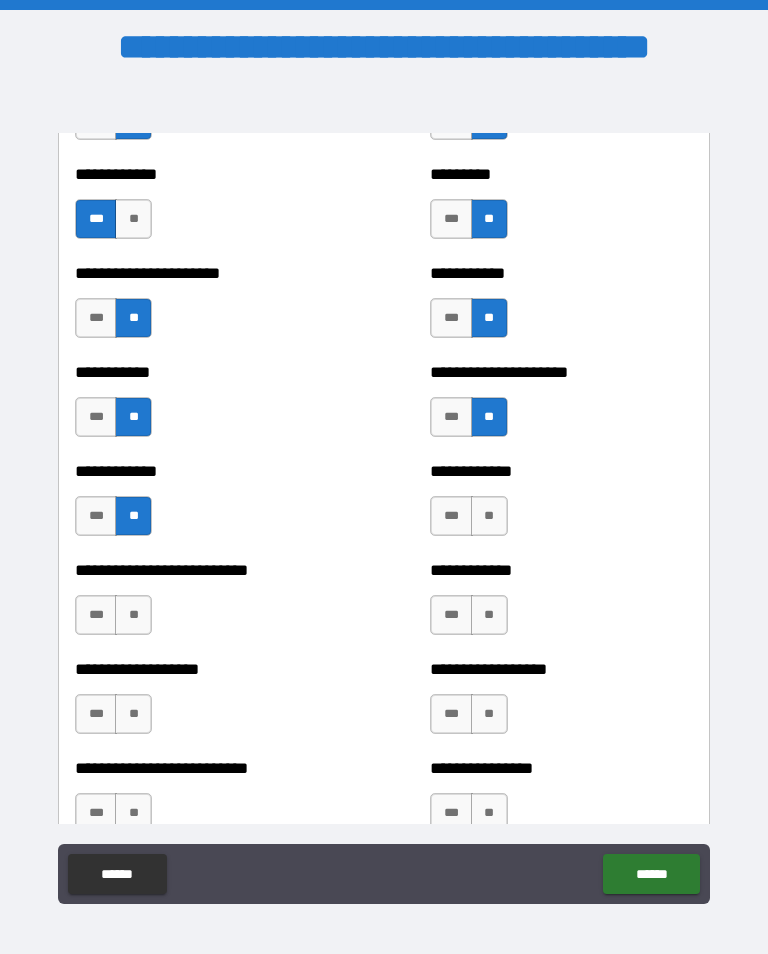 click on "**" at bounding box center [489, 516] 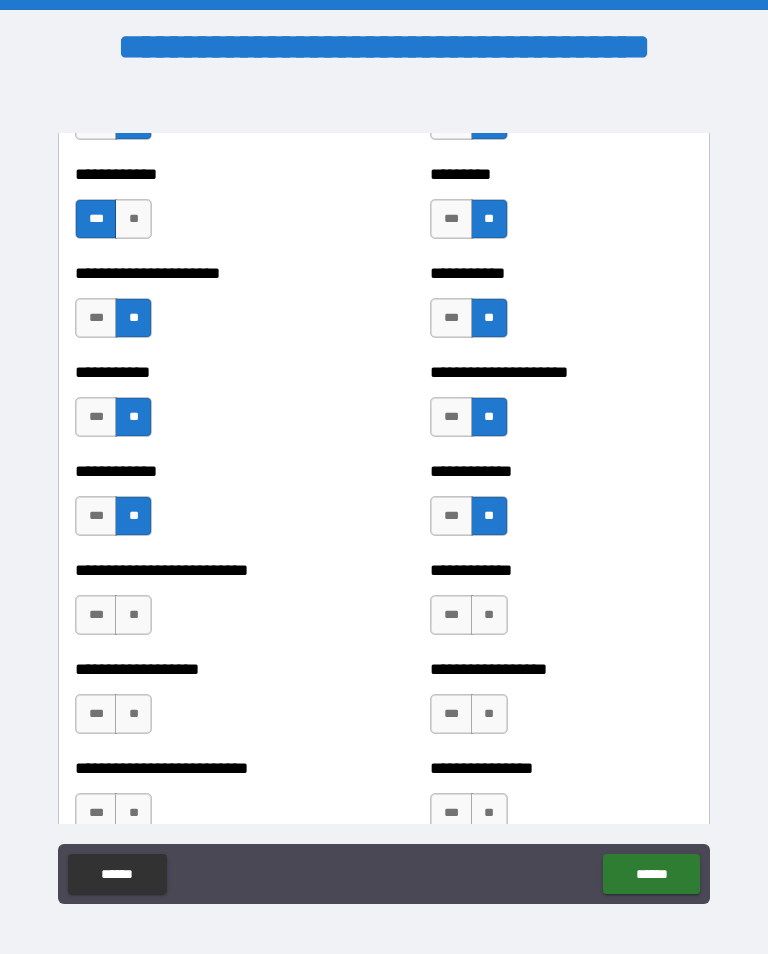 click on "**" at bounding box center (133, 615) 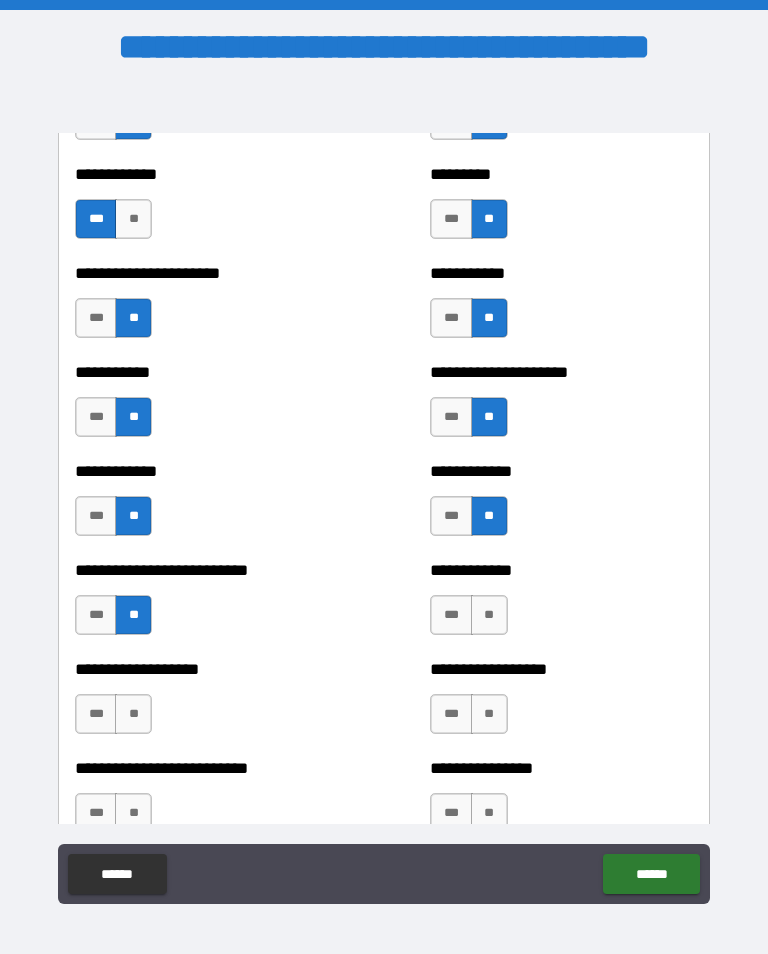 click on "**" at bounding box center (489, 615) 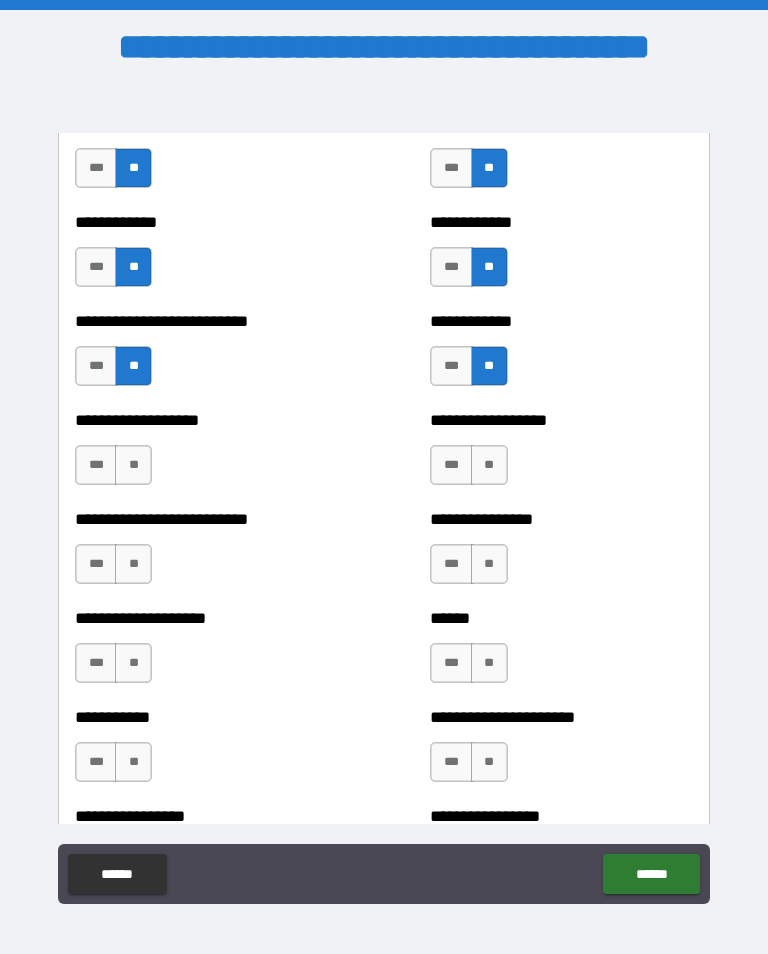 scroll, scrollTop: 5559, scrollLeft: 0, axis: vertical 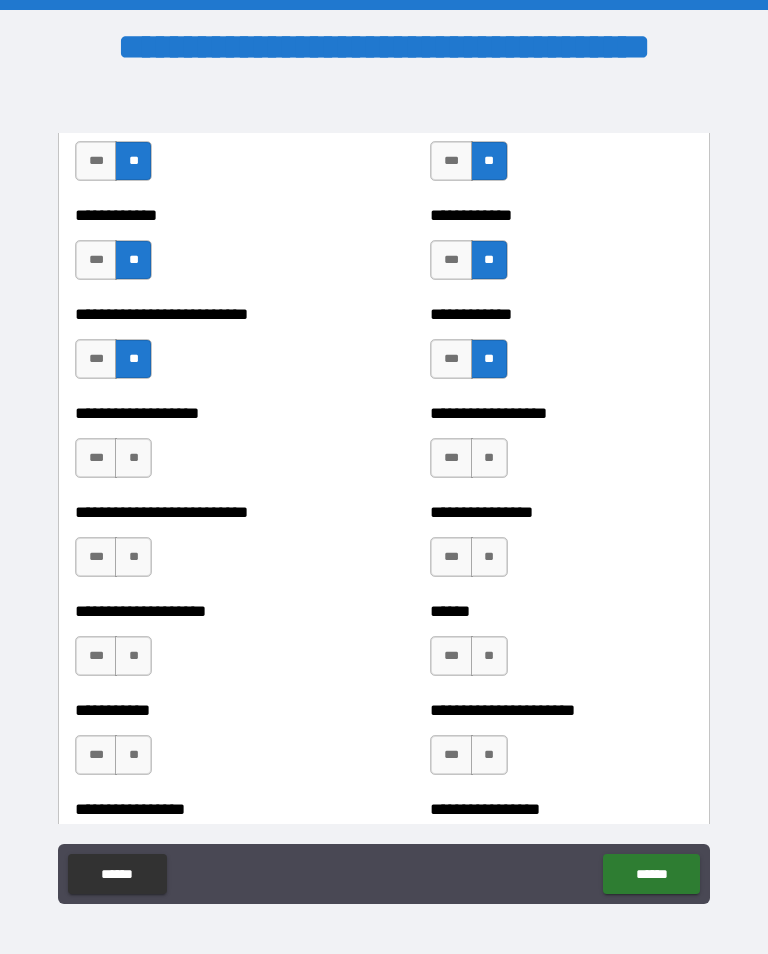 click on "**" at bounding box center [133, 458] 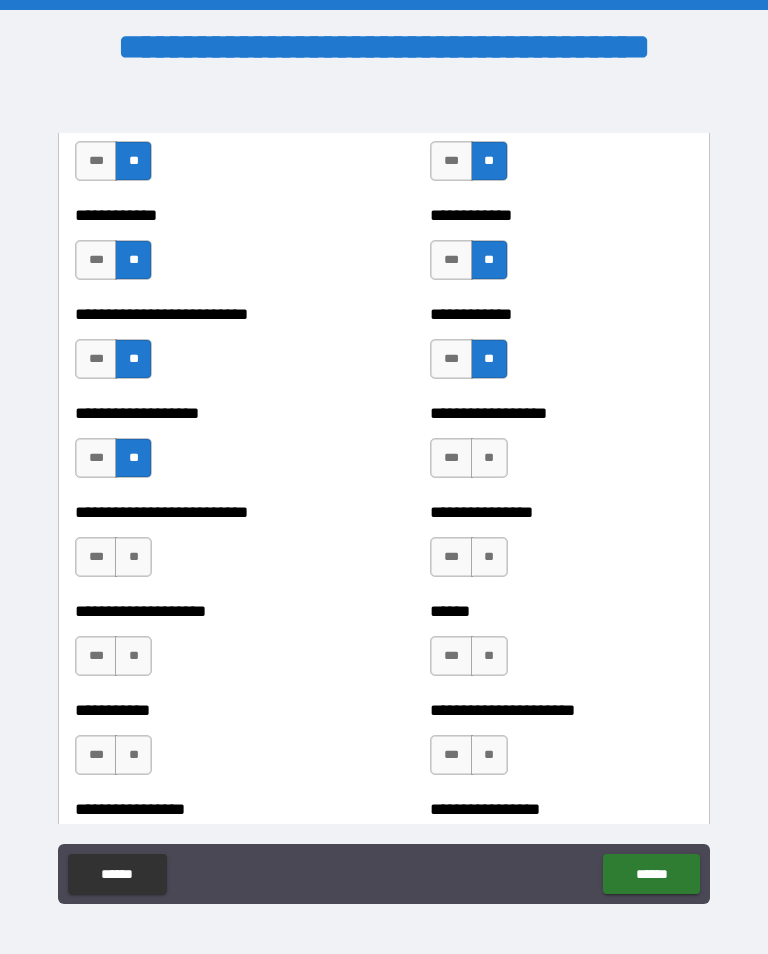 click on "**" at bounding box center [489, 458] 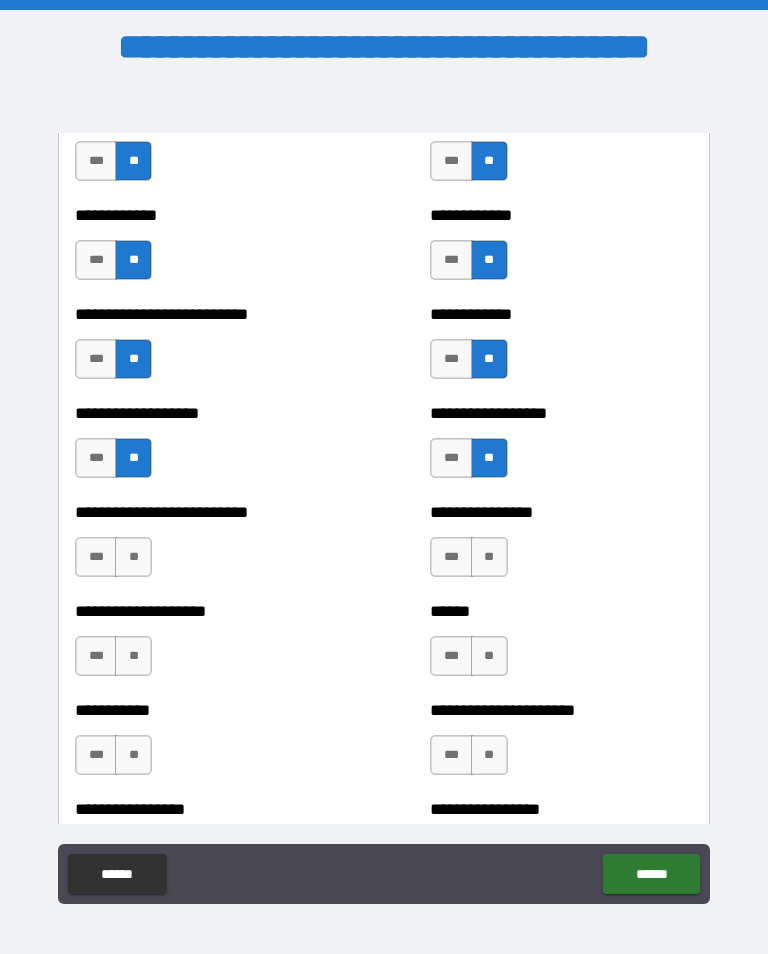 click on "**" at bounding box center [133, 557] 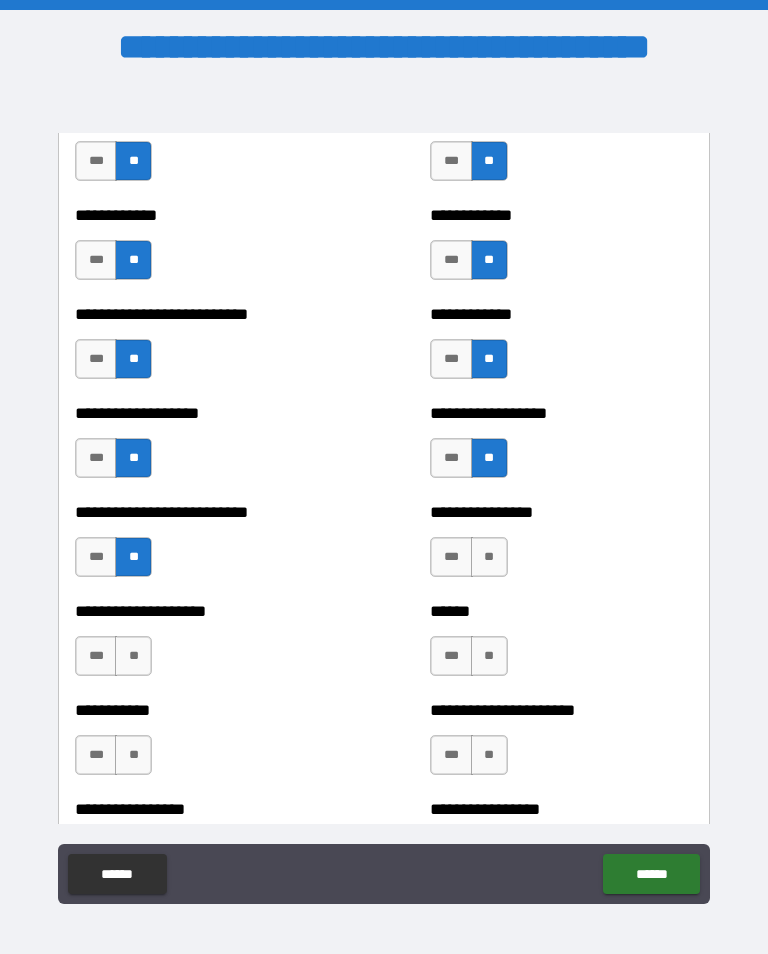 click on "**" at bounding box center [489, 557] 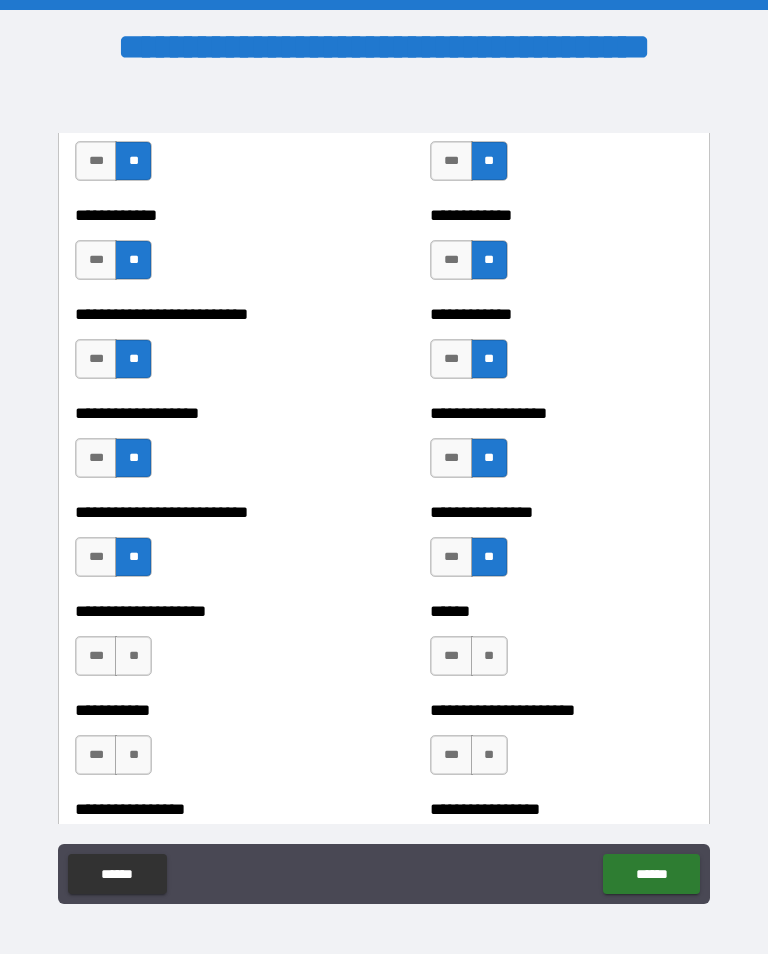 click on "**" at bounding box center [133, 656] 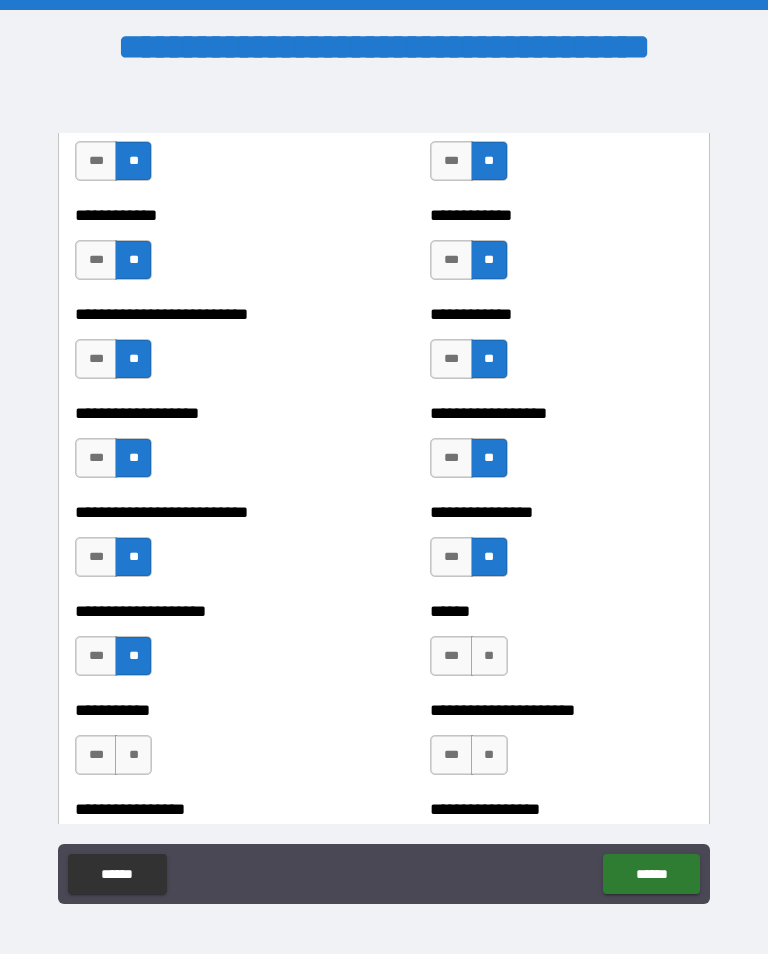click on "**" at bounding box center (489, 656) 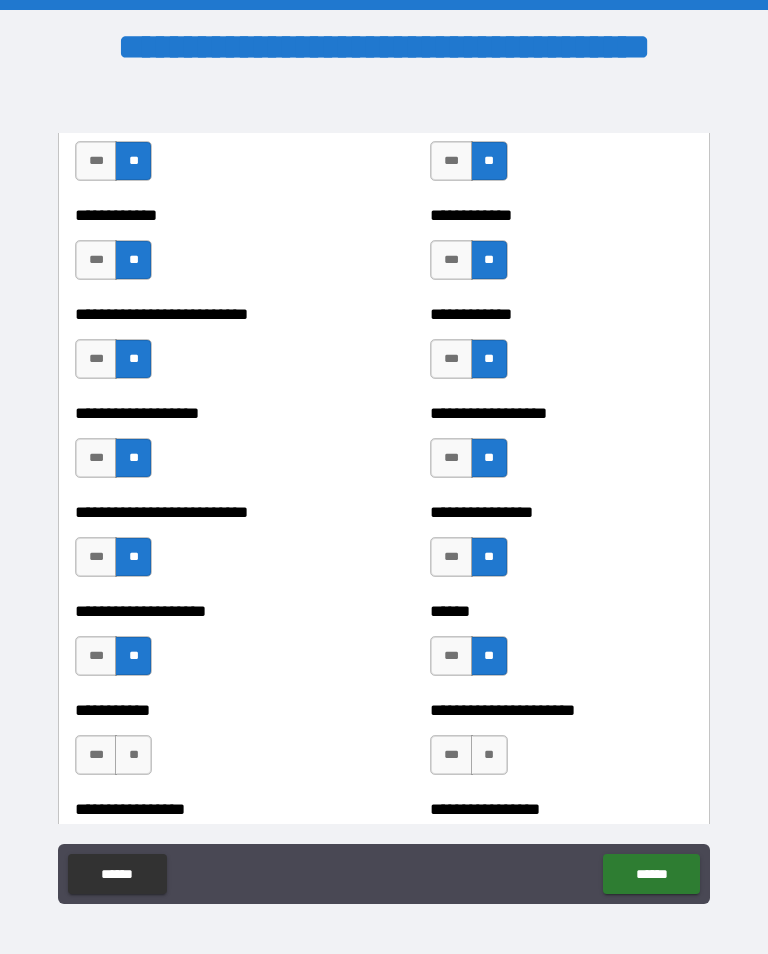 click on "**" at bounding box center (133, 755) 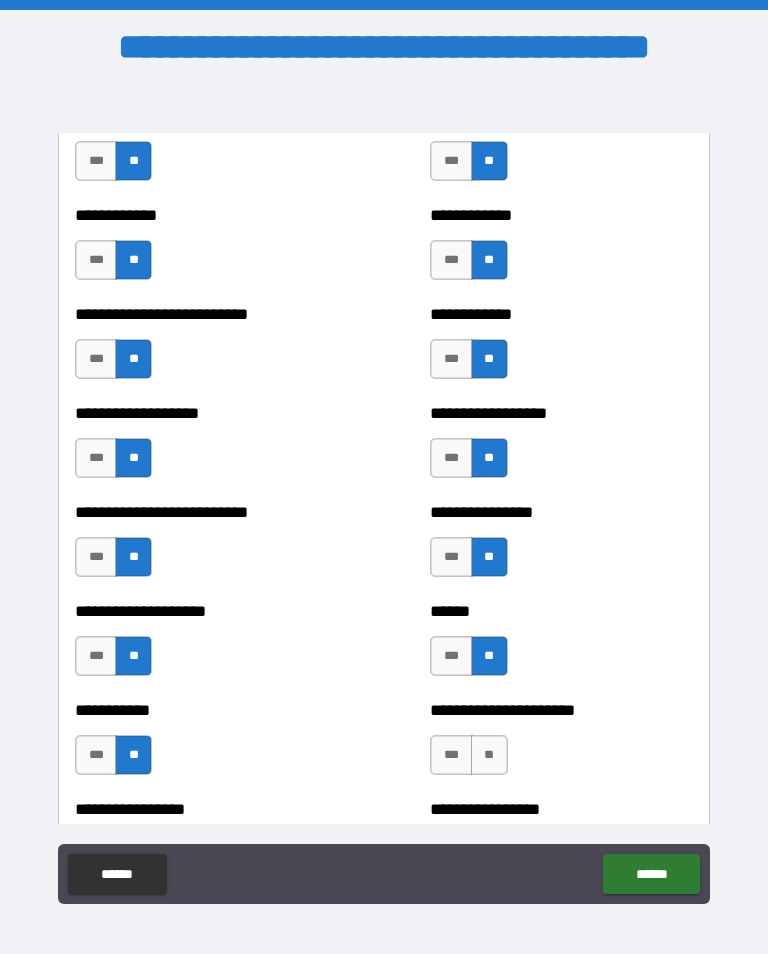 click on "**" at bounding box center [489, 755] 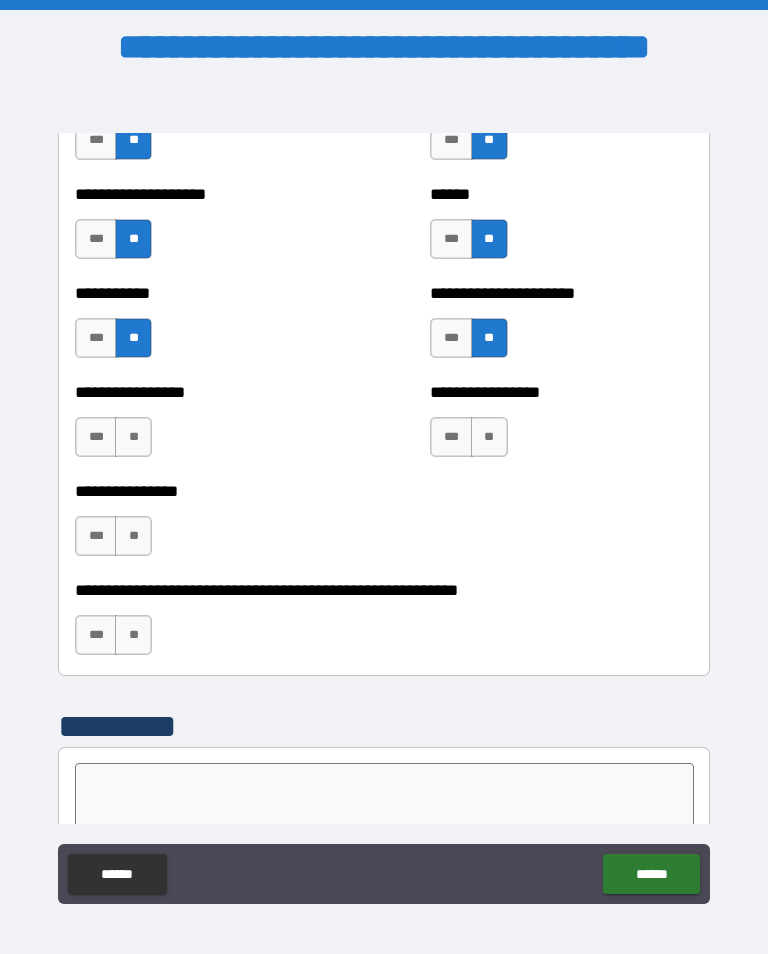 scroll, scrollTop: 5984, scrollLeft: 0, axis: vertical 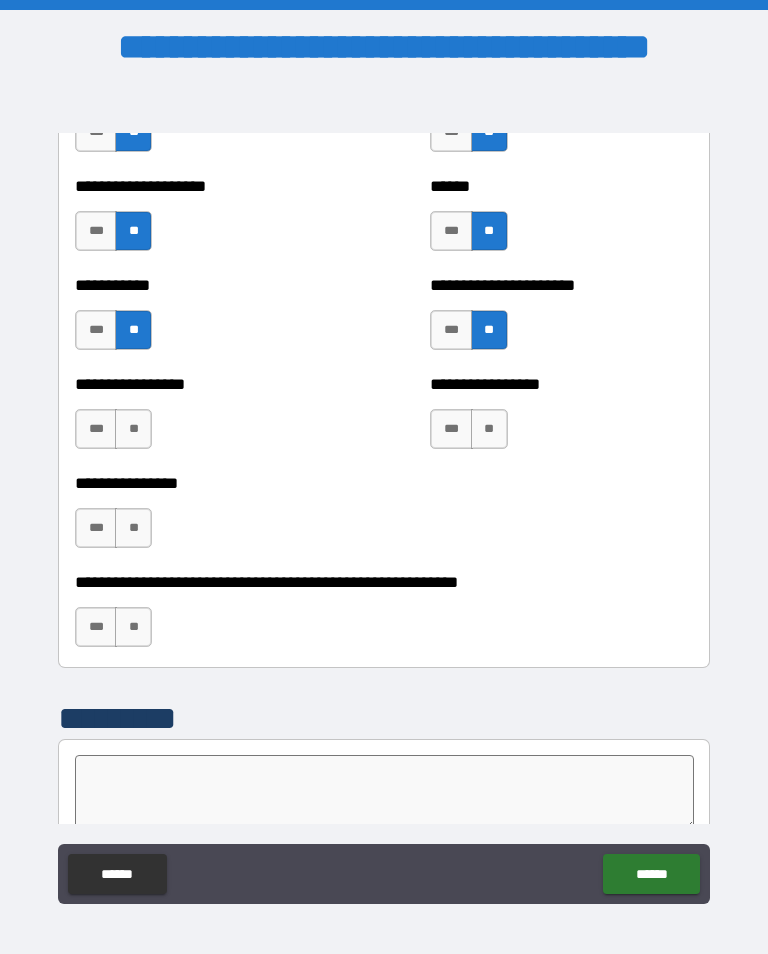 click on "**" at bounding box center (133, 429) 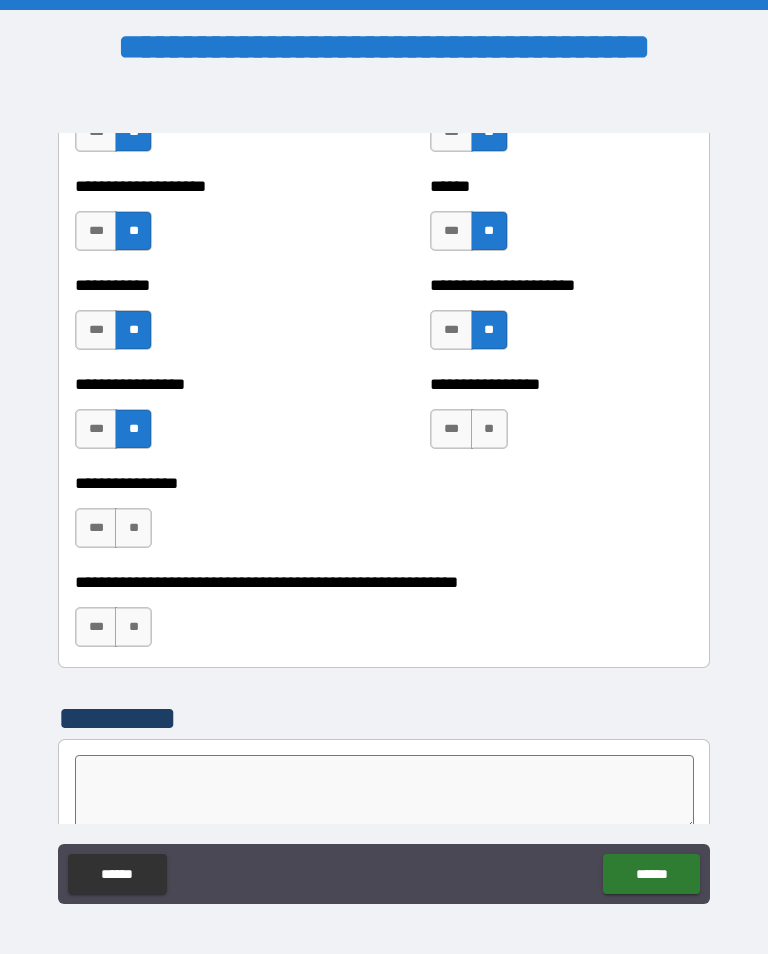 click on "**" at bounding box center (489, 429) 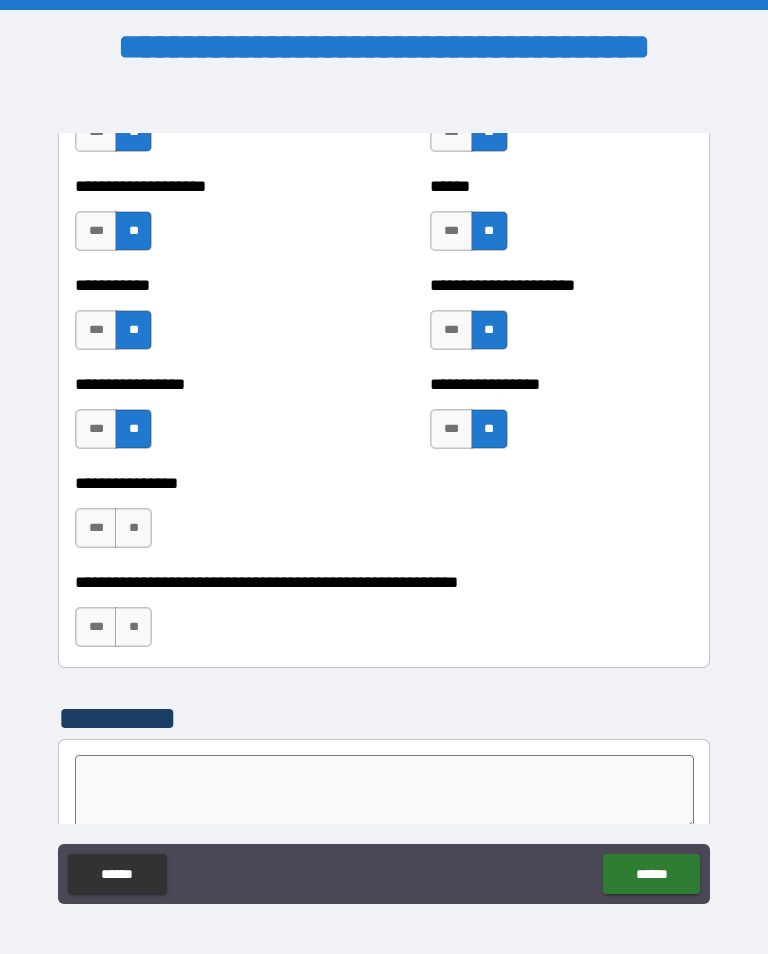 click on "**" at bounding box center [133, 528] 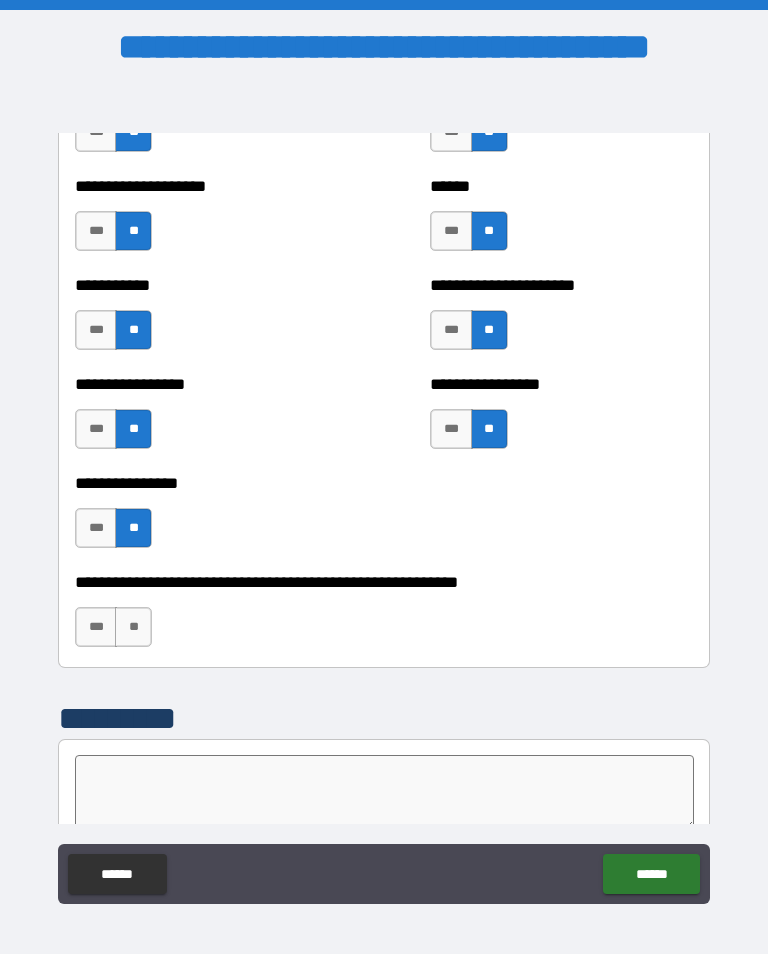 scroll, scrollTop: 6031, scrollLeft: 0, axis: vertical 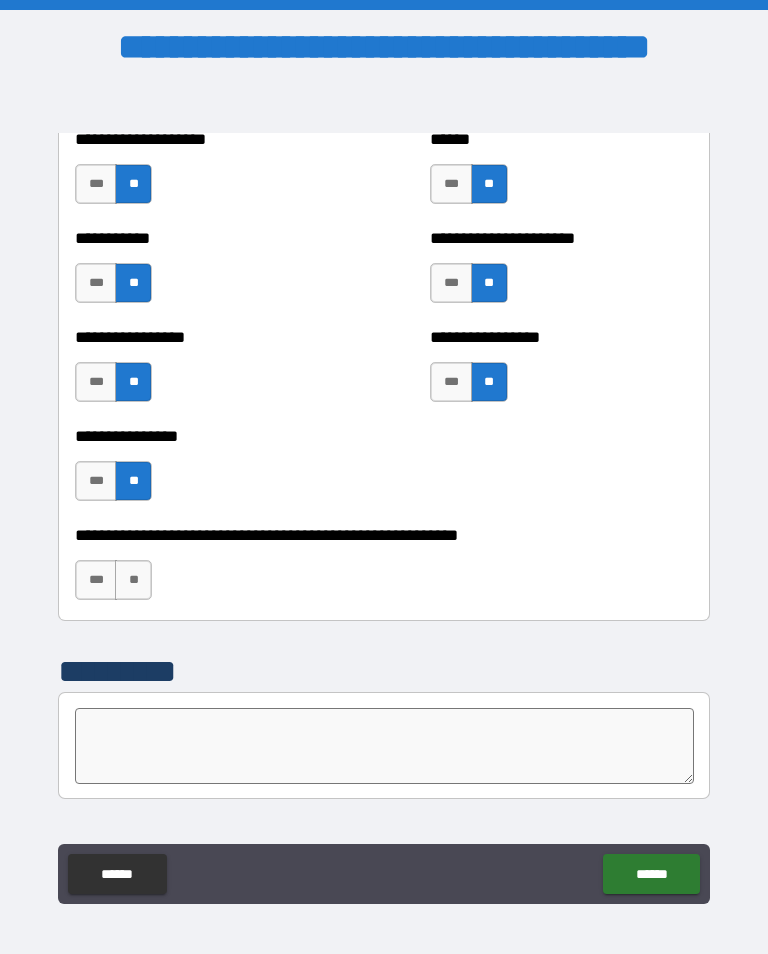 click on "**" at bounding box center [133, 580] 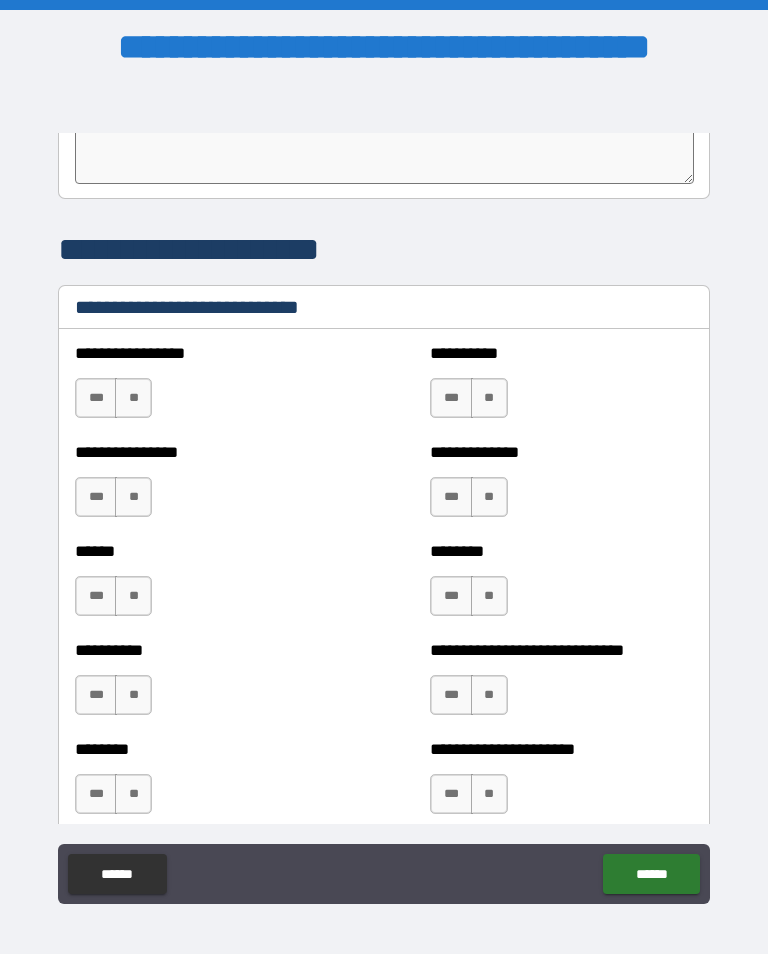 scroll, scrollTop: 6631, scrollLeft: 0, axis: vertical 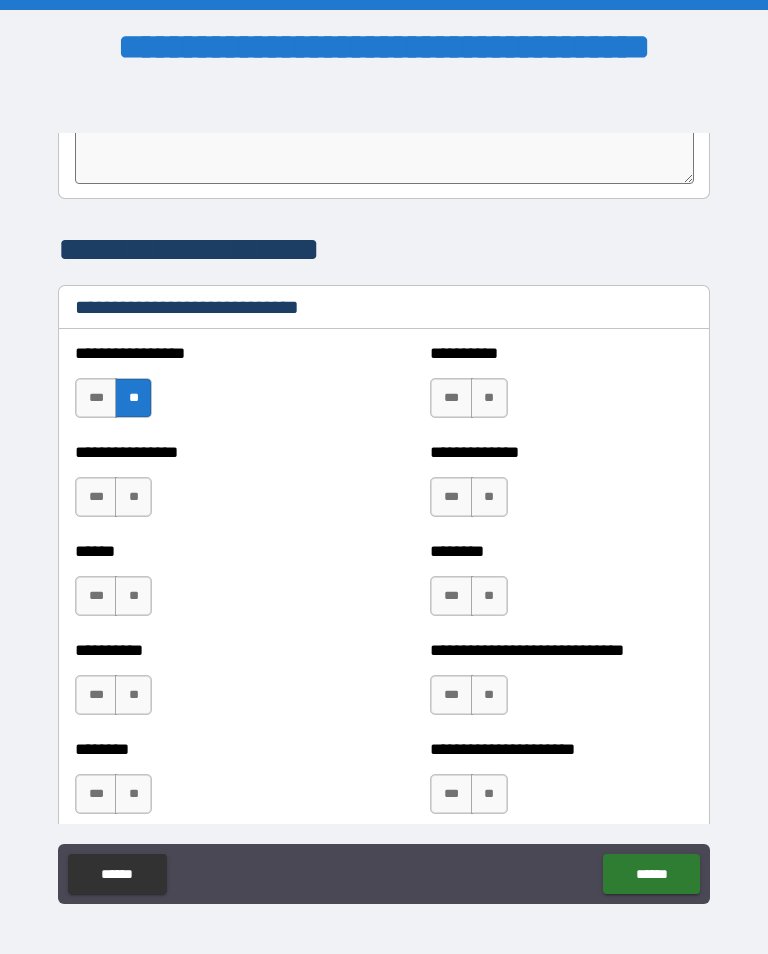 click on "***" at bounding box center (451, 398) 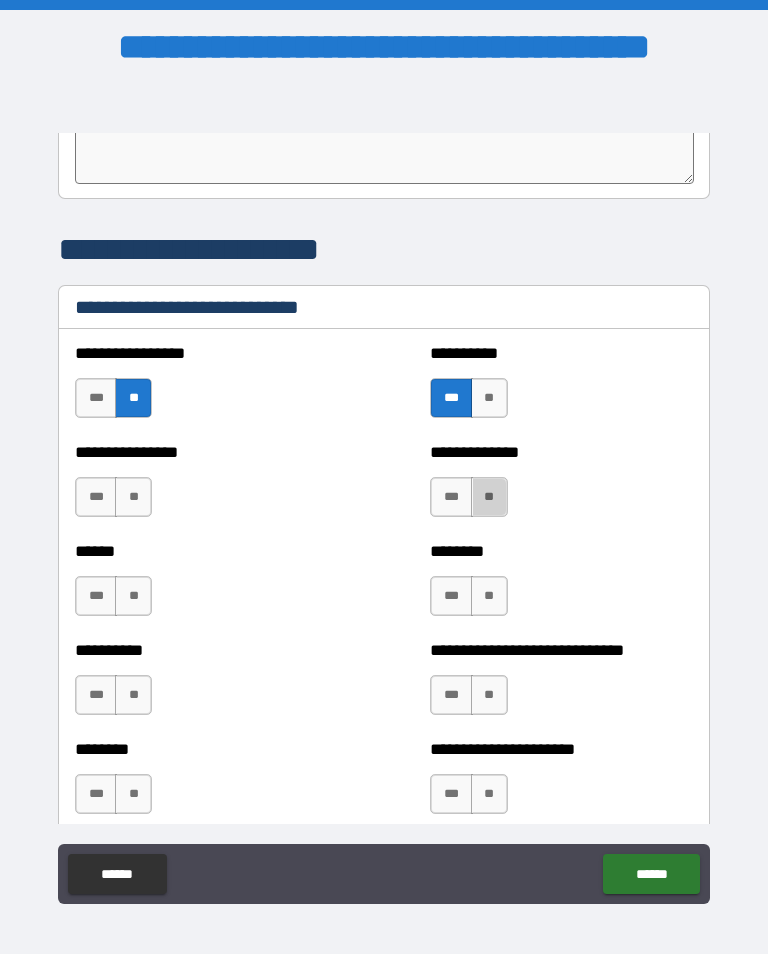 click on "**" at bounding box center [489, 497] 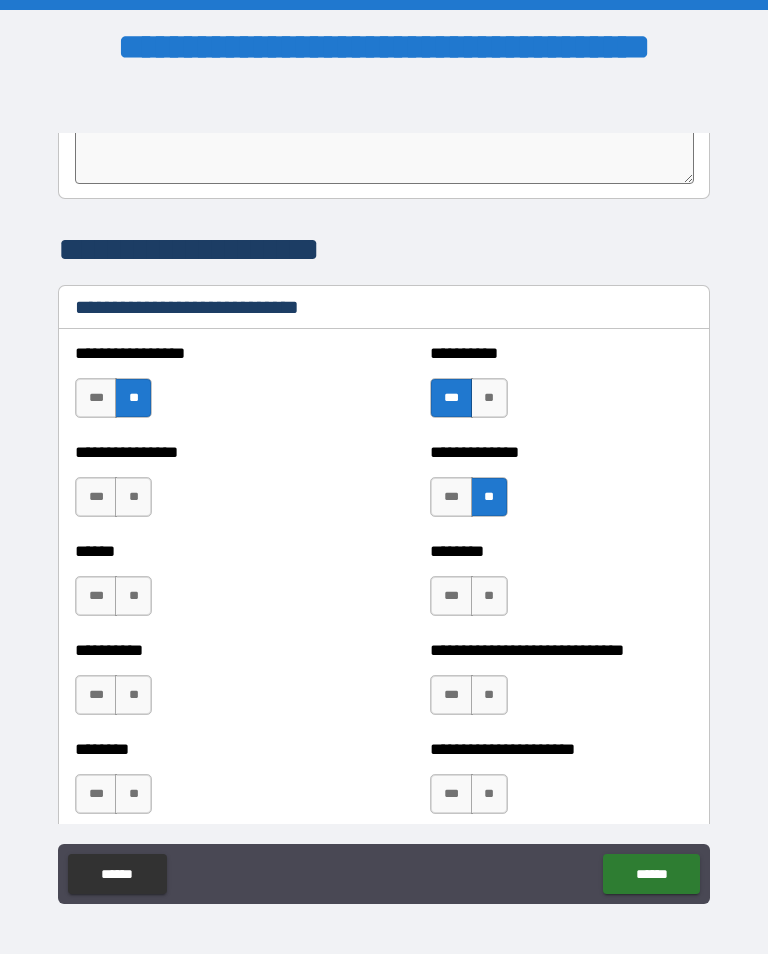 click on "**" at bounding box center (133, 497) 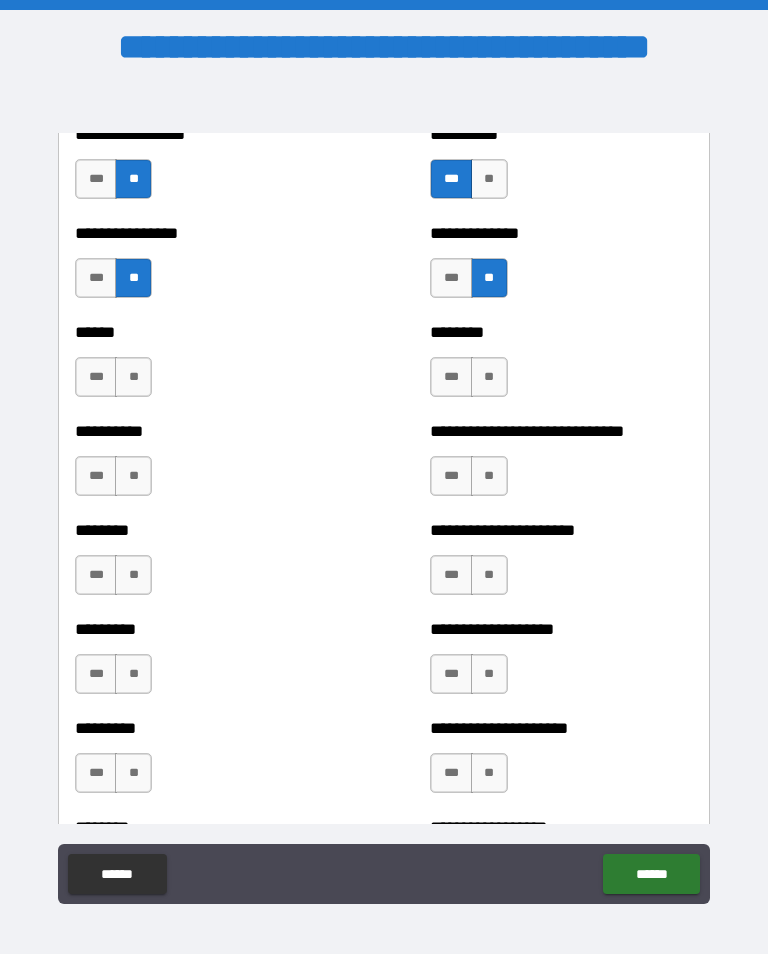 scroll, scrollTop: 6876, scrollLeft: 0, axis: vertical 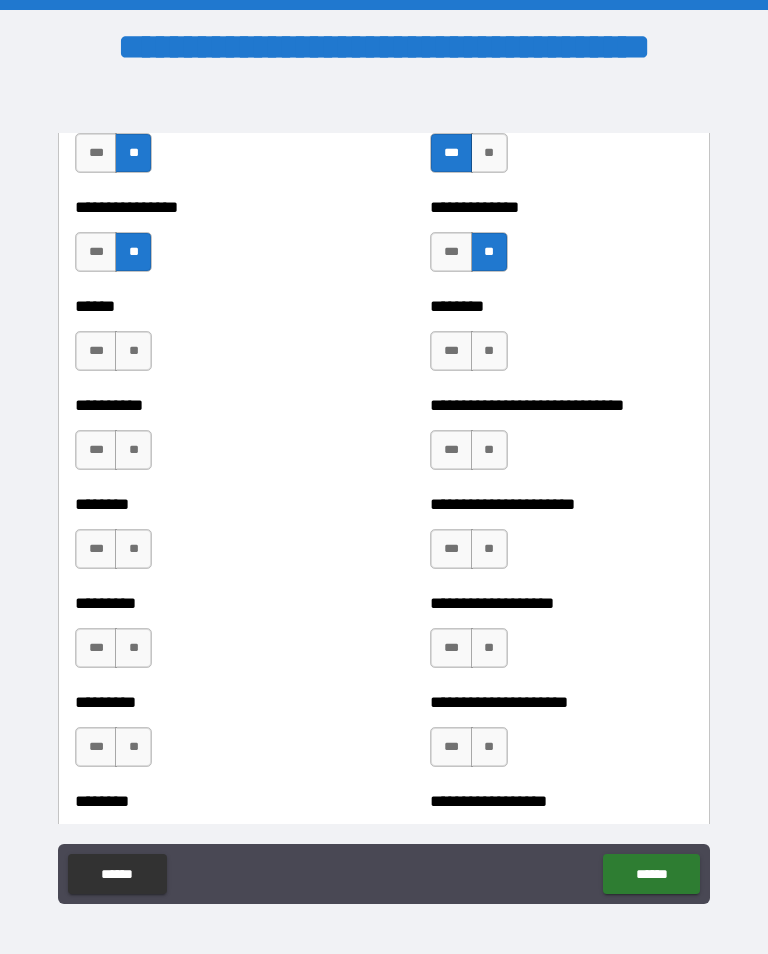 click on "***" at bounding box center [96, 351] 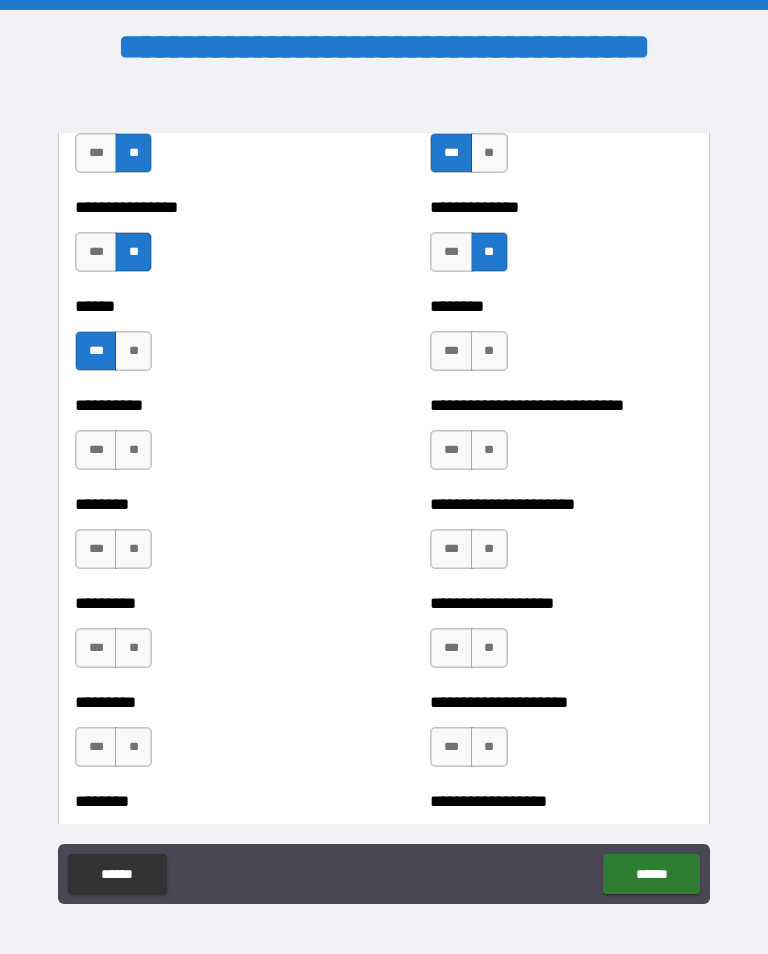 click on "**" at bounding box center [489, 351] 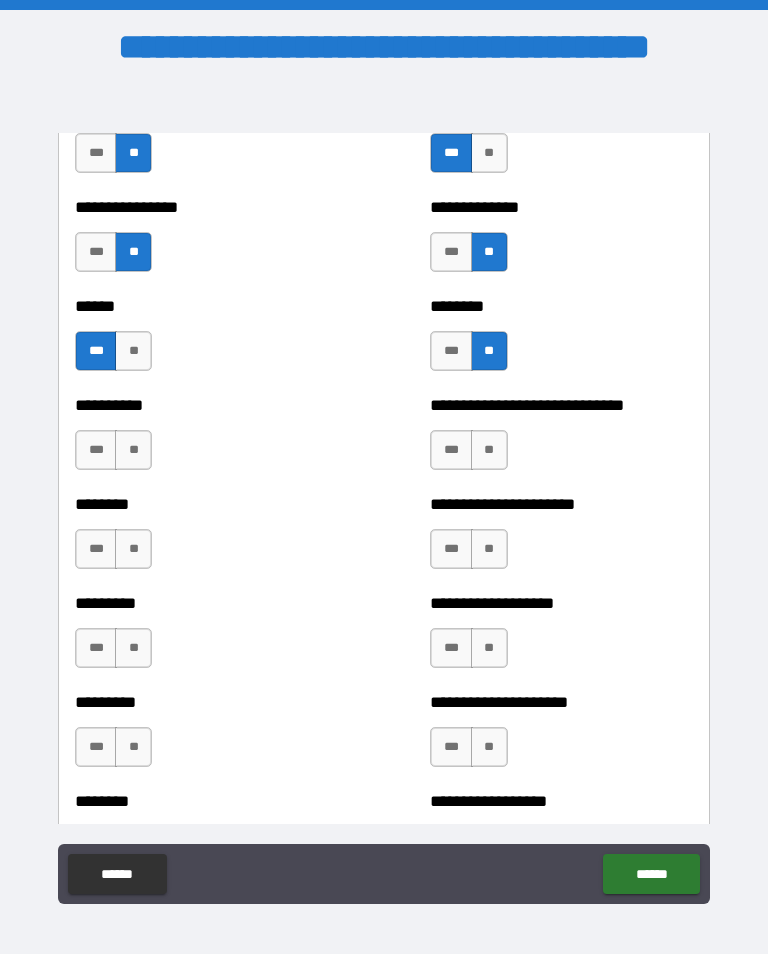 click on "**" at bounding box center (133, 450) 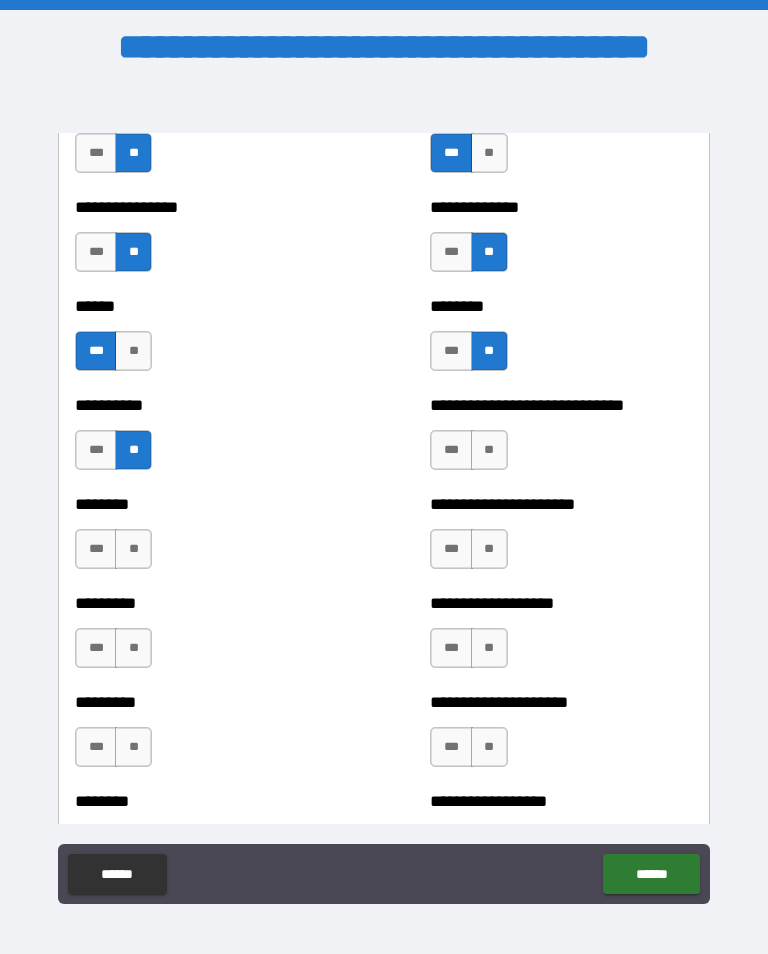 click on "***" at bounding box center (451, 450) 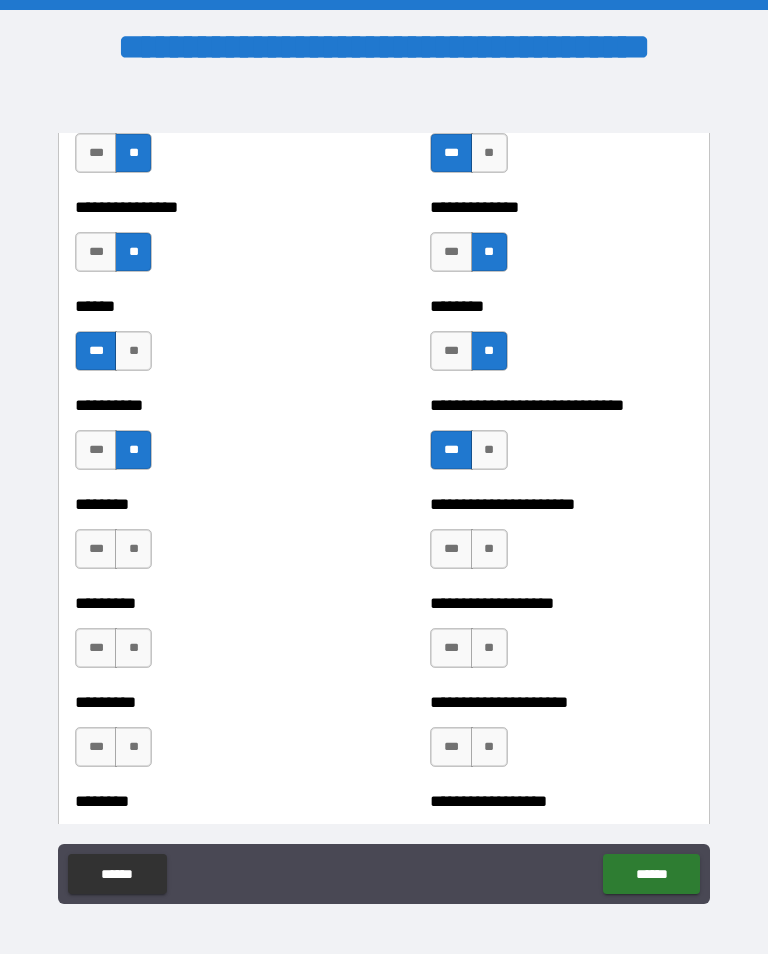 click on "***" at bounding box center (96, 549) 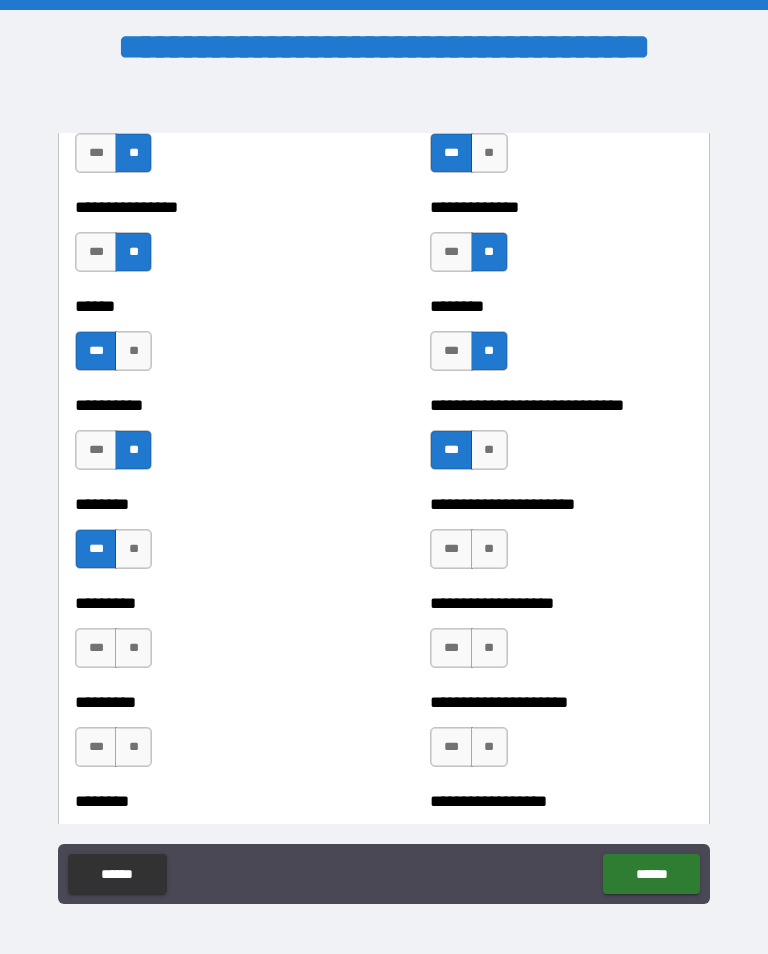click on "***" at bounding box center (451, 549) 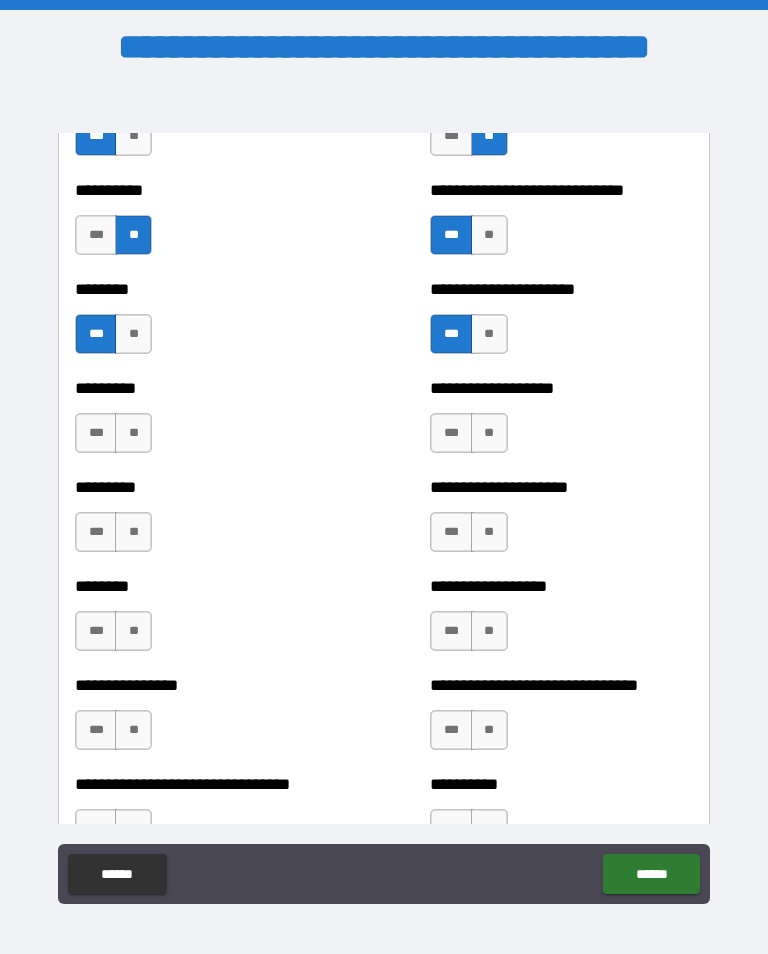 scroll, scrollTop: 7097, scrollLeft: 0, axis: vertical 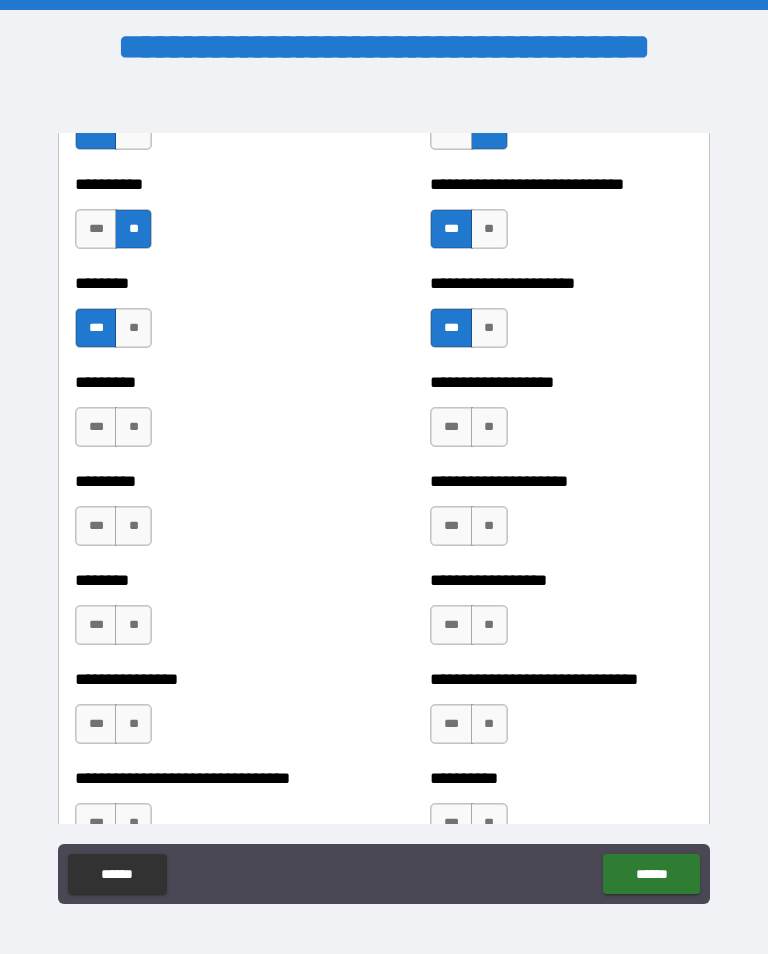 click on "**" at bounding box center [489, 427] 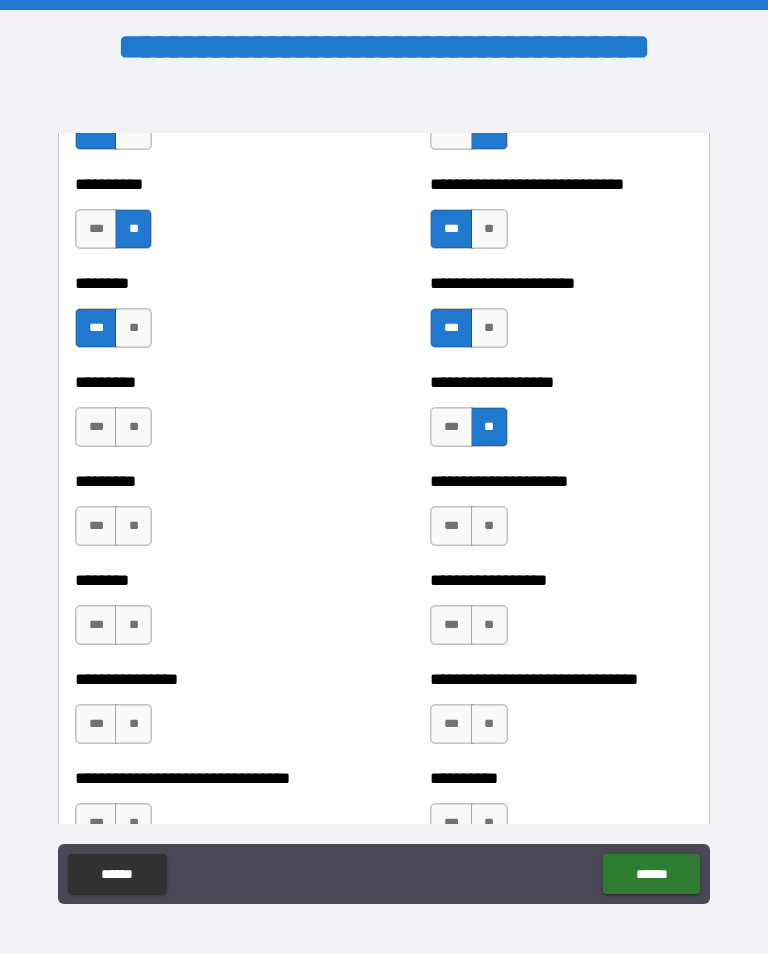 click on "**" at bounding box center [133, 427] 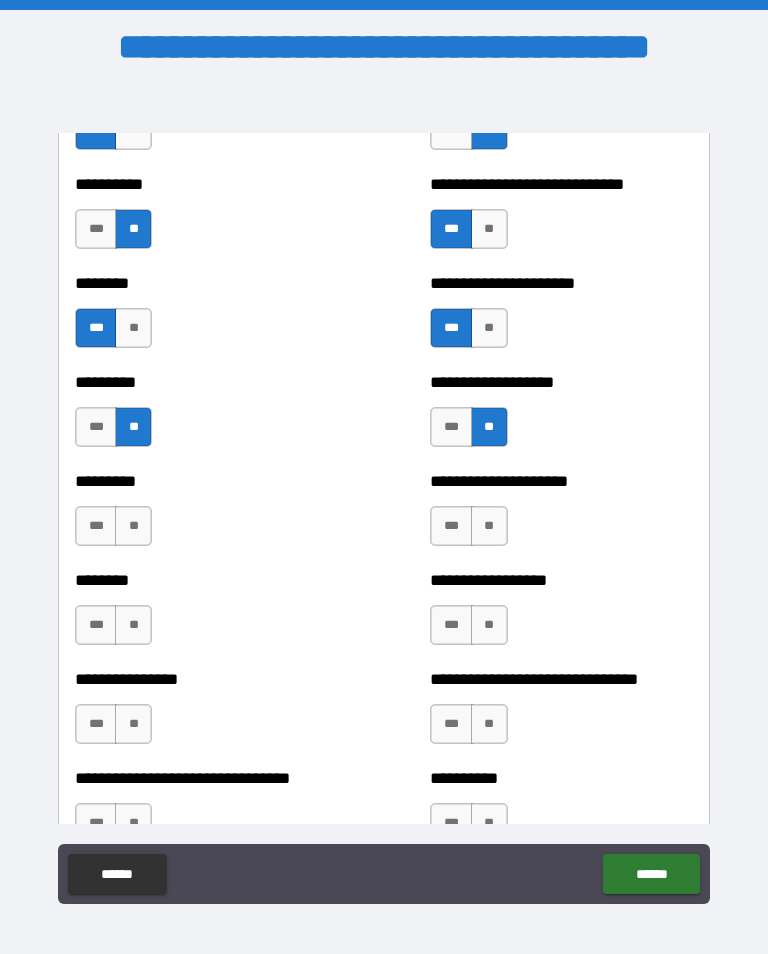 click on "***" at bounding box center [96, 526] 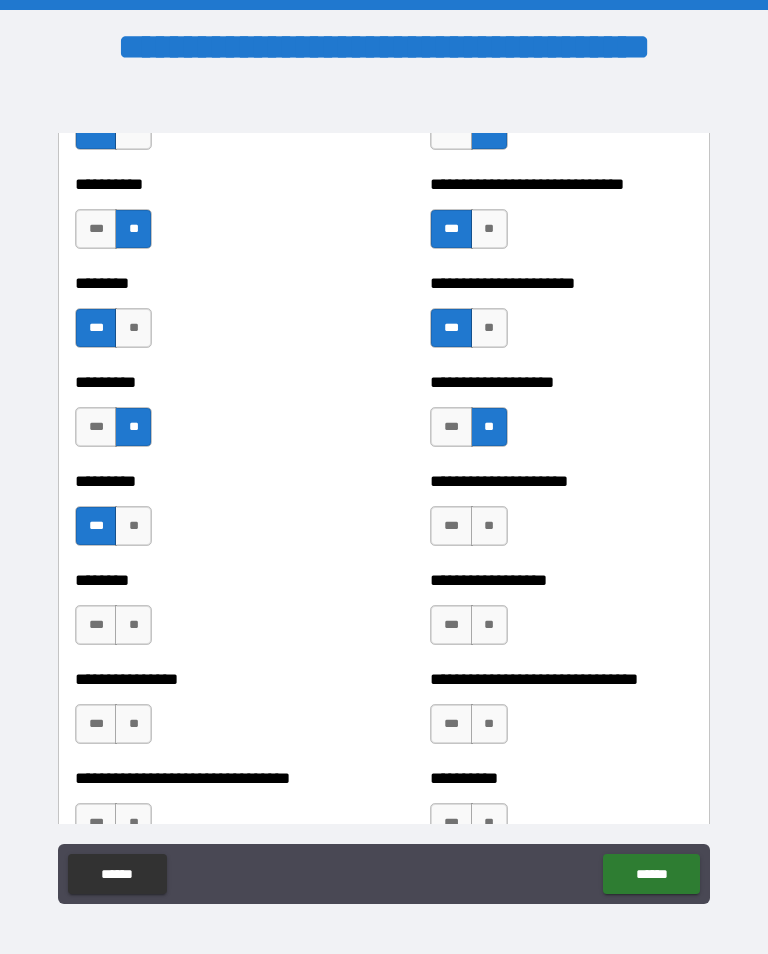 click on "***" at bounding box center (451, 526) 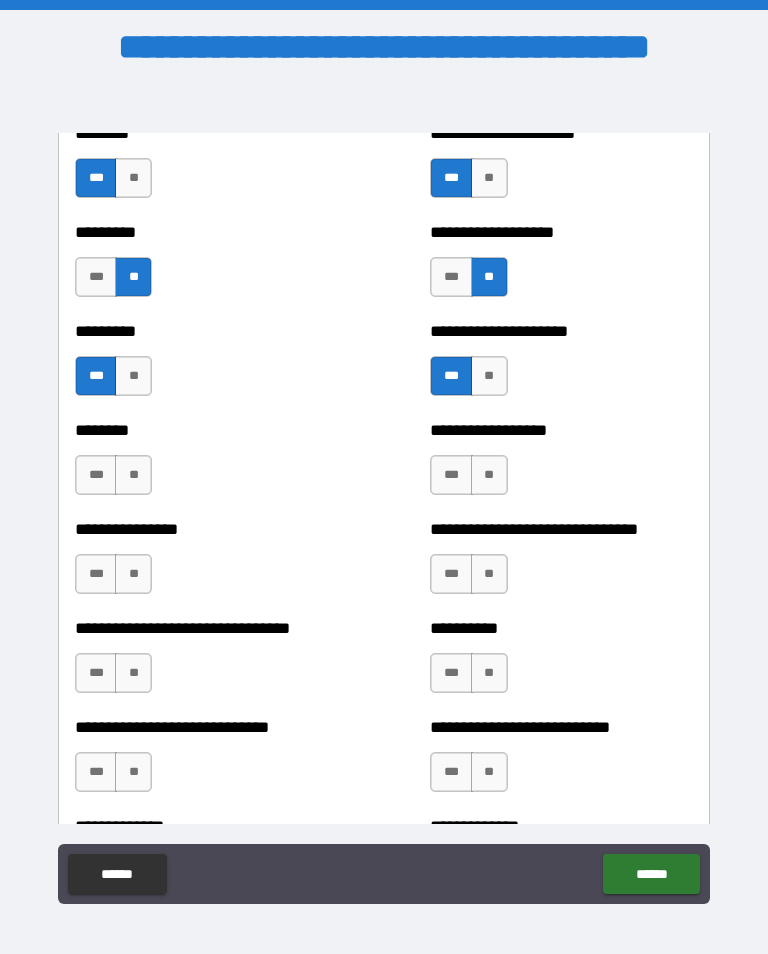 scroll, scrollTop: 7269, scrollLeft: 0, axis: vertical 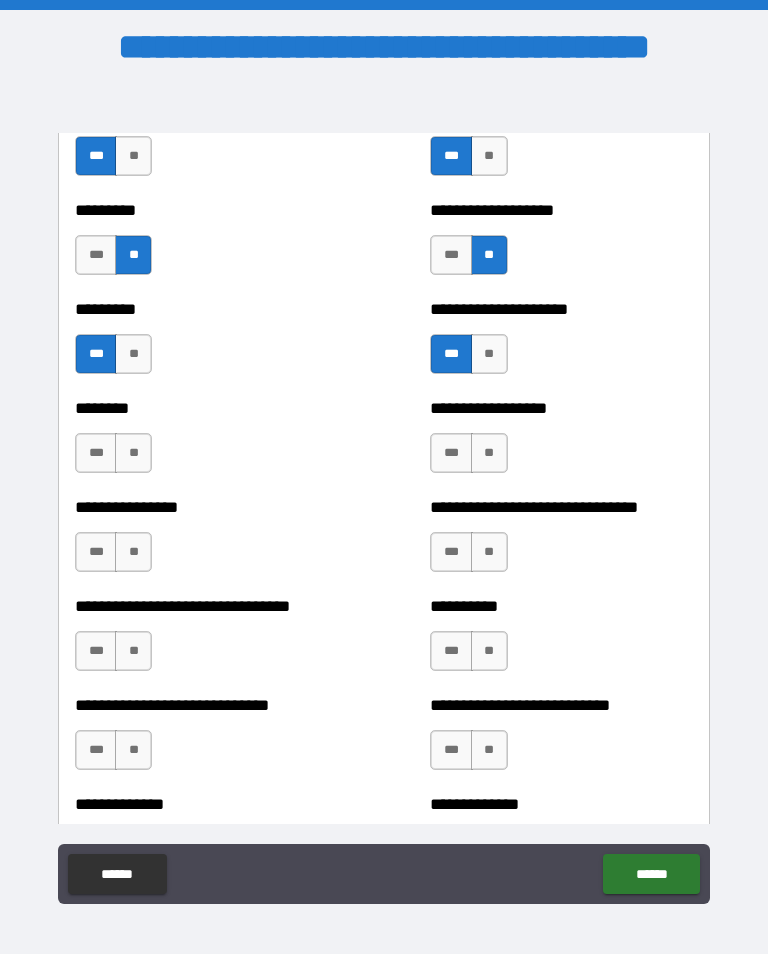click on "**" at bounding box center (489, 453) 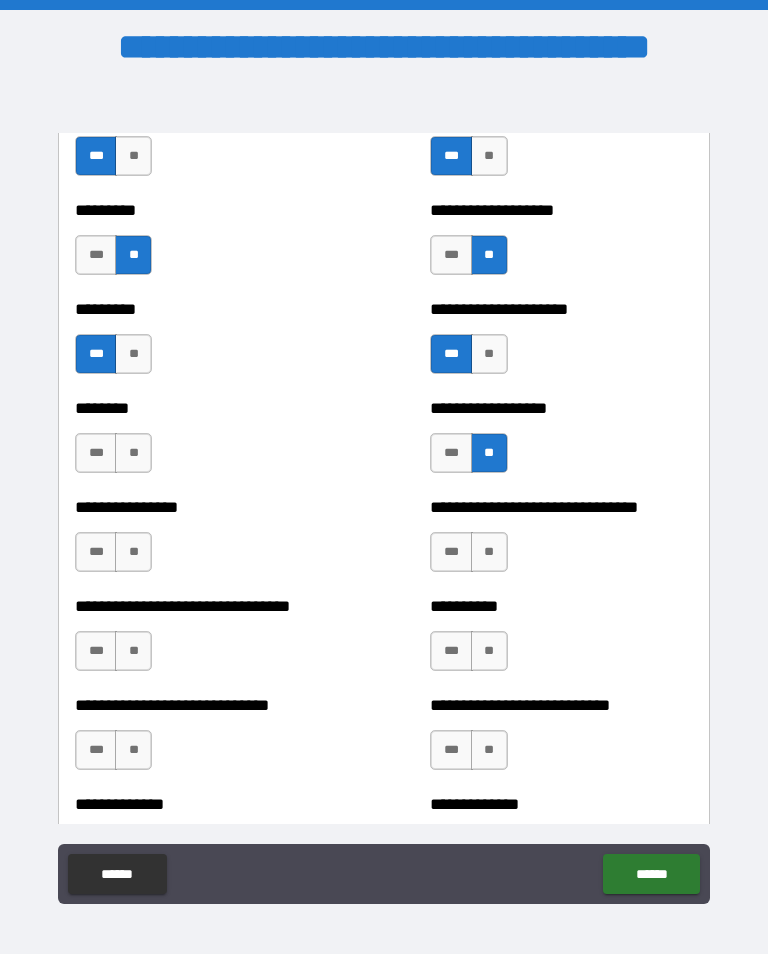 click on "**" at bounding box center [133, 453] 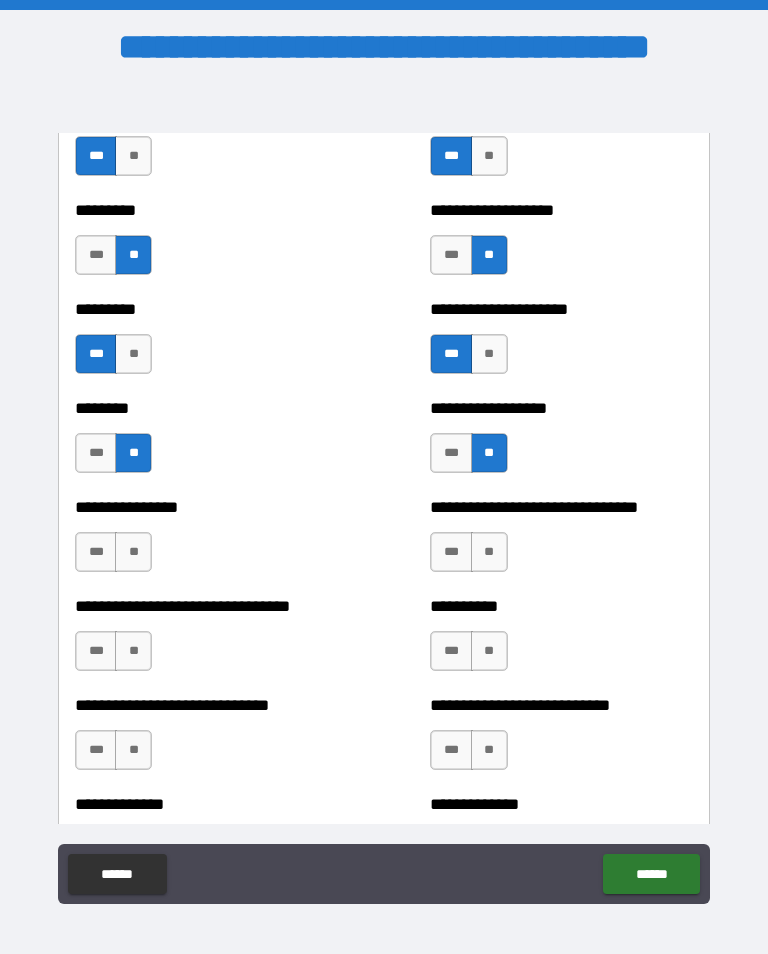 click on "**" at bounding box center (133, 552) 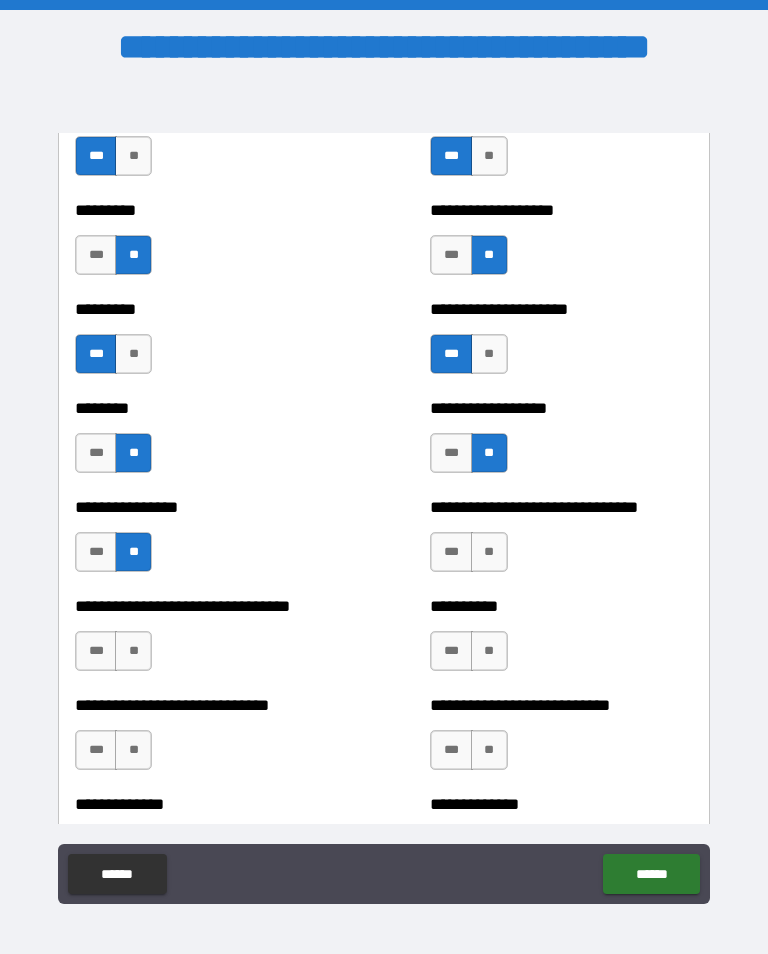 click on "***" at bounding box center [451, 552] 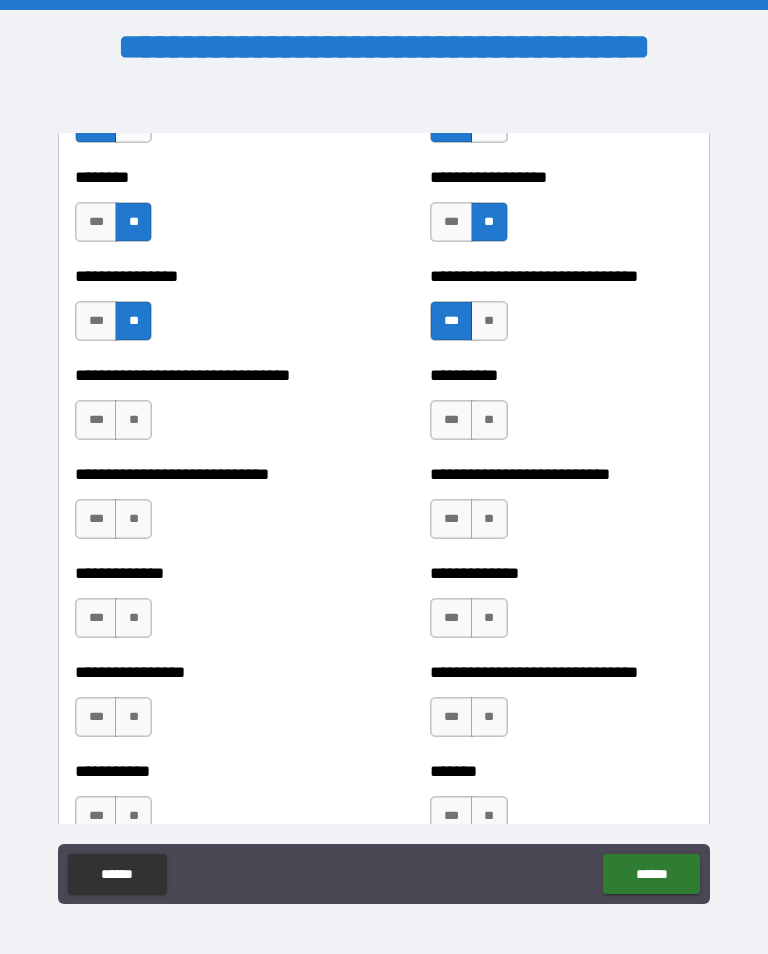 scroll, scrollTop: 7503, scrollLeft: 0, axis: vertical 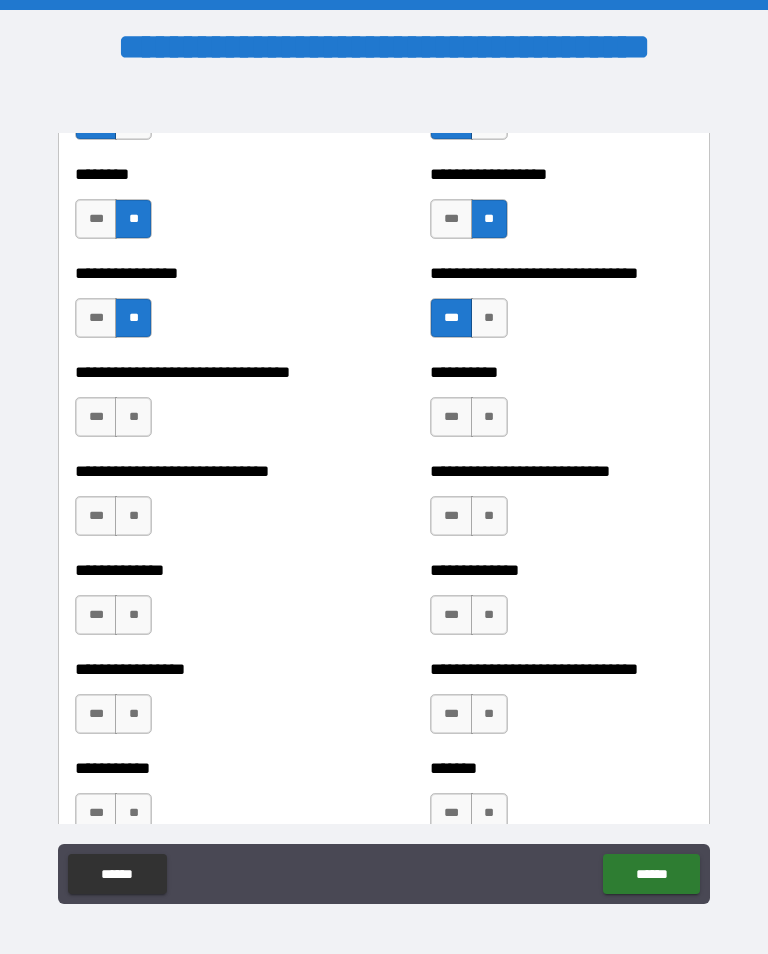 click on "***" at bounding box center [96, 417] 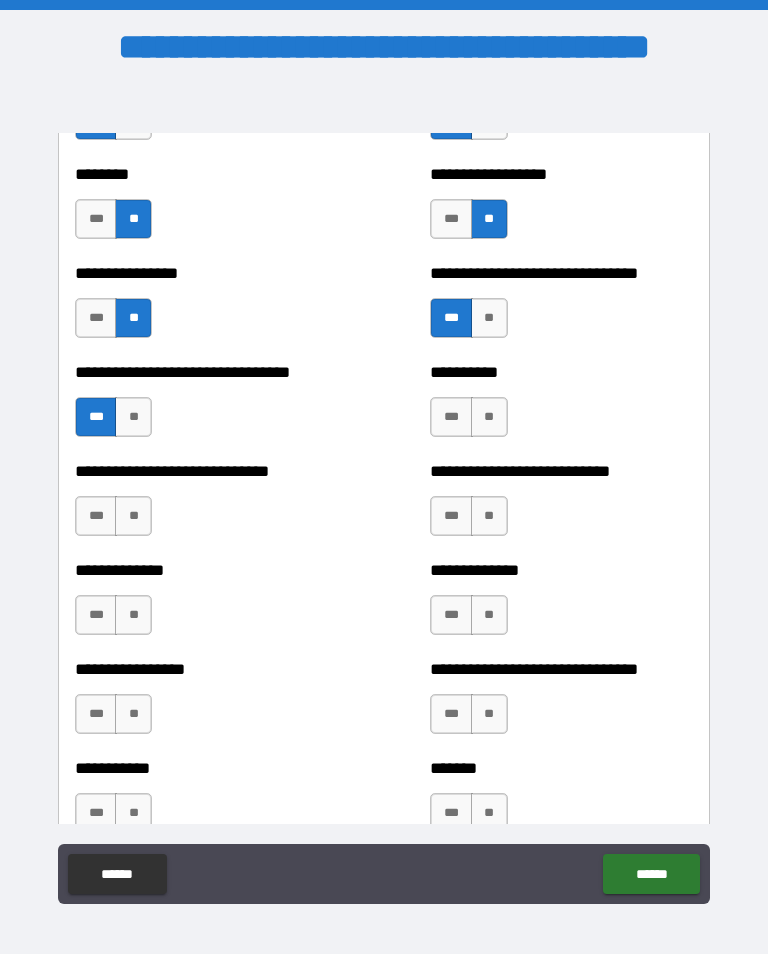 click on "**" at bounding box center [489, 417] 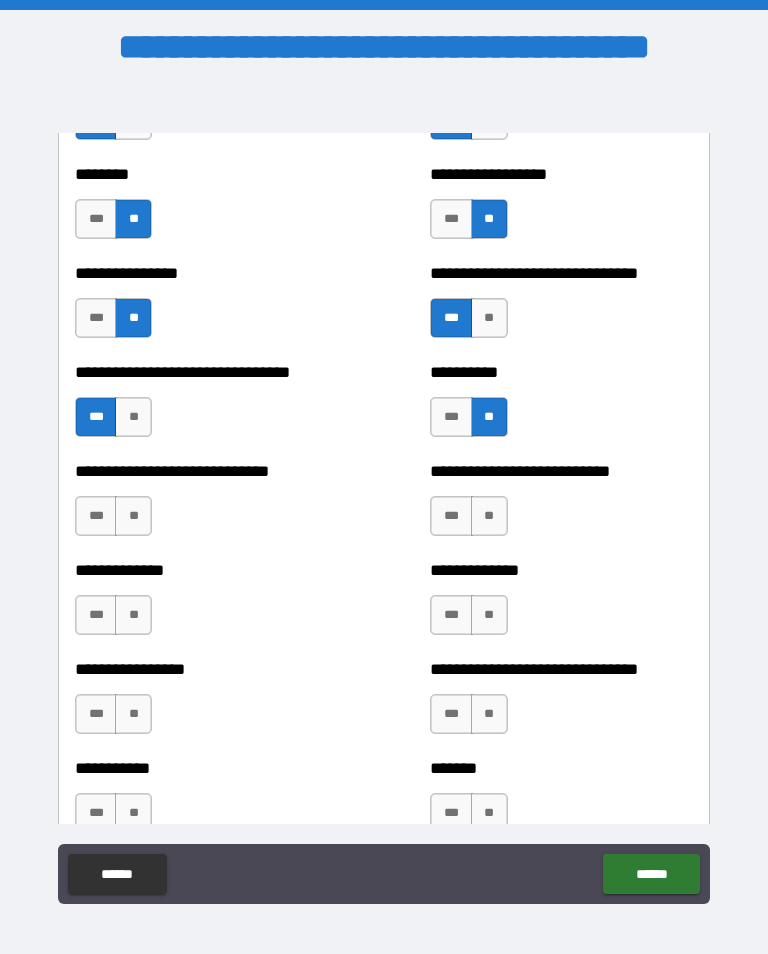 click on "**" at bounding box center [133, 516] 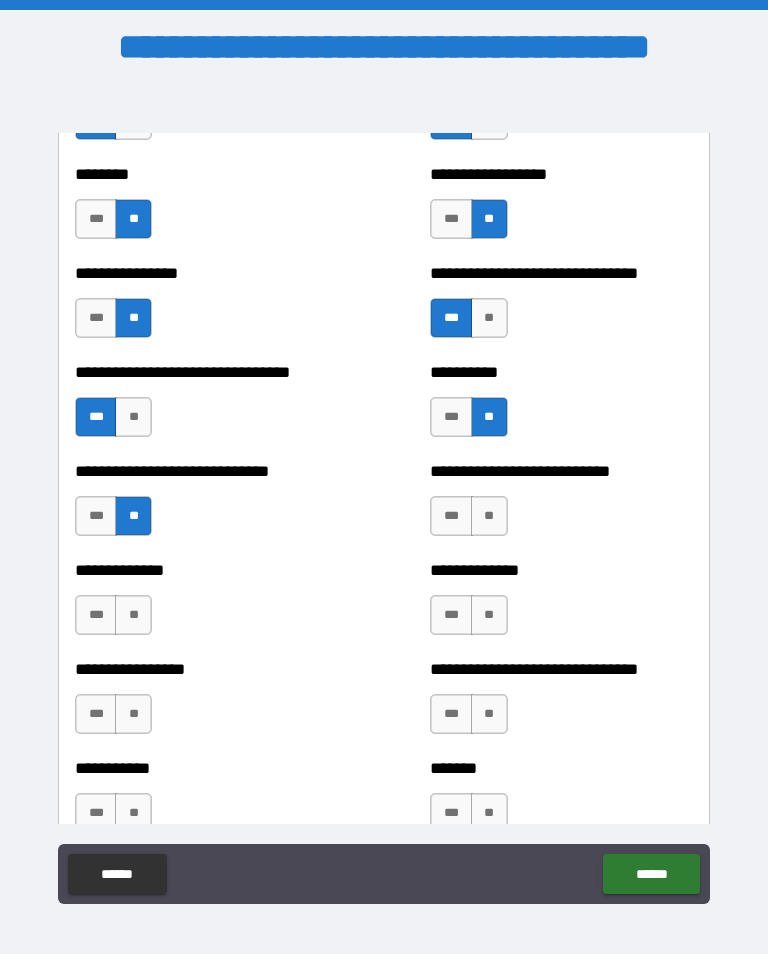 click on "**" at bounding box center (489, 516) 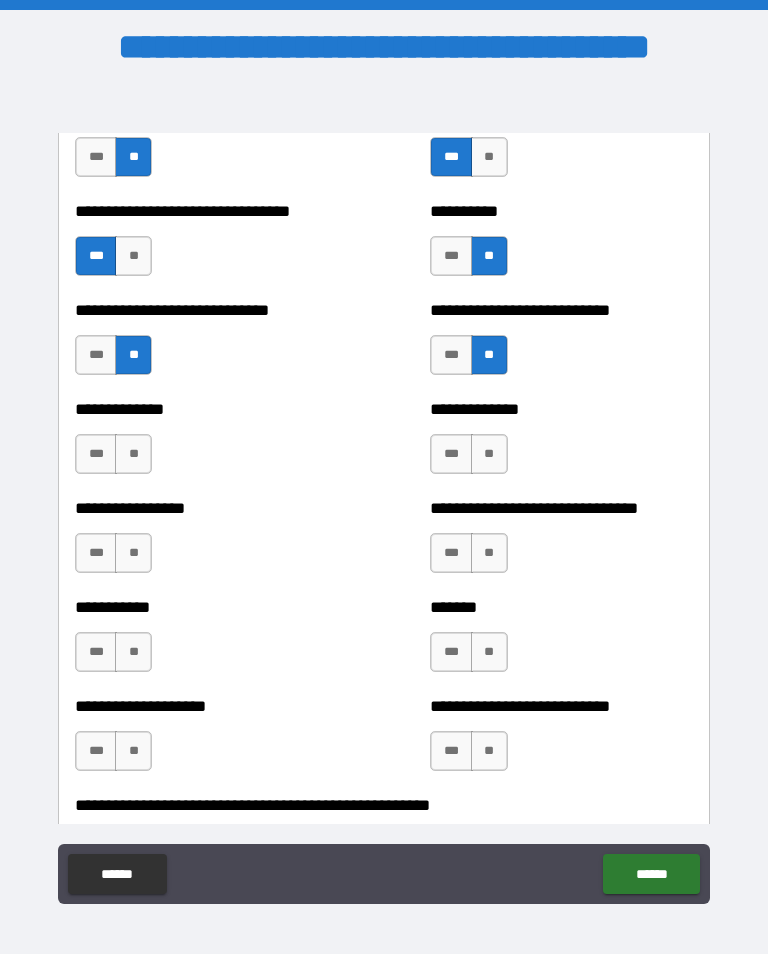 scroll, scrollTop: 7667, scrollLeft: 0, axis: vertical 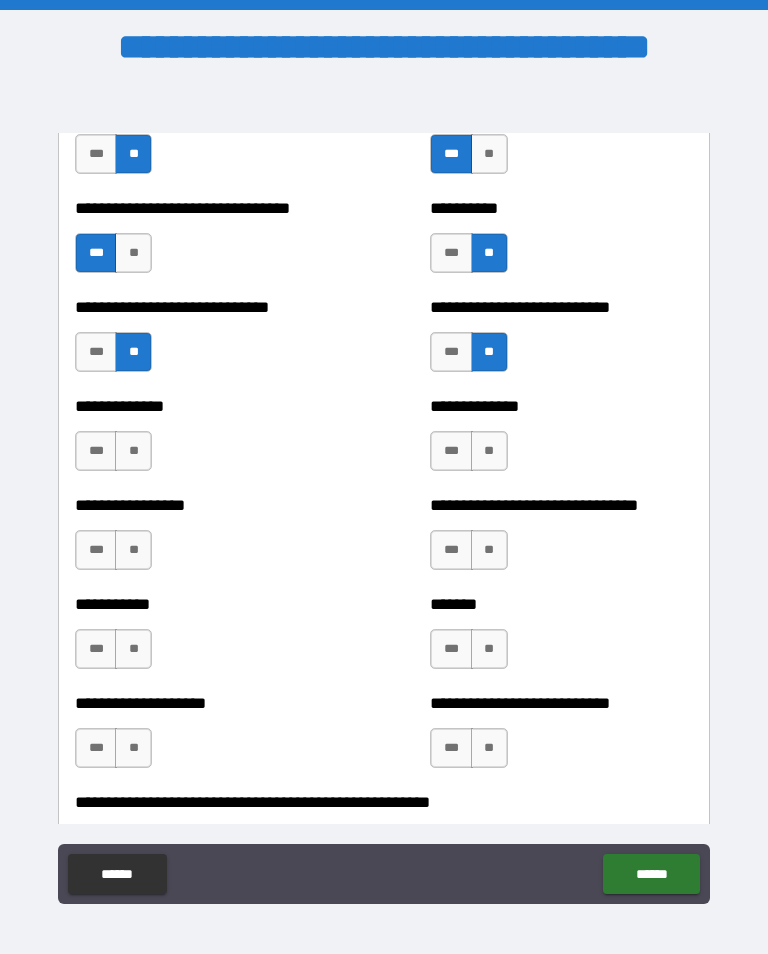 click on "***" at bounding box center [451, 451] 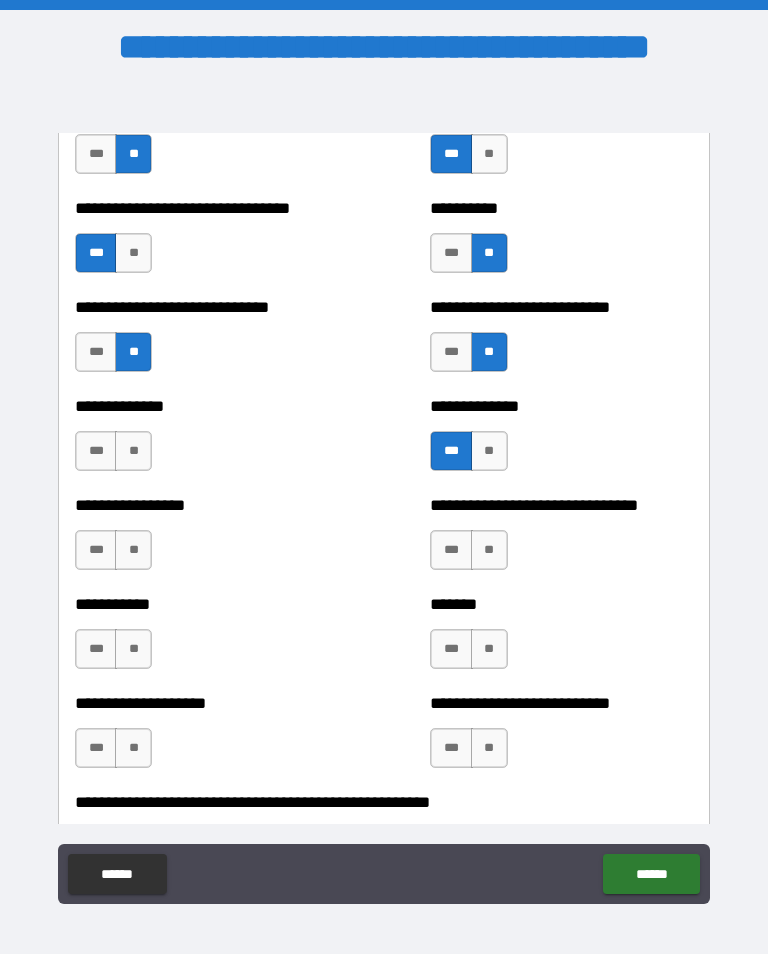 click on "**" at bounding box center [133, 451] 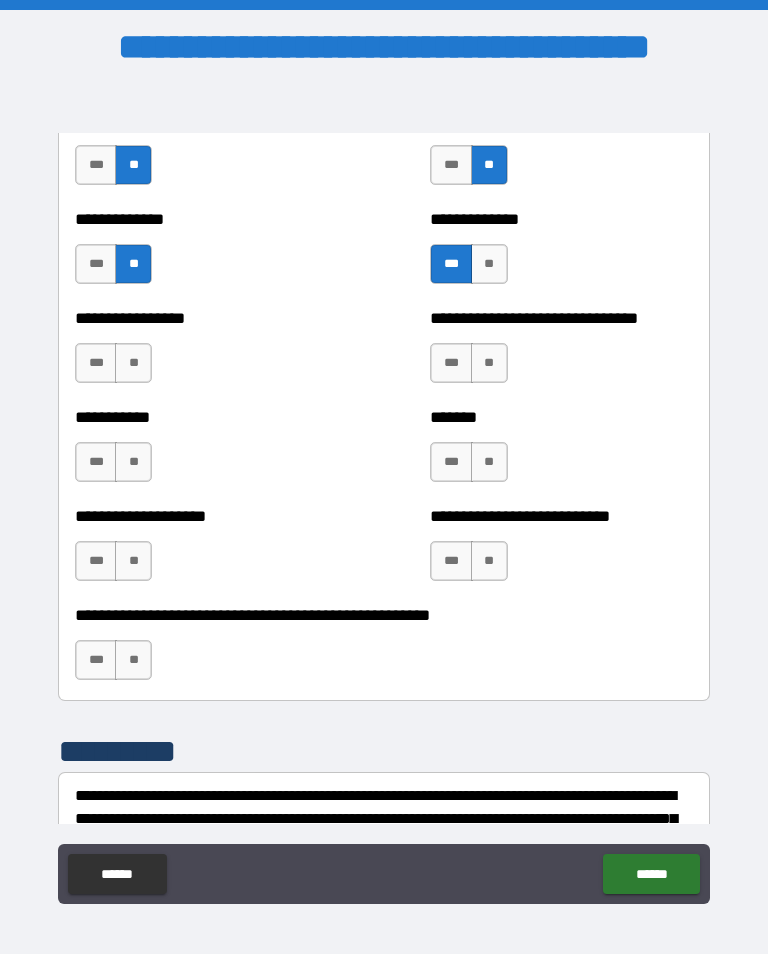 scroll, scrollTop: 7860, scrollLeft: 0, axis: vertical 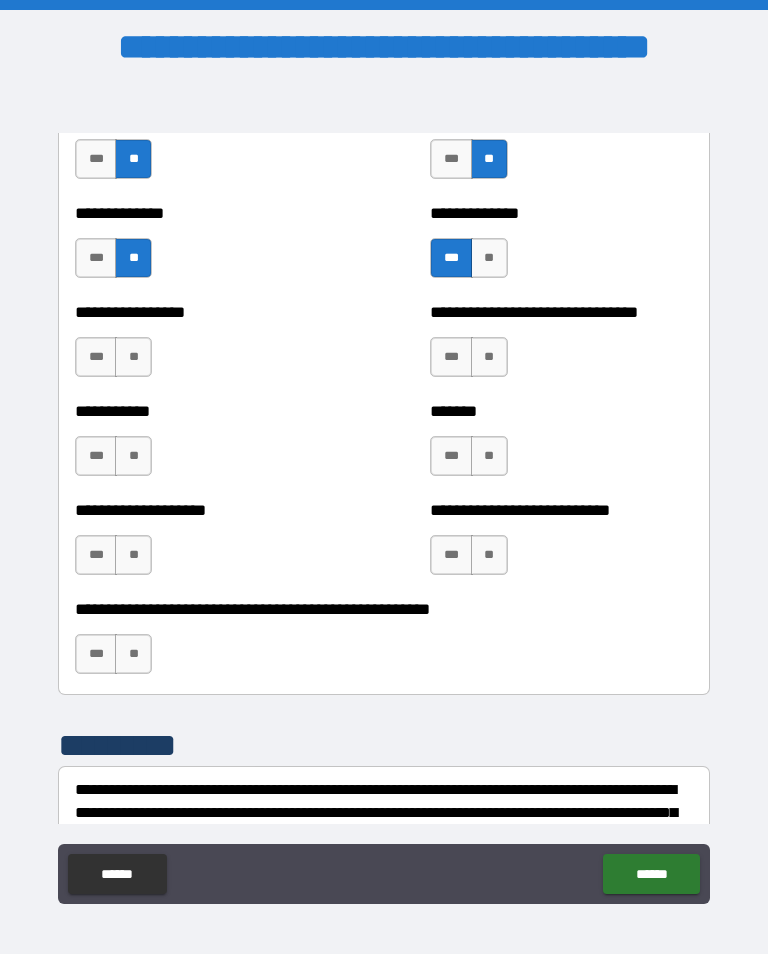click on "**" at bounding box center (133, 357) 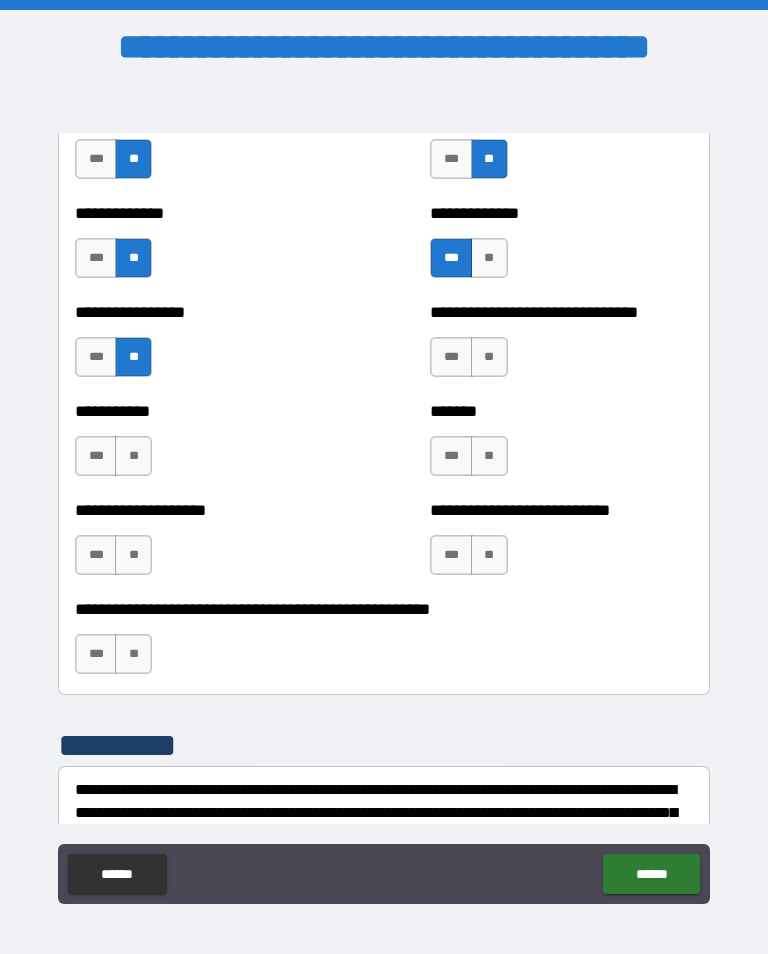 click on "**" at bounding box center [489, 357] 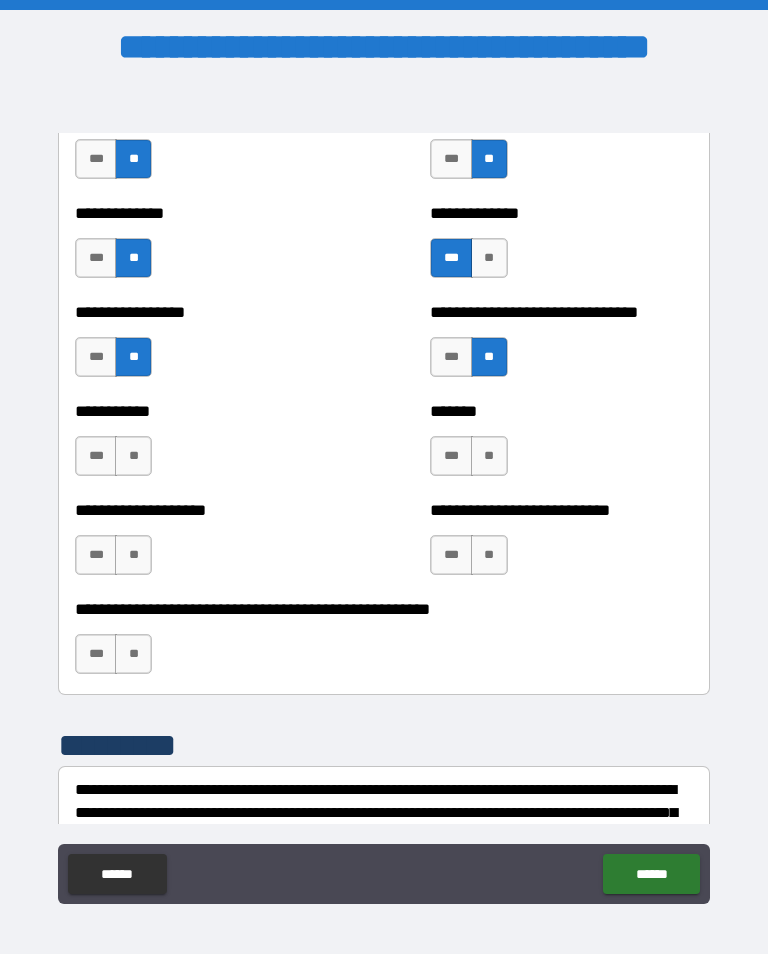 click on "**" at bounding box center (133, 456) 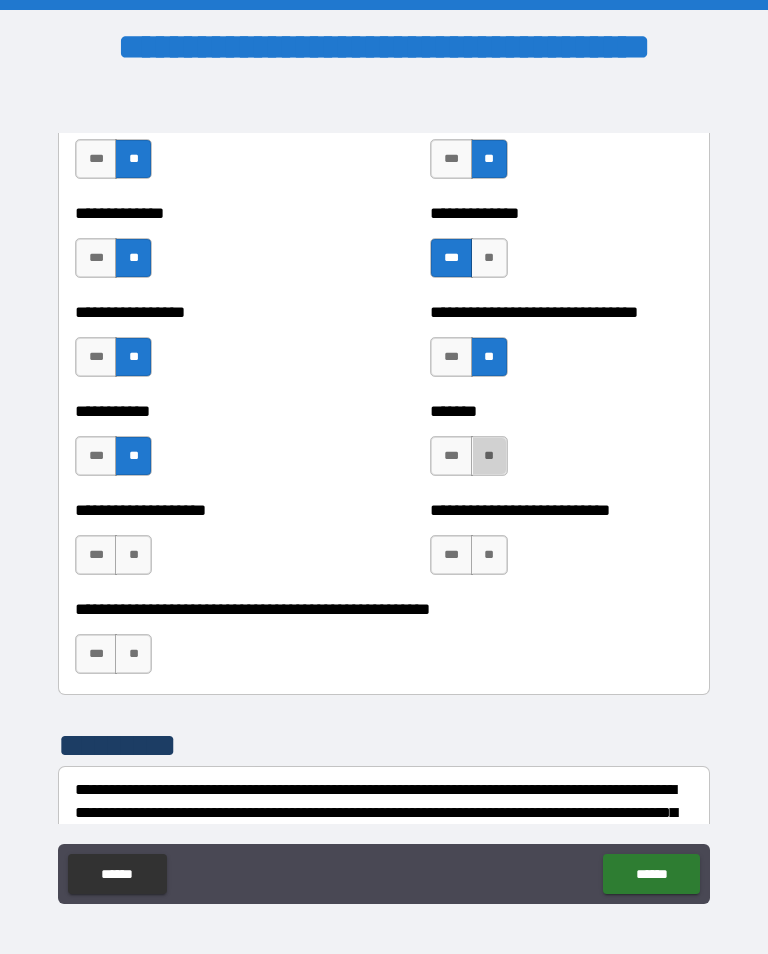 click on "**" at bounding box center (489, 456) 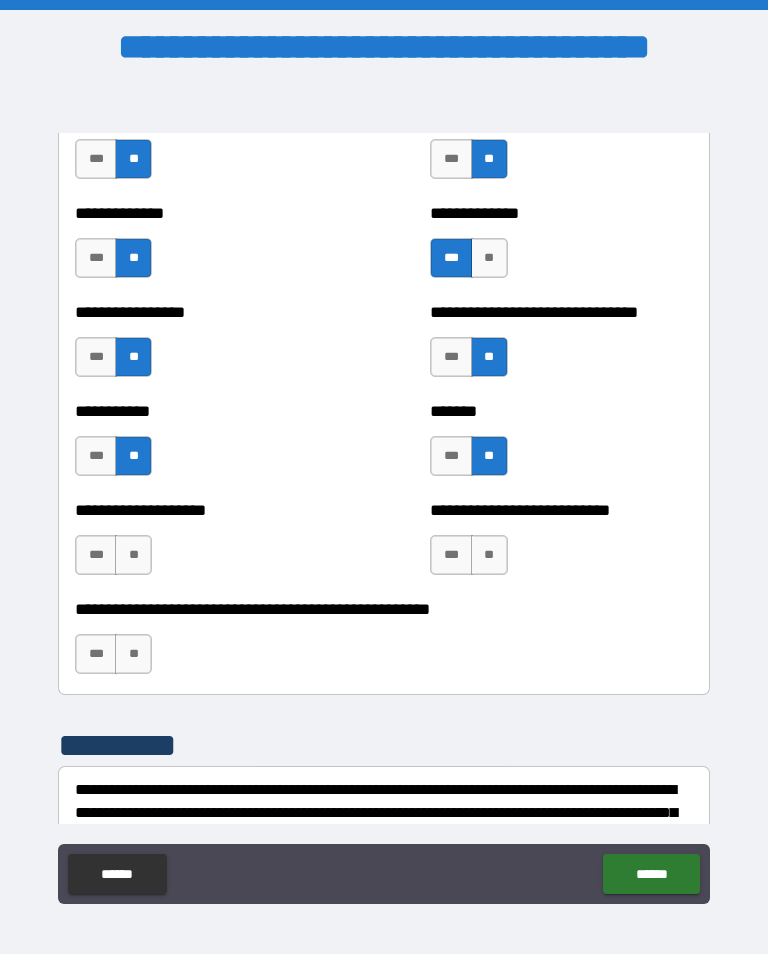 click on "**" at bounding box center (133, 555) 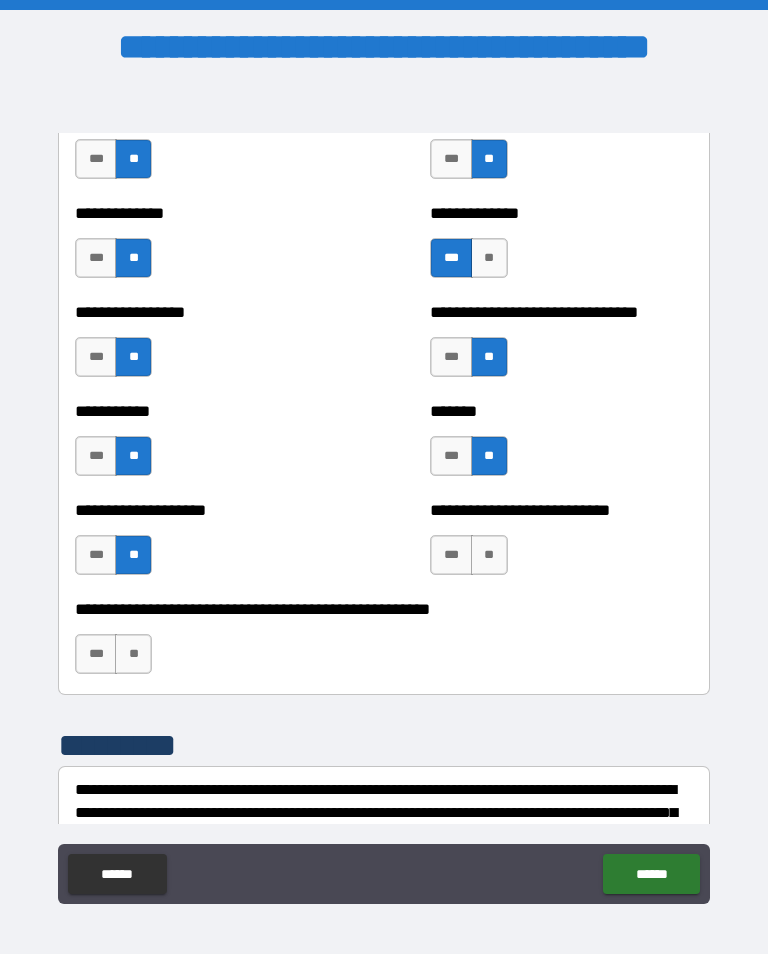 click on "**" at bounding box center (489, 555) 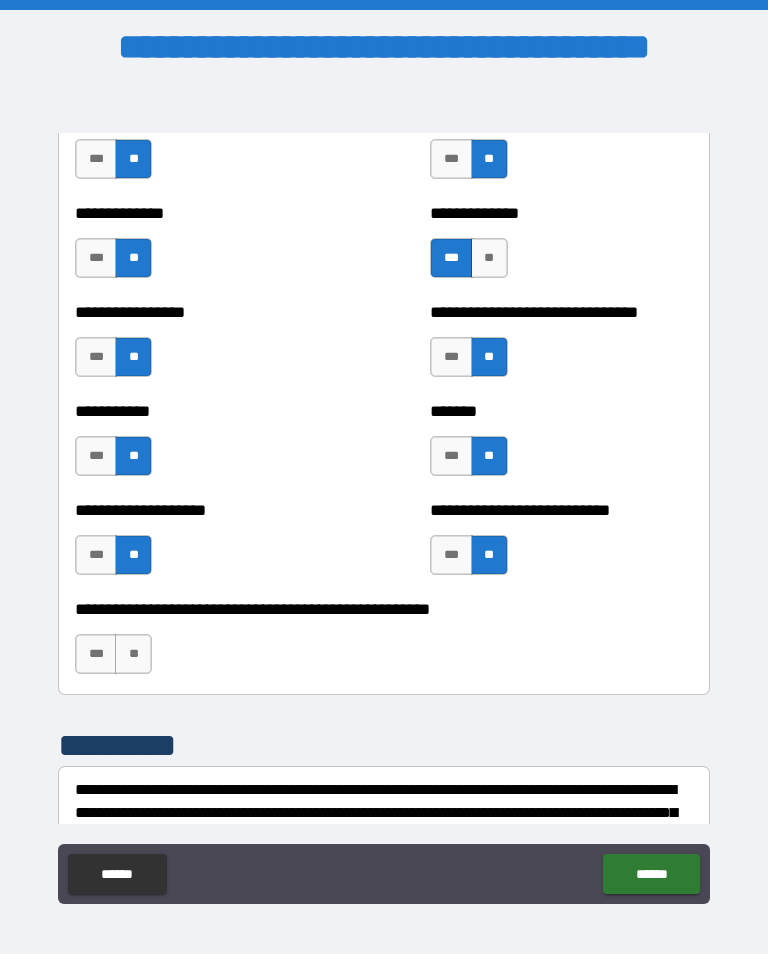 click on "**" at bounding box center [489, 555] 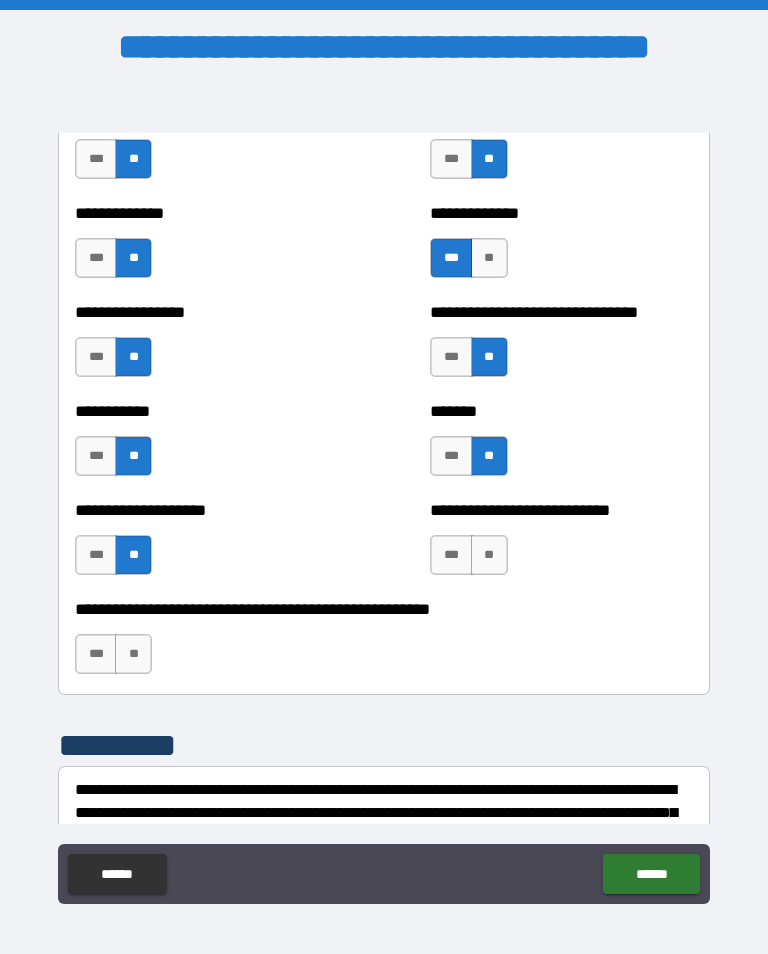 click on "**" at bounding box center (133, 654) 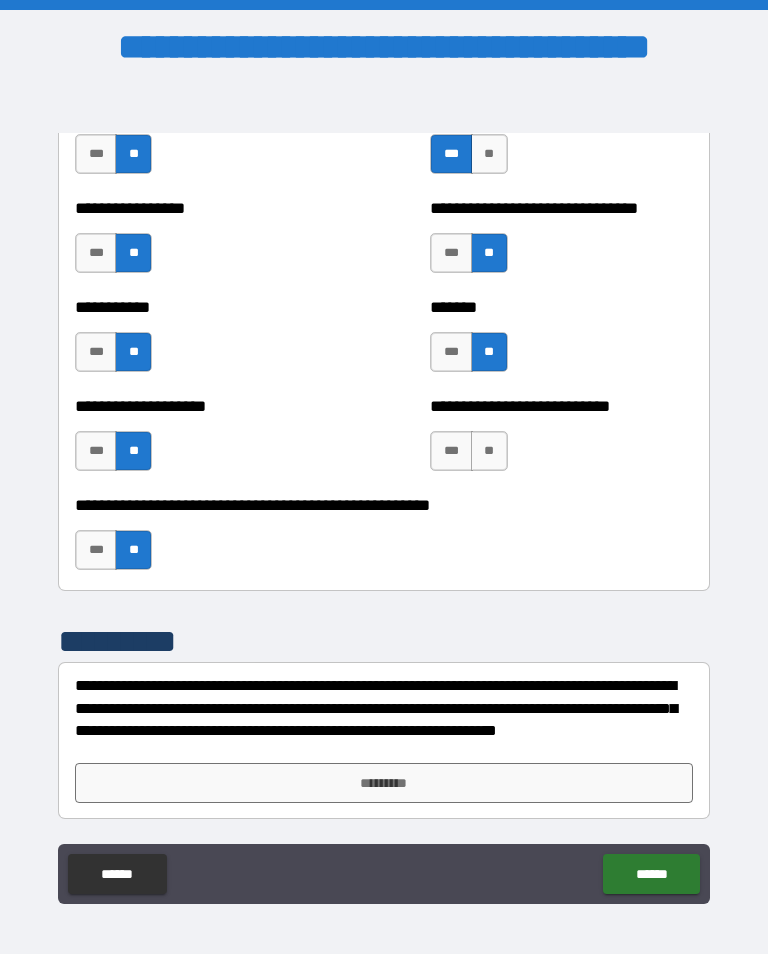 scroll, scrollTop: 7964, scrollLeft: 0, axis: vertical 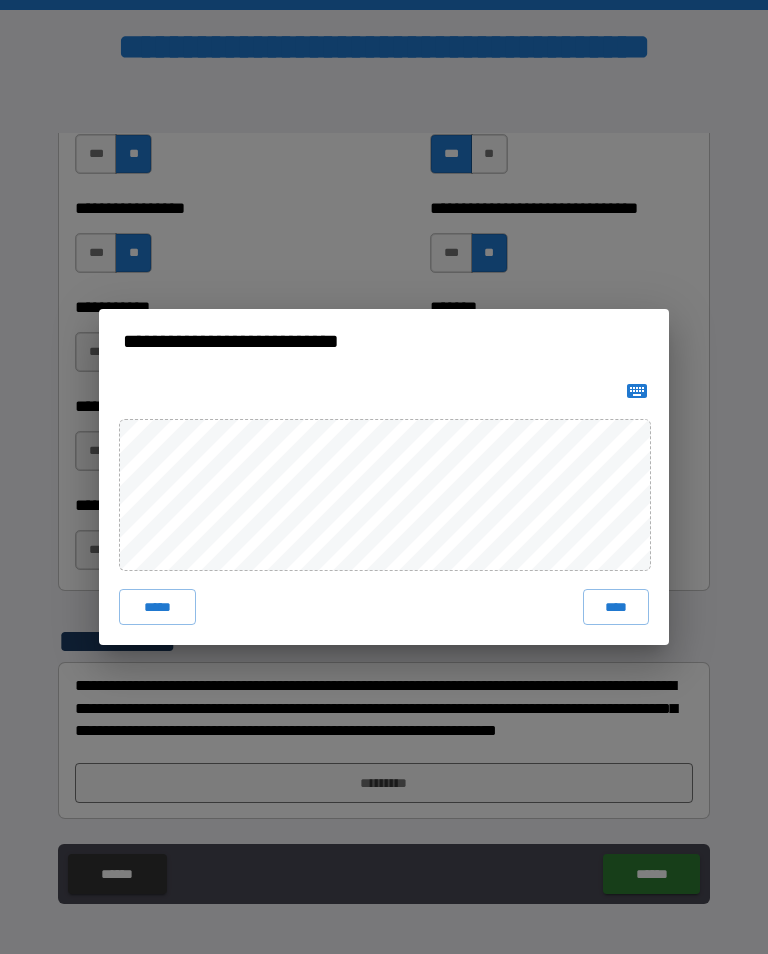 click on "****" at bounding box center [616, 607] 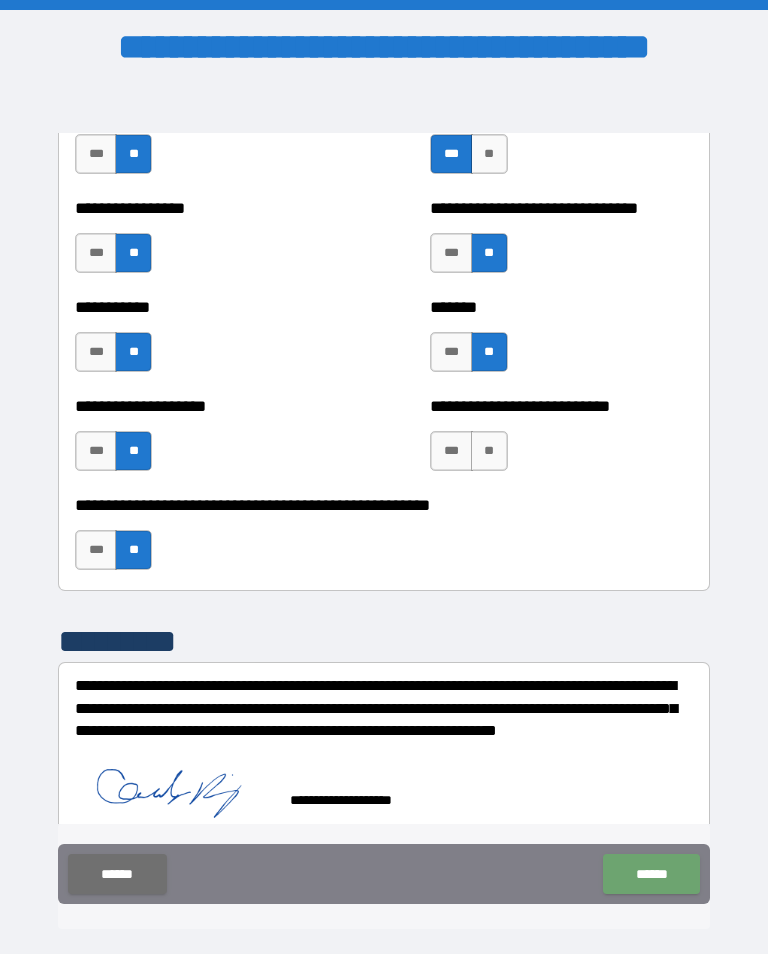click on "******" at bounding box center [651, 874] 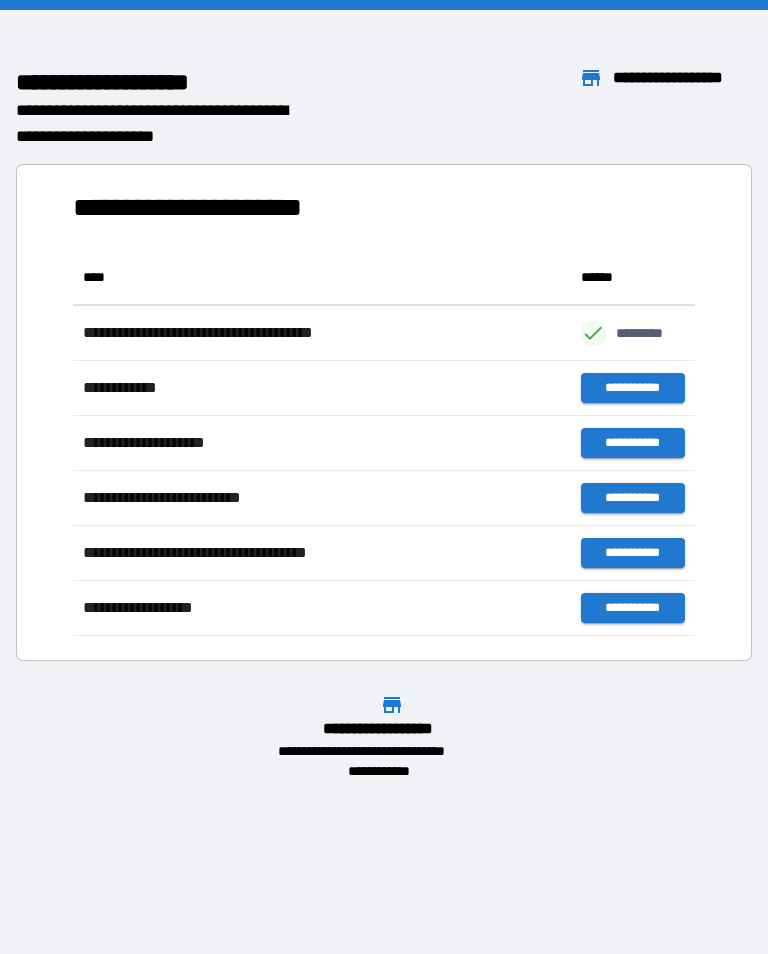 scroll, scrollTop: 1, scrollLeft: 1, axis: both 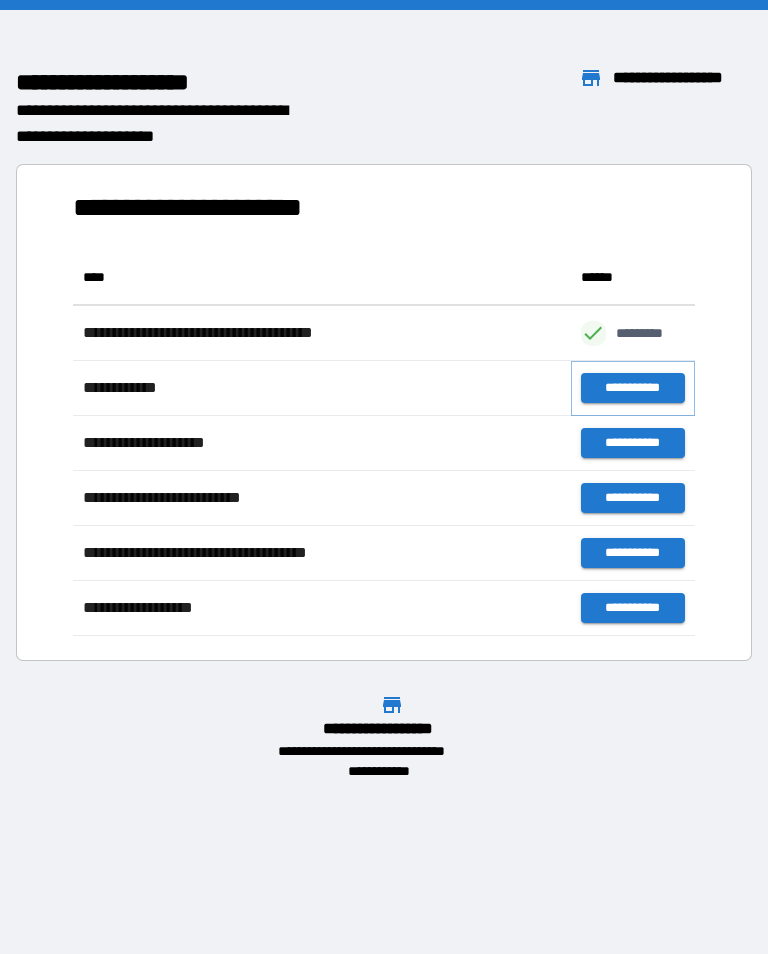 click on "**********" at bounding box center (633, 388) 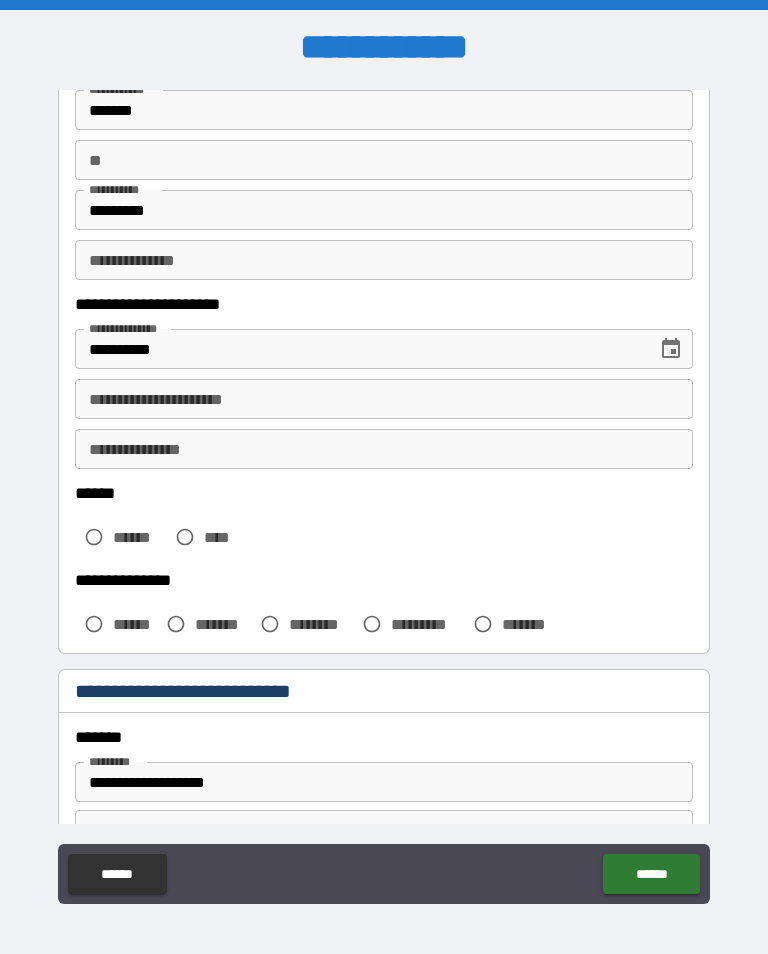 scroll, scrollTop: 152, scrollLeft: 0, axis: vertical 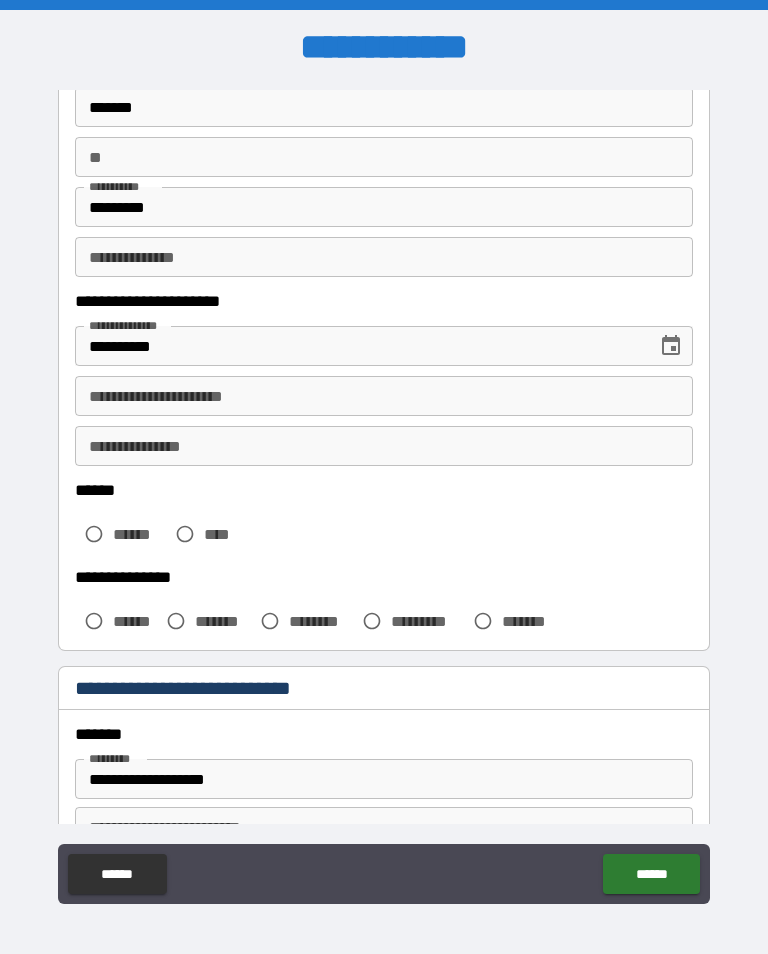 click on "**********" at bounding box center (384, 396) 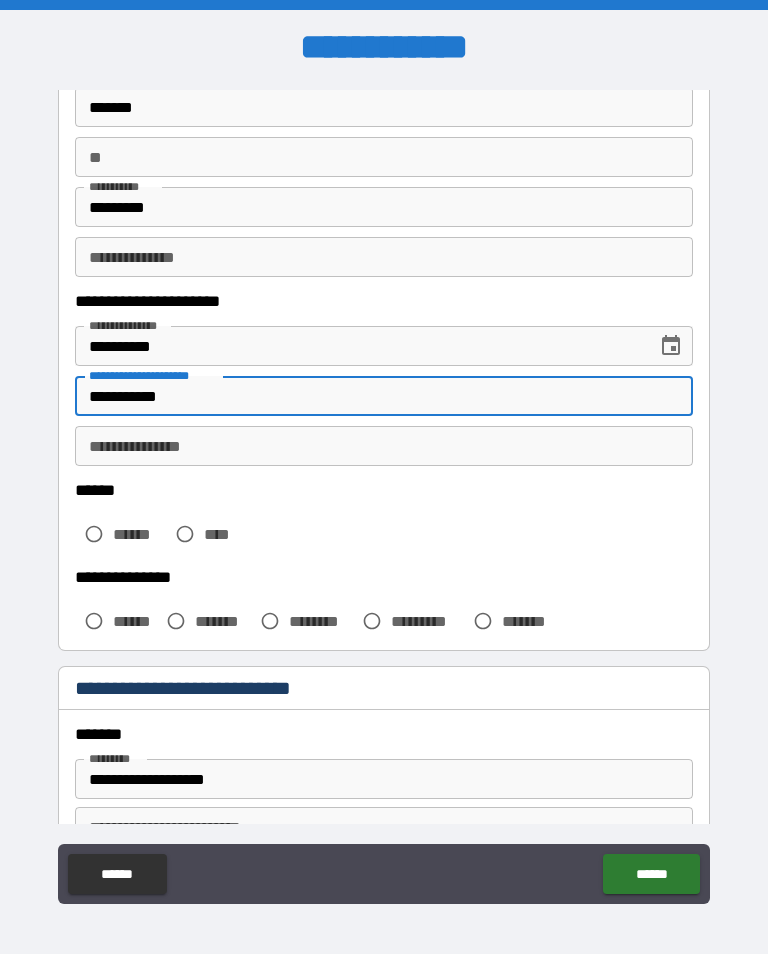 type on "**********" 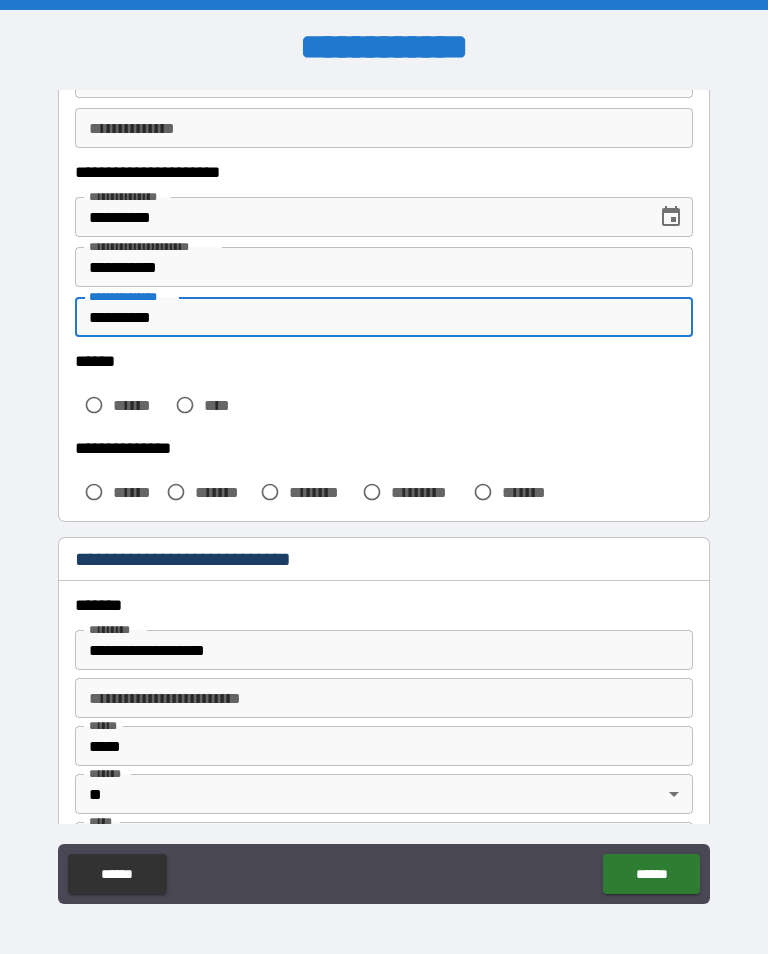 scroll, scrollTop: 283, scrollLeft: 0, axis: vertical 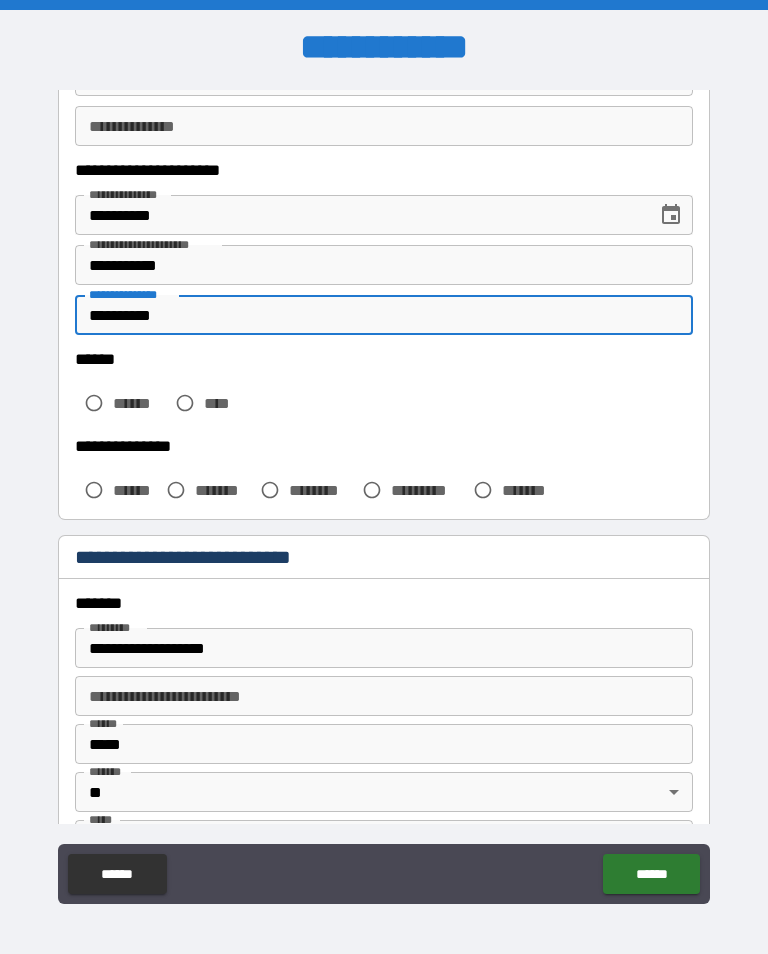 type on "**********" 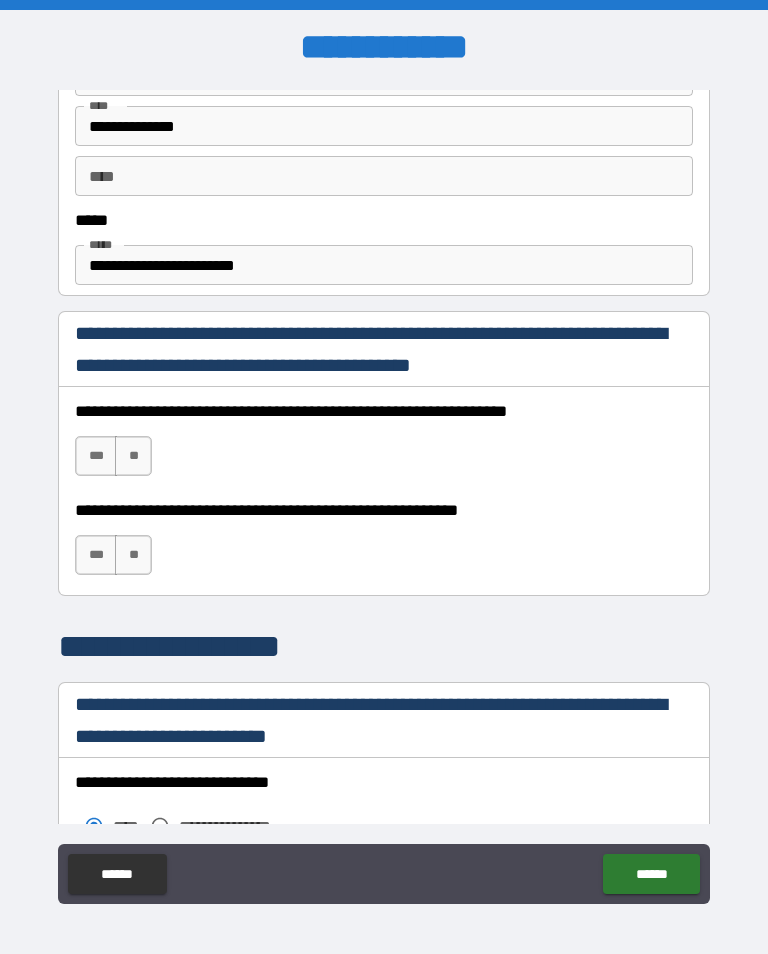 scroll, scrollTop: 1155, scrollLeft: 0, axis: vertical 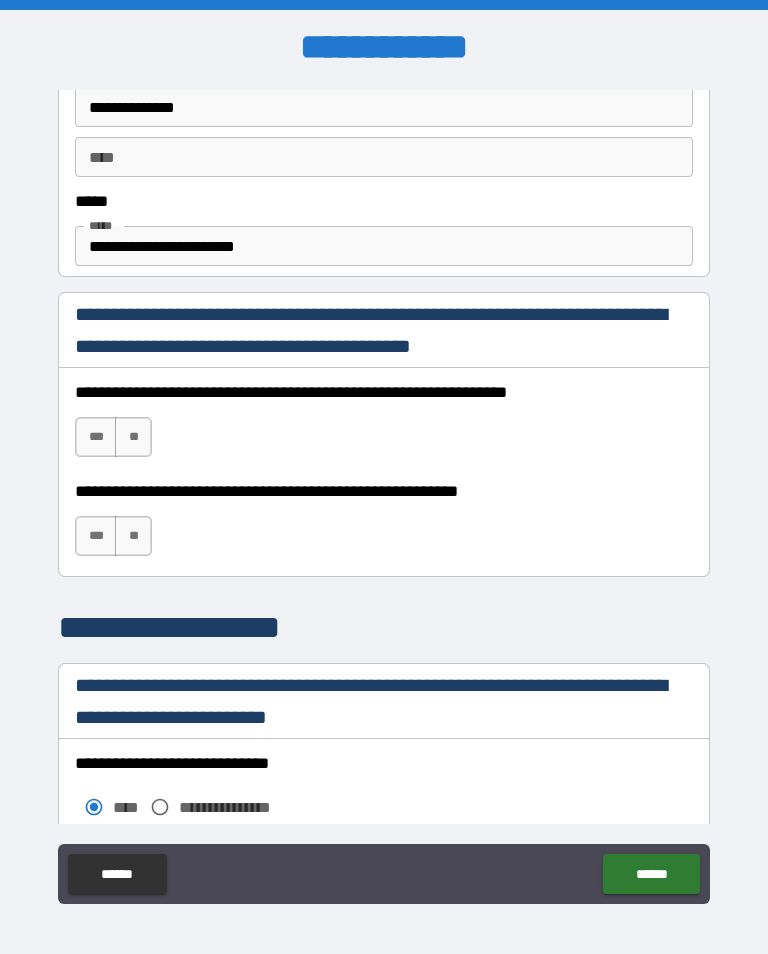 click on "***" at bounding box center [96, 437] 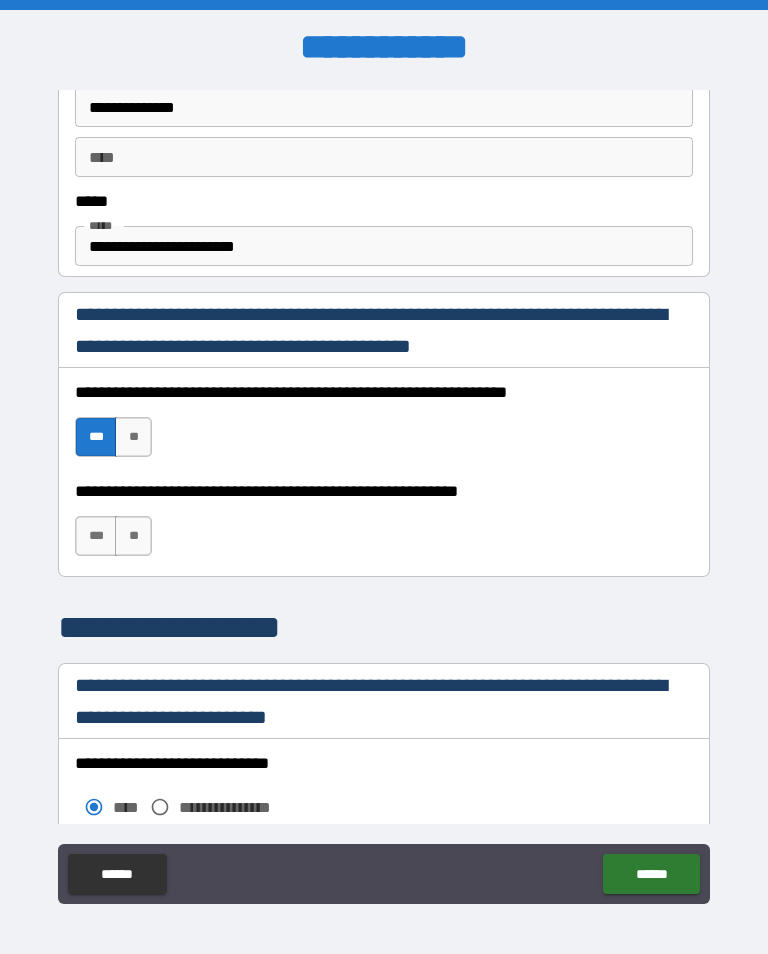 click on "***" at bounding box center [96, 536] 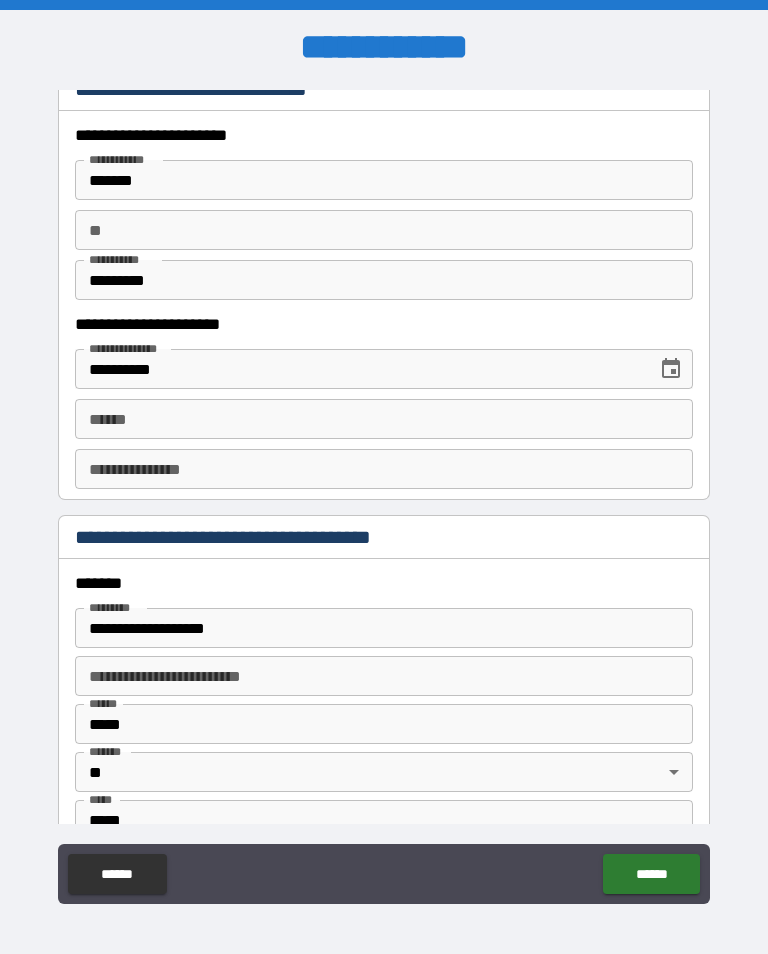 scroll, scrollTop: 1941, scrollLeft: 0, axis: vertical 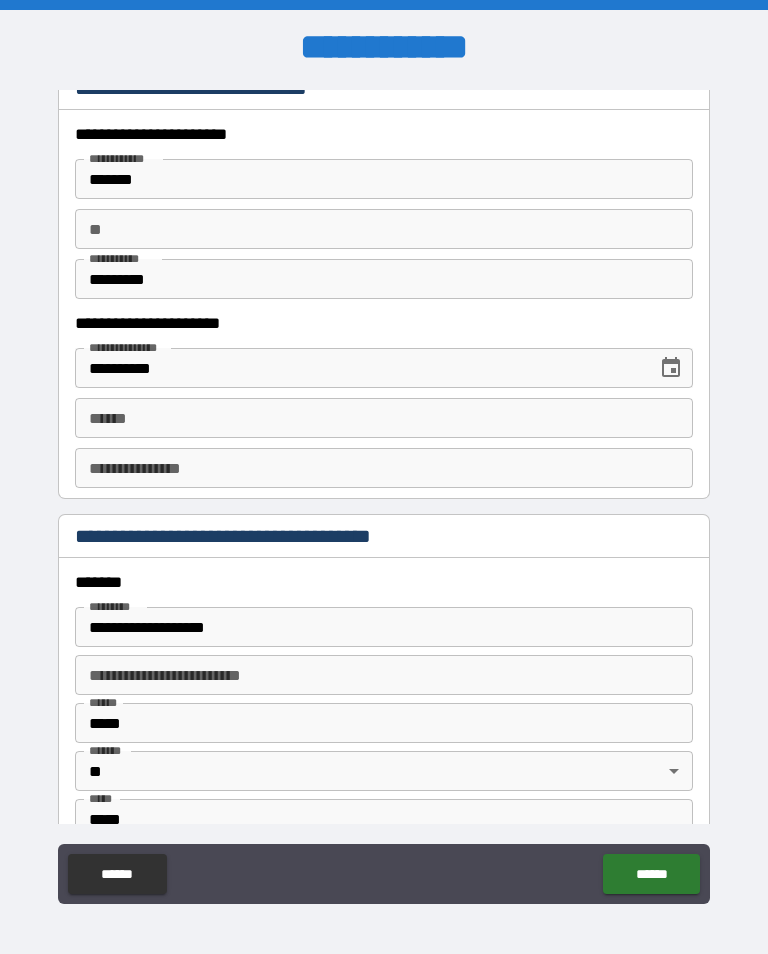 click on "****   *" at bounding box center (384, 418) 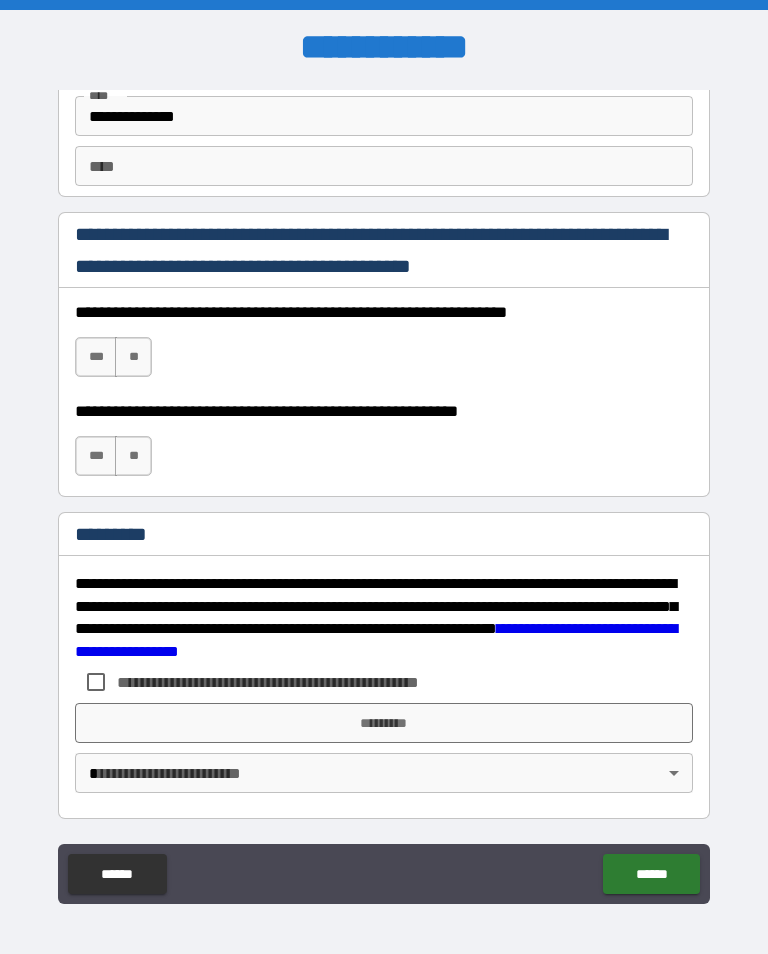 scroll, scrollTop: 2872, scrollLeft: 0, axis: vertical 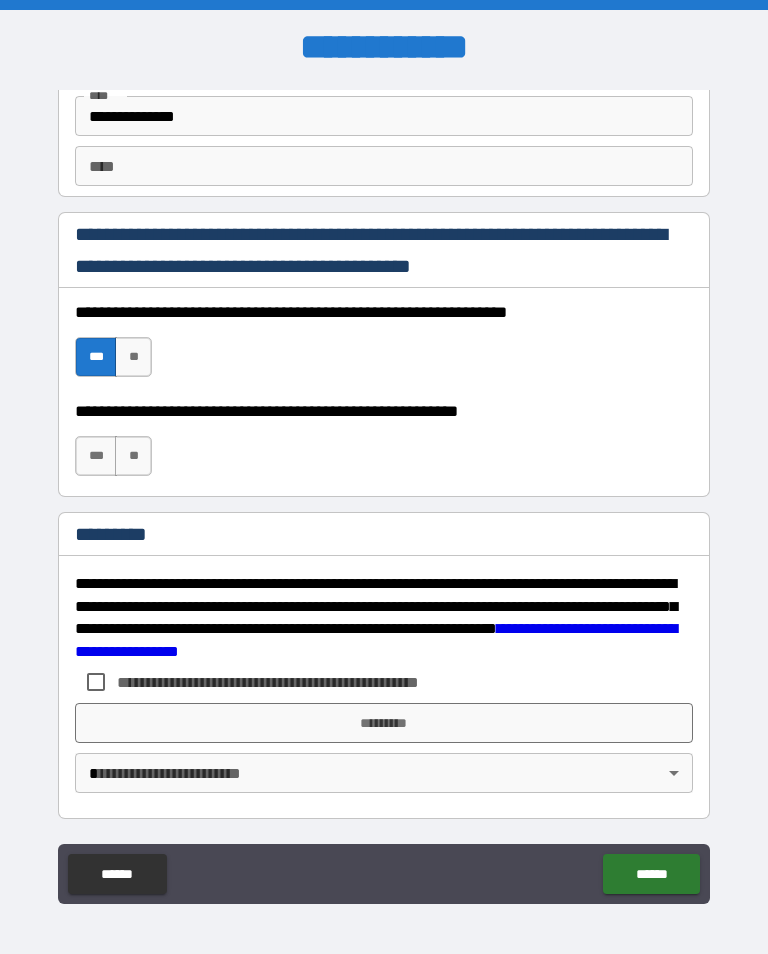 click on "***" at bounding box center [96, 456] 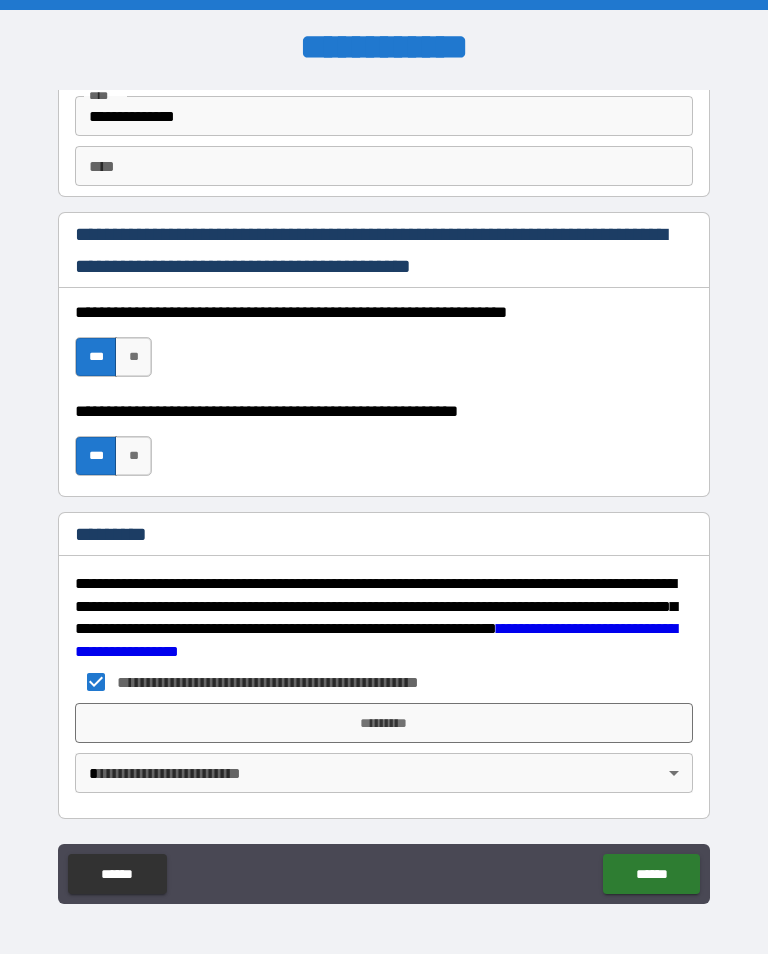 click on "*********" at bounding box center (384, 723) 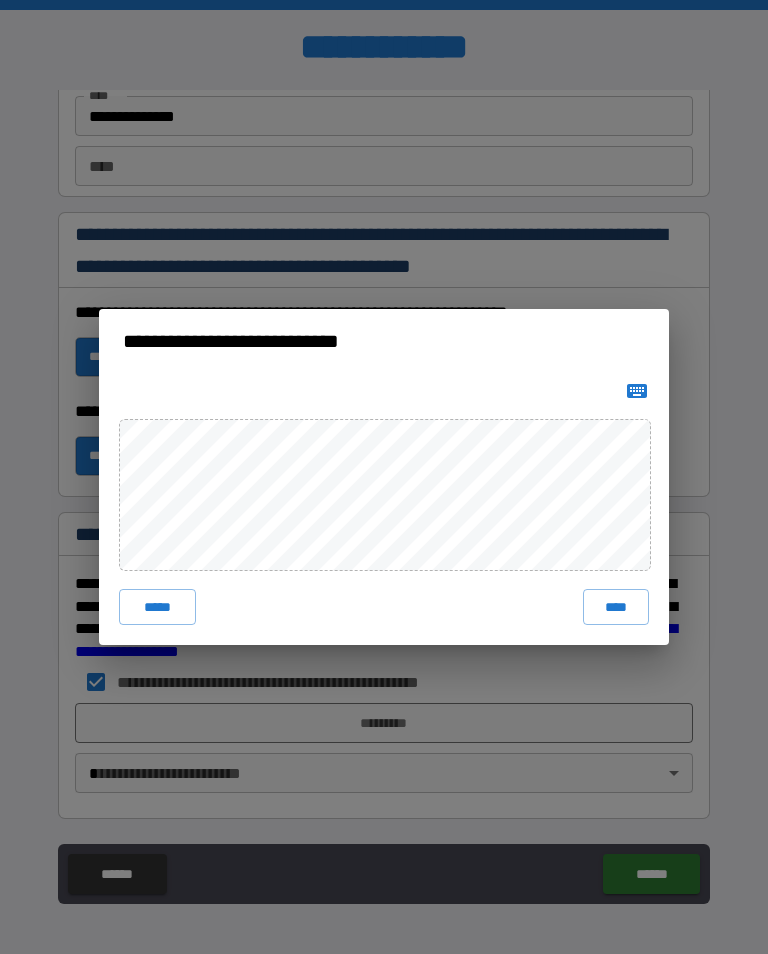 click on "****" at bounding box center (616, 607) 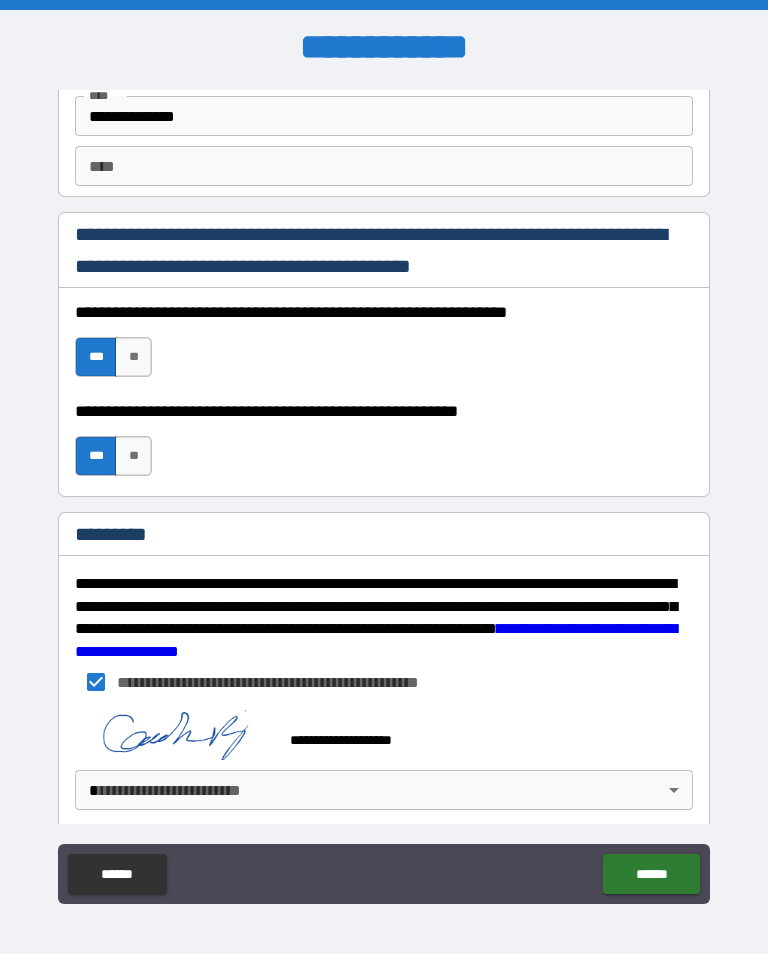 click on "[FIRST] [LAST] [CITY] [STATE] [POSTAL_CODE] [STREET_NAME] [STREET_TYPE] [APARTMENT_NUMBER] [COUNTRY] [PHONE] [EMAIL] [CREDIT_CARD] [EXPIRY_DATE] [CVV] [DATE_OF_BIRTH] [SOCIAL_SECURITY_NUMBER] [PASSPORT_NUMBER] [DRIVER_LICENSE_NUMBER] [ADDRESS_LINE_1] [ADDRESS_LINE_2] [CITY] [STATE] [POSTAL_CODE] [COUNTRY] [PHONE] [EMAIL] [CREDIT_CARD] [EXPIRY_DATE] [CVV] [DATE_OF_BIRTH] [SOCIAL_SECURITY_NUMBER] [PASSPORT_NUMBER] [DRIVER_LICENSE_NUMBER] [ADDRESS_LINE_1] [ADDRESS_LINE_2] [CITY] [STATE] [POSTAL_CODE] [COUNTRY] [PHONE] [EMAIL] [CREDIT_CARD] [EXPIRY_DATE] [CVV] [DATE_OF_BIRTH] [SOCIAL_SECURITY_NUMBER] [PASSPORT_NUMBER] [DRIVER_LICENSE_NUMBER] [ADDRESS_LINE_1] [ADDRESS_LINE_2] [CITY] [STATE] [POSTAL_CODE] [COUNTRY] [PHONE] [EMAIL] [CREDIT_CARD] [EXPIRY_DATE] [CVV] [DATE_OF_BIRTH] [SOCIAL_SECURITY_NUMBER] [PASSPORT_NUMBER] [DRIVER_LICENSE_NUMBER] [ADDRESS_LINE_1] [ADDRESS_LINE_2] [CITY] [STATE] [POSTAL_CODE] [COUNTRY] [PHONE] [EMAIL]" at bounding box center (384, 492) 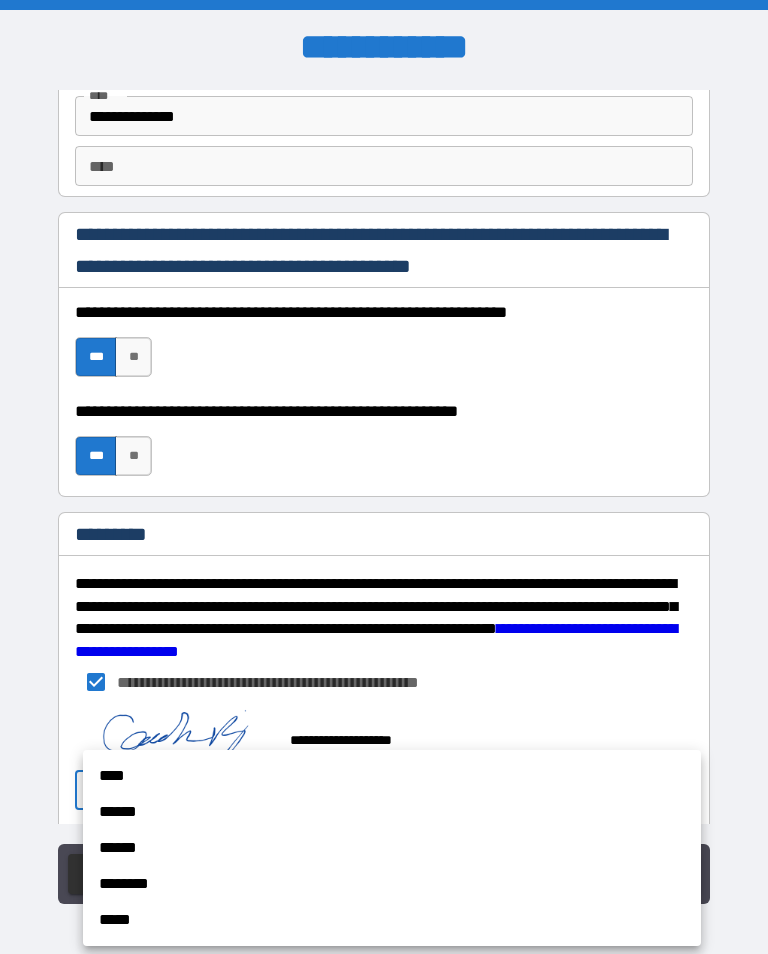 click on "****" at bounding box center [392, 776] 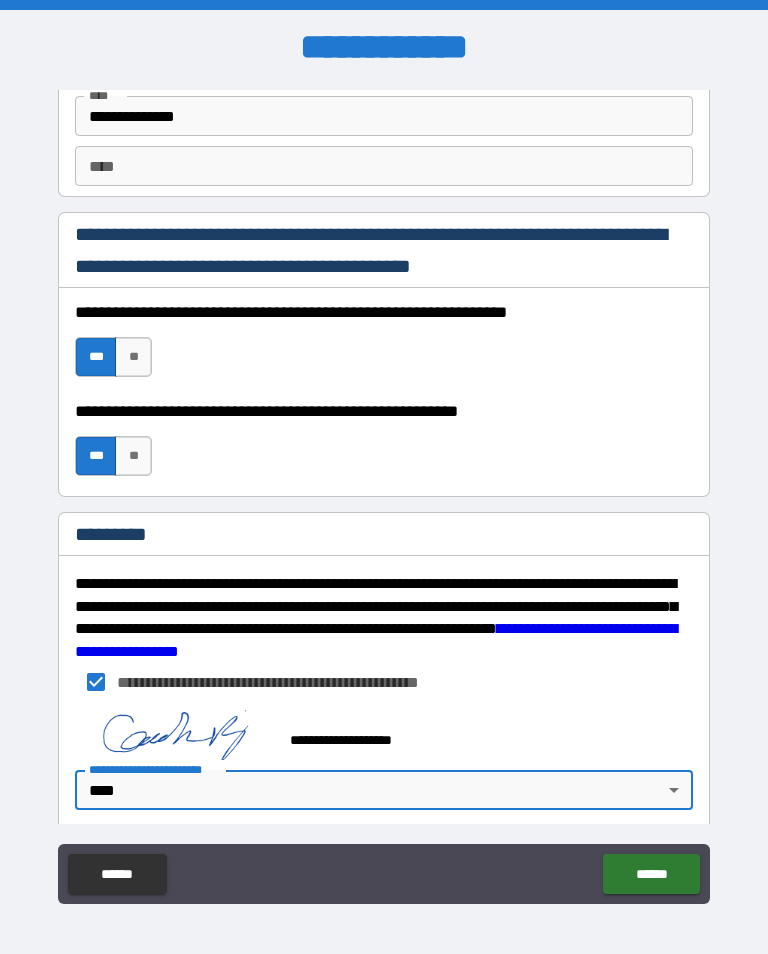 click on "******" at bounding box center [651, 874] 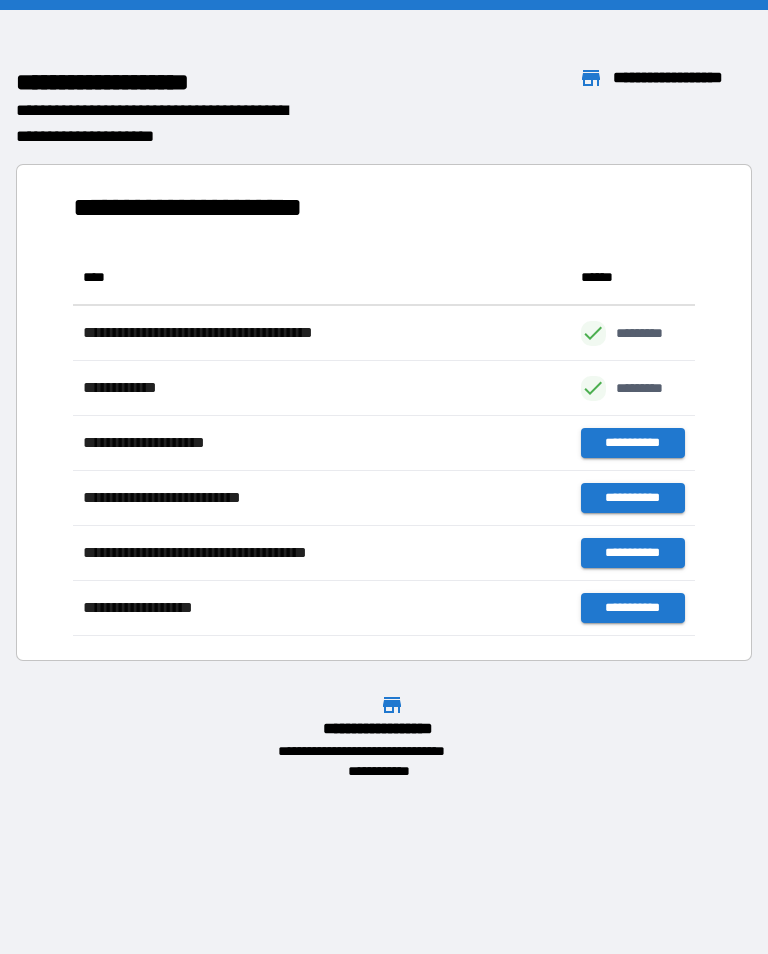scroll, scrollTop: 386, scrollLeft: 622, axis: both 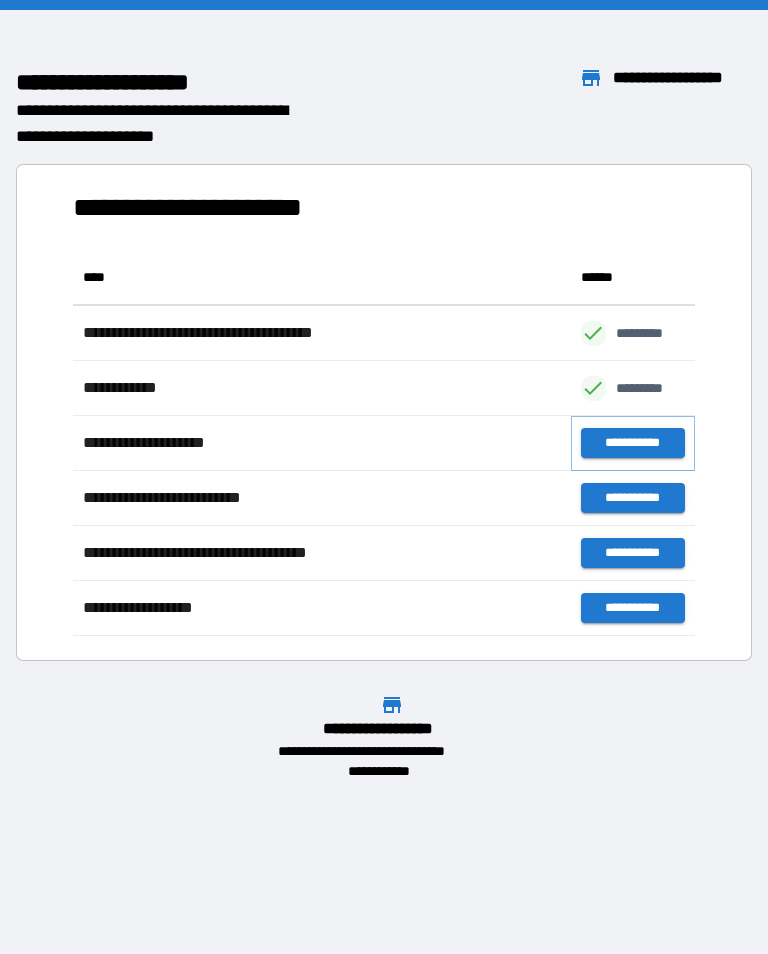 click on "**********" at bounding box center (633, 443) 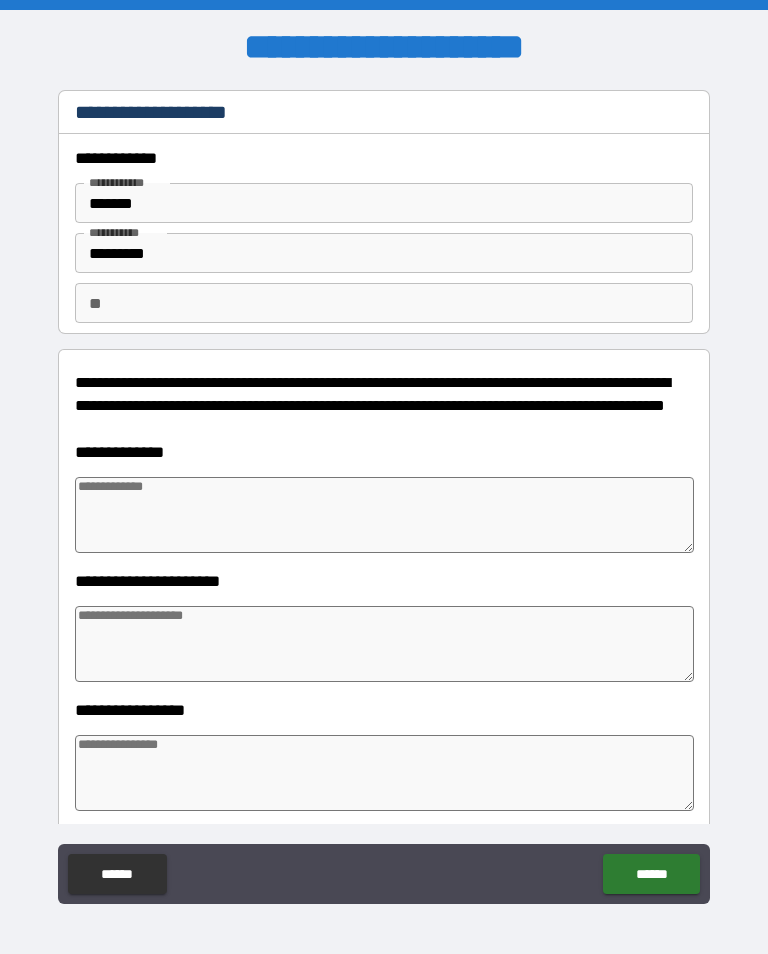 type on "*" 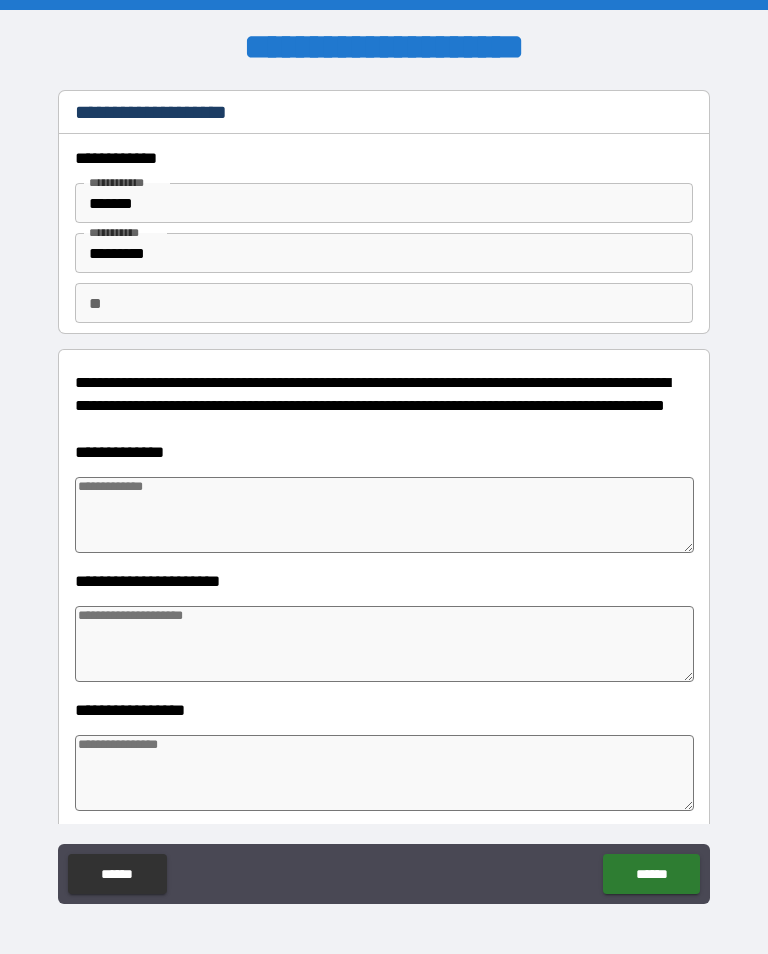 type on "*" 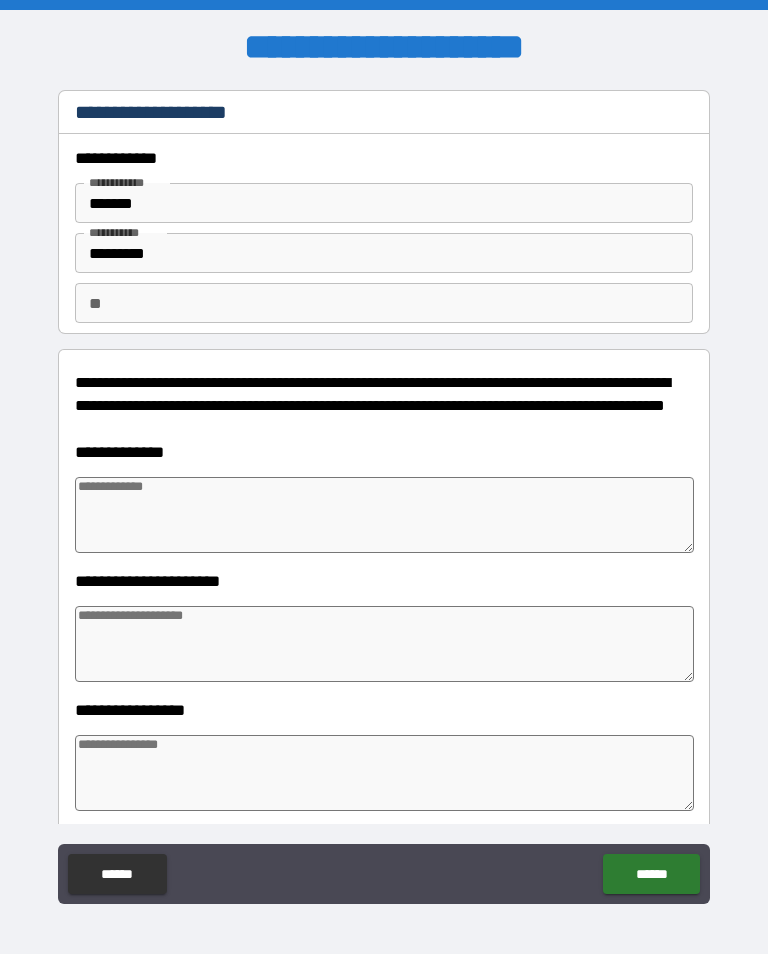 type on "*" 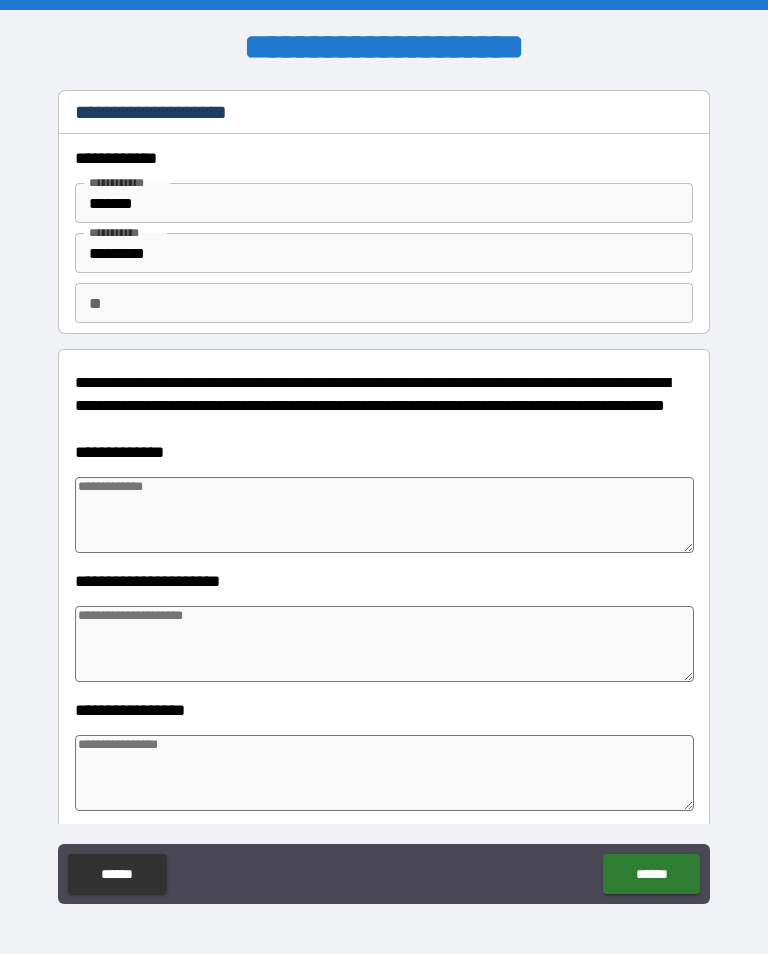 type on "*" 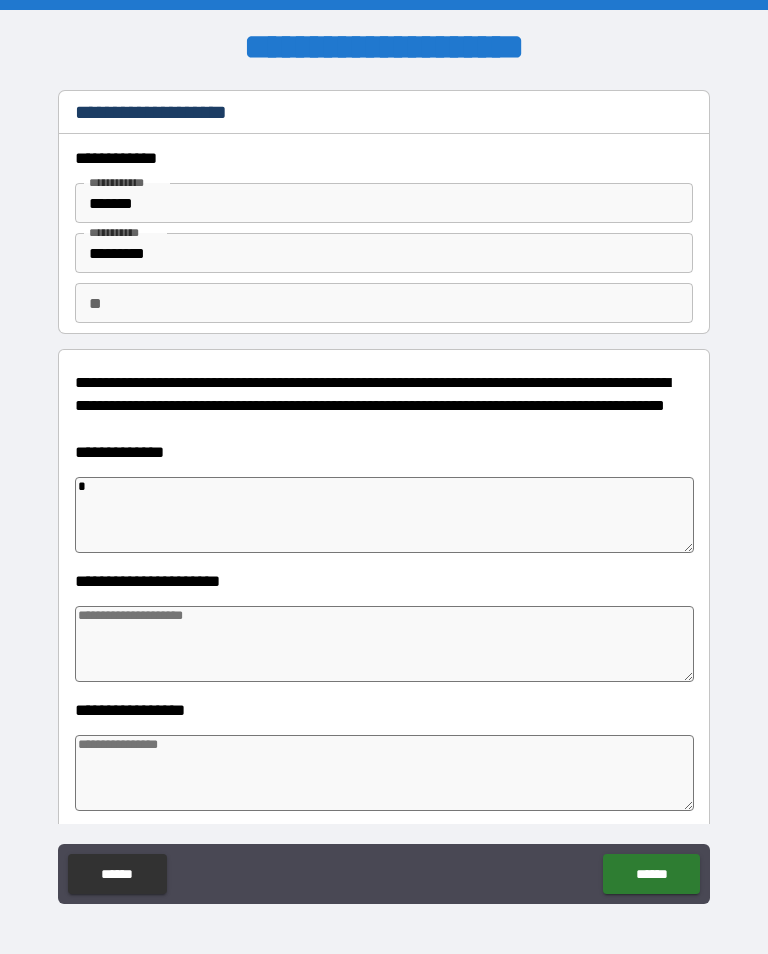 type on "**" 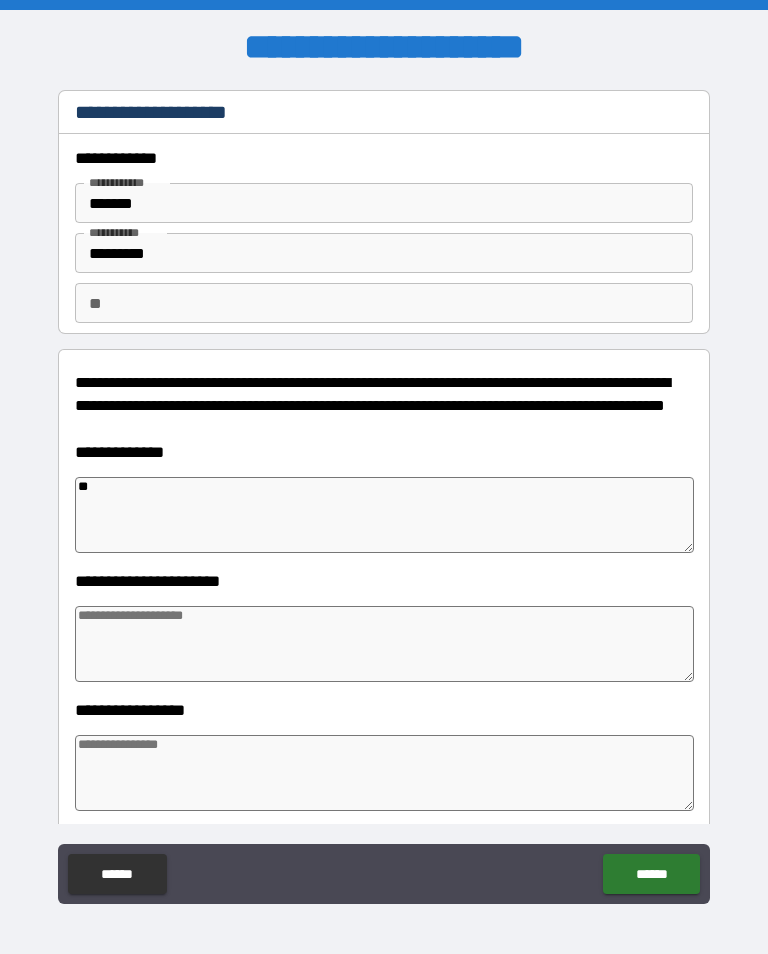 type on "*" 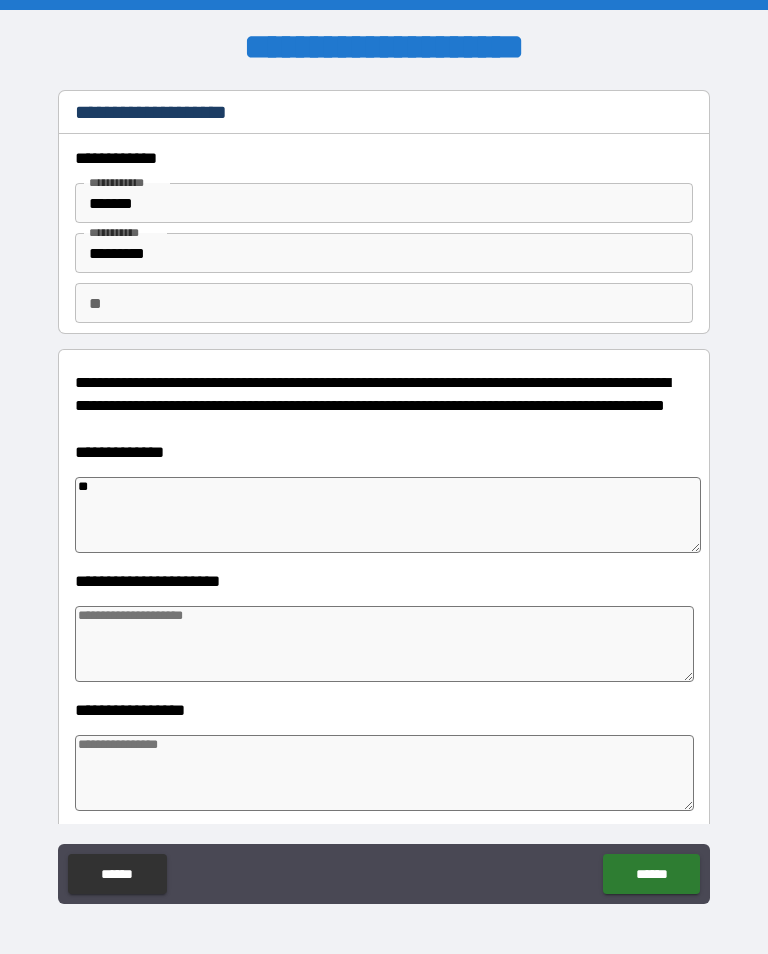 type on "*" 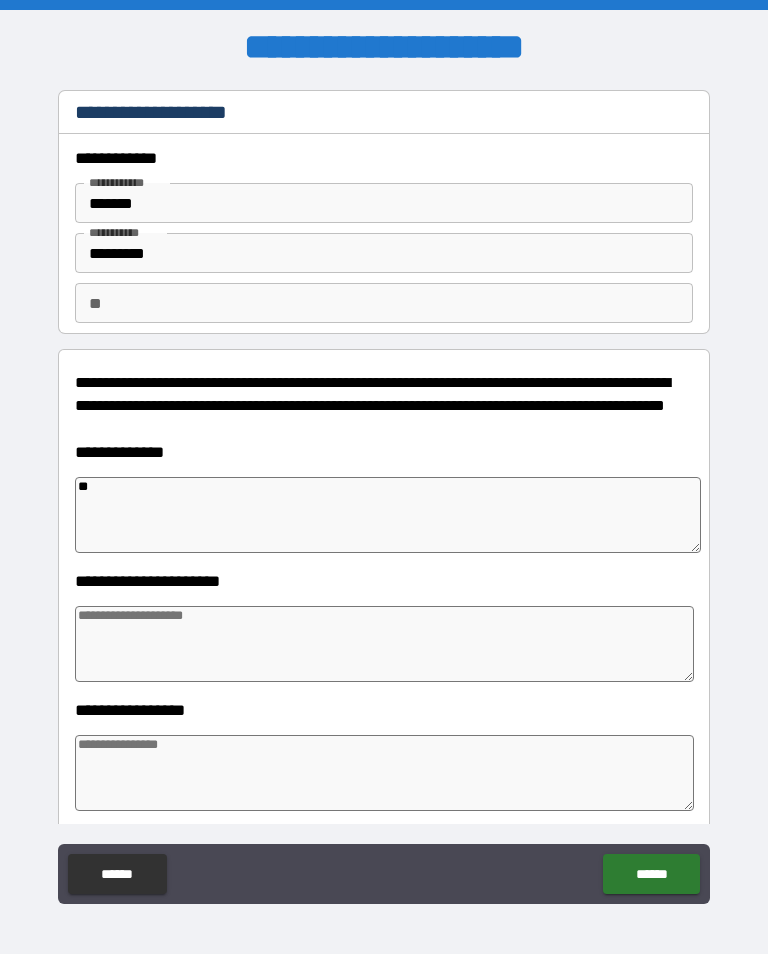type on "*" 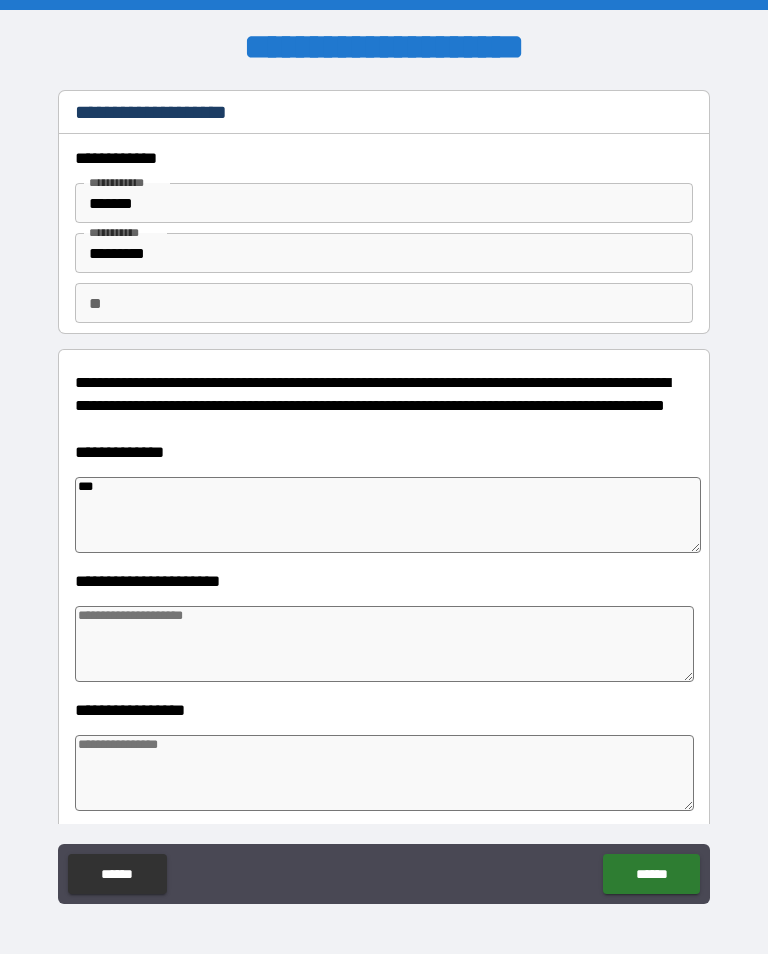 type on "*" 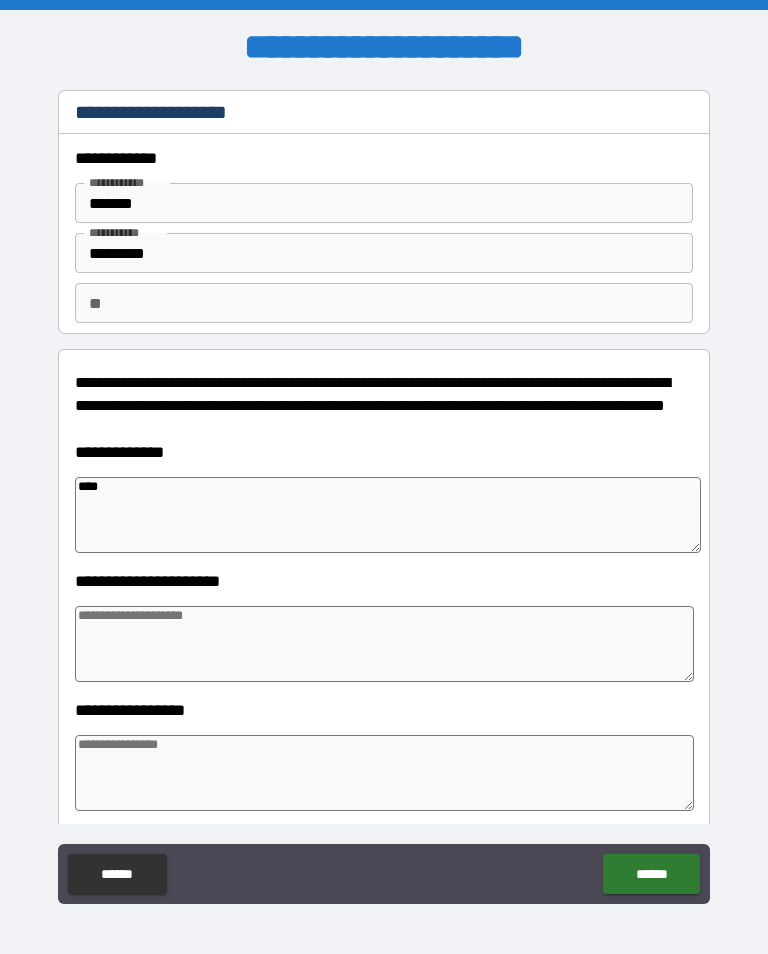 type on "*" 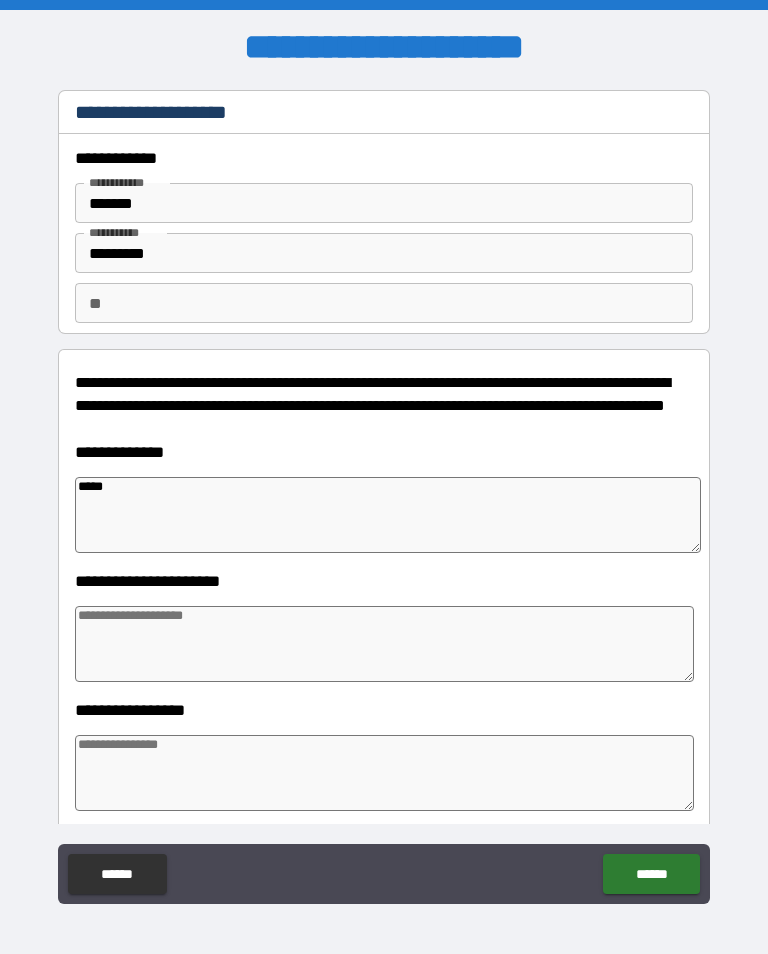 type on "*" 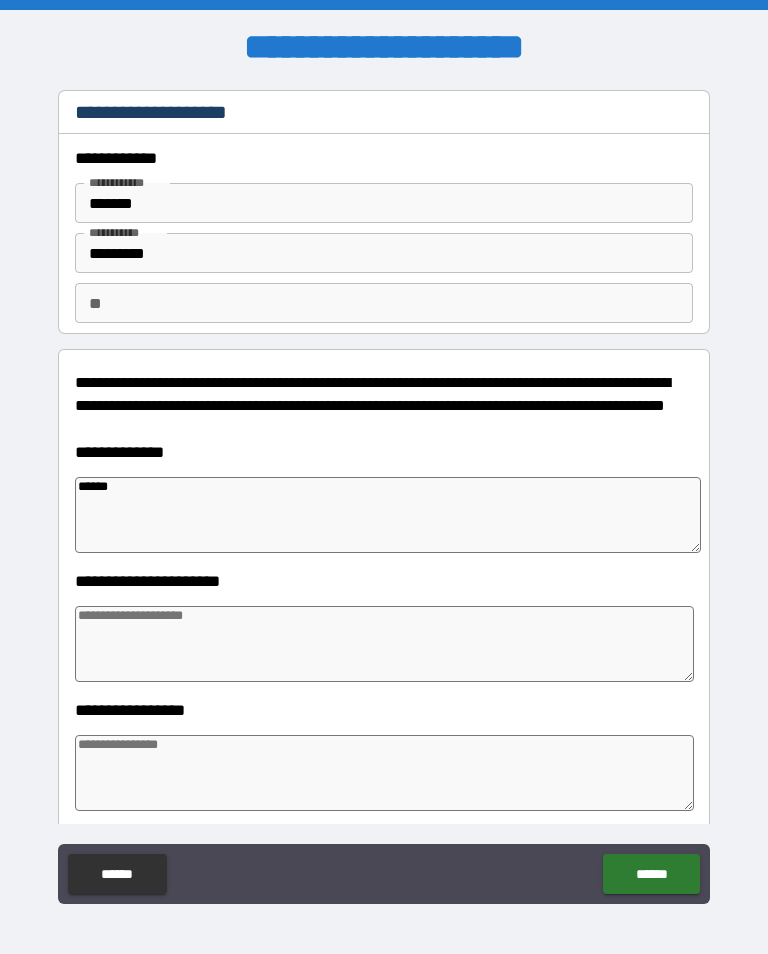 type on "*******" 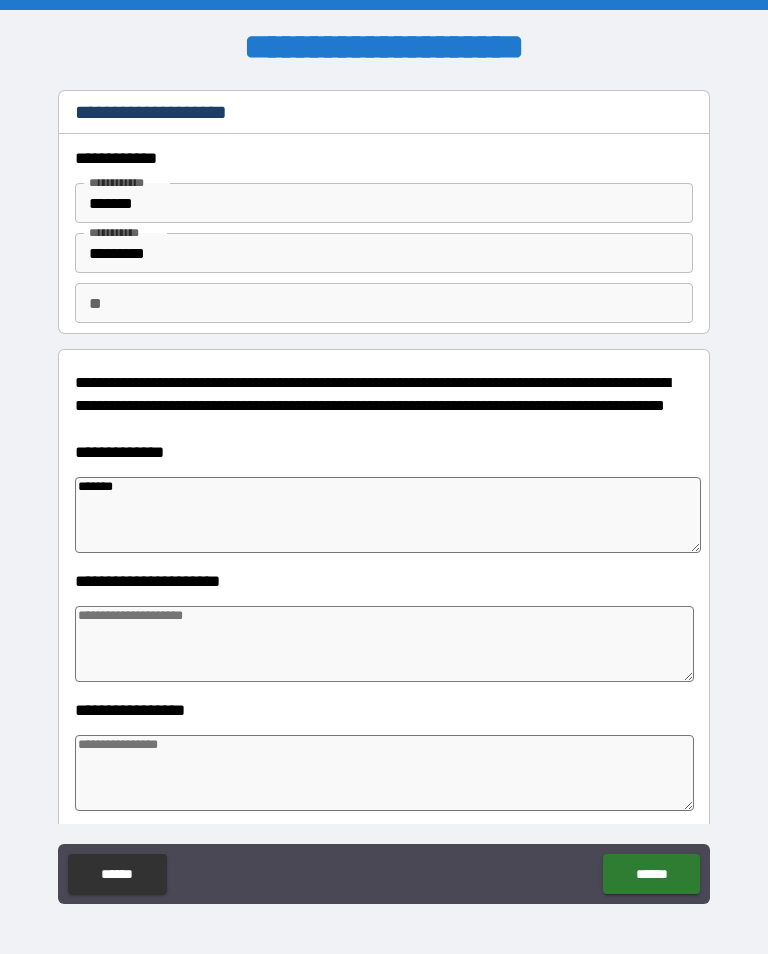 type on "*" 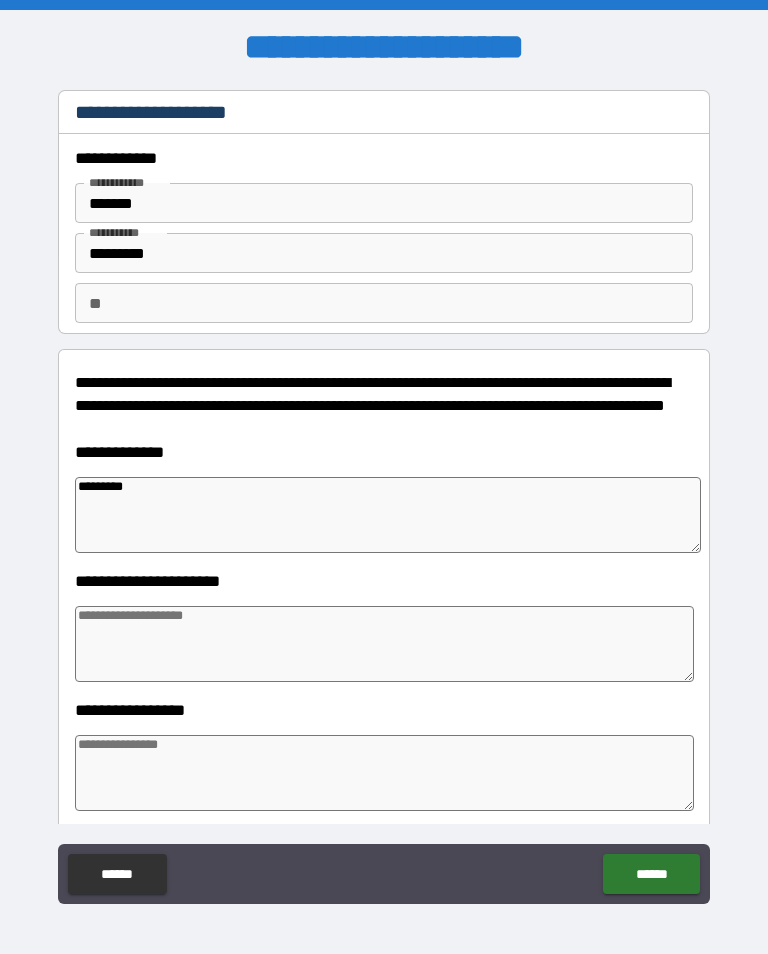 type on "*********" 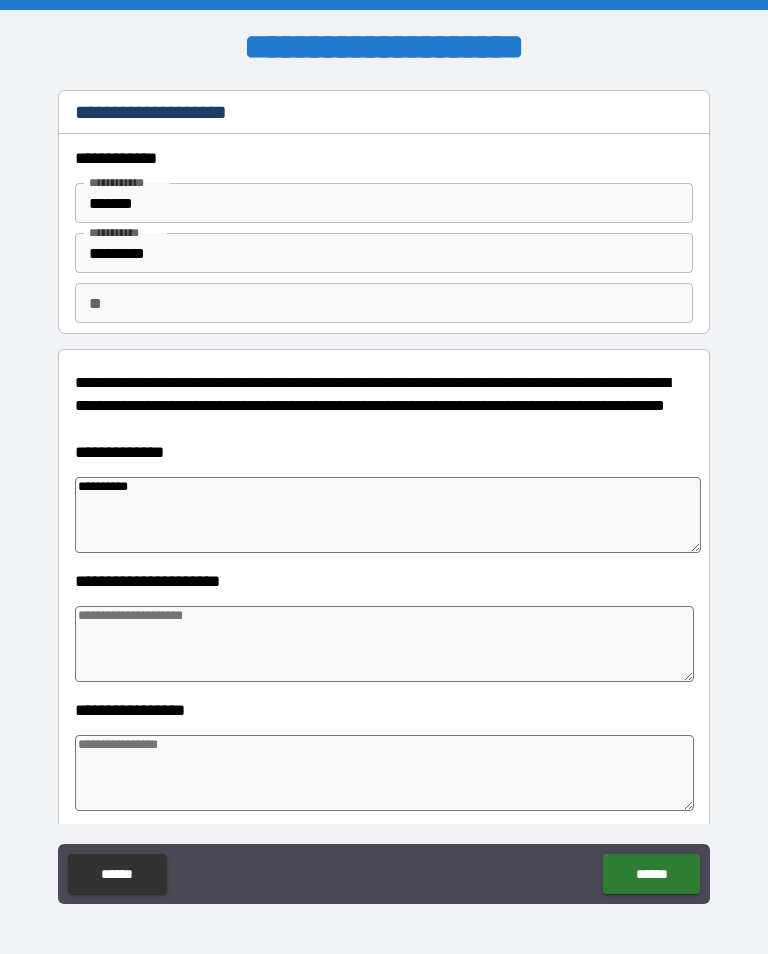 type on "*" 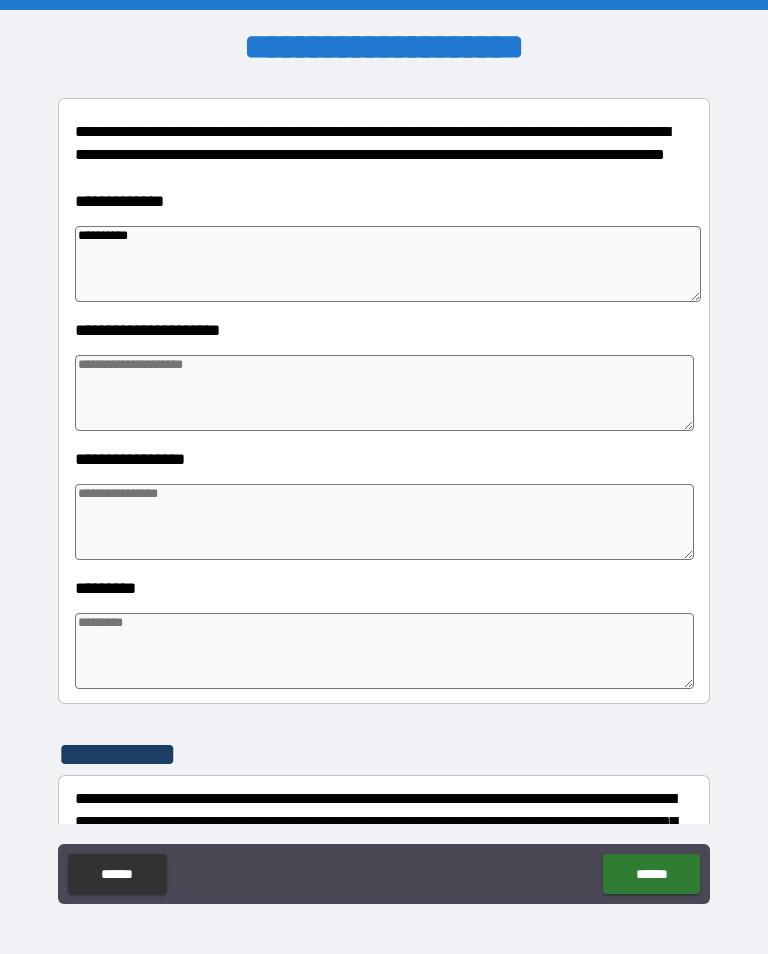 scroll, scrollTop: 255, scrollLeft: 0, axis: vertical 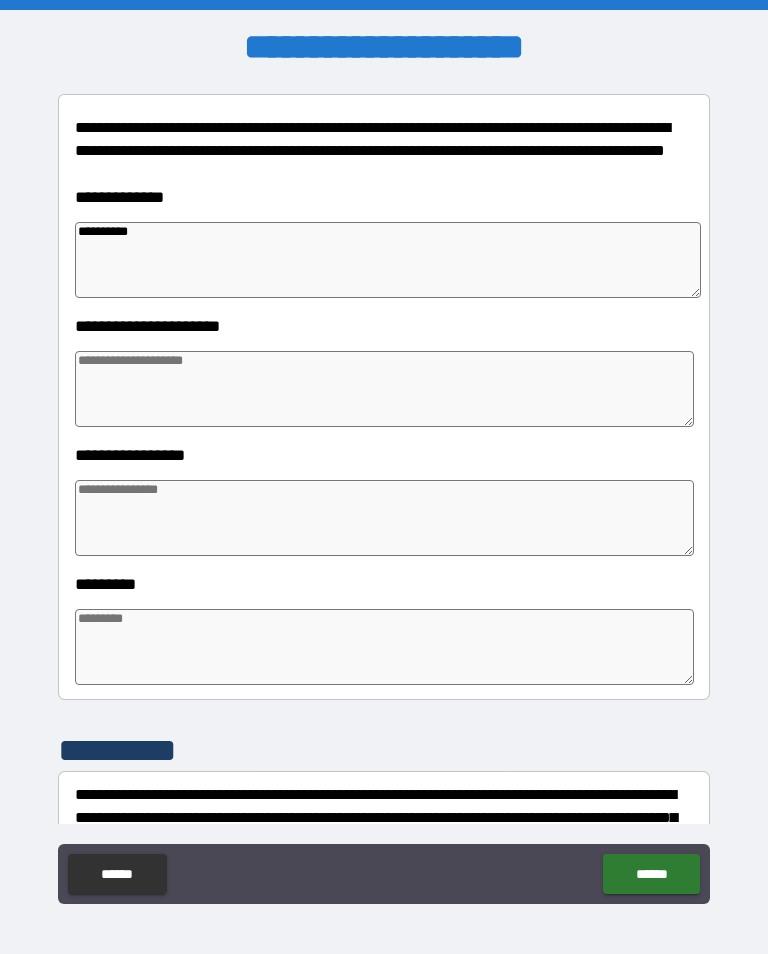 type on "*********" 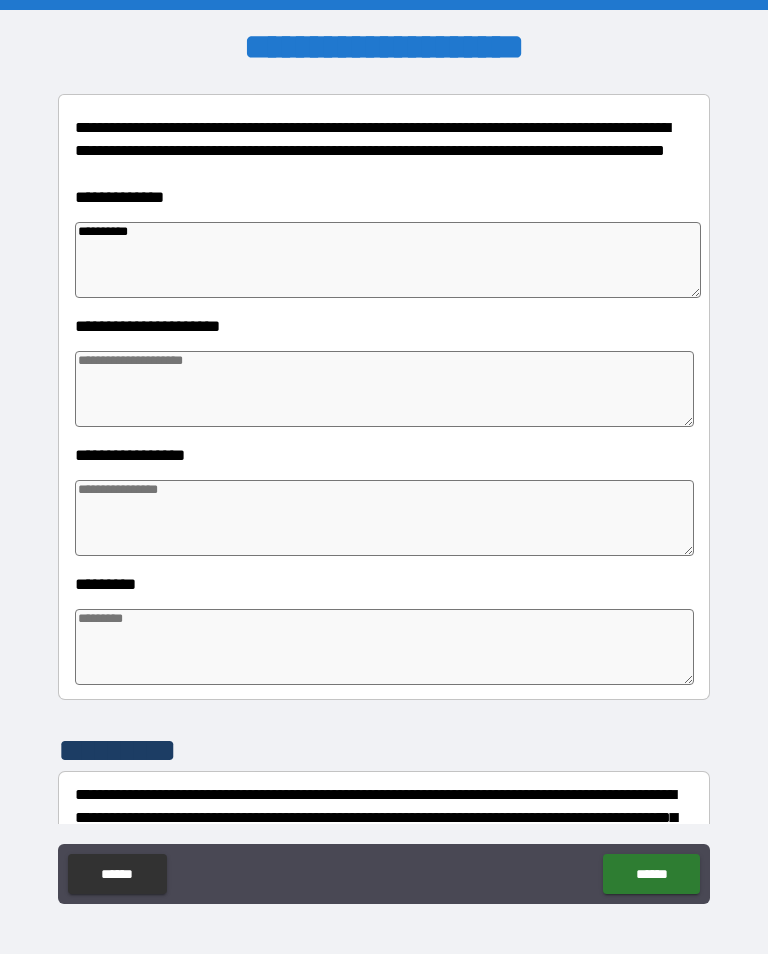 type on "*" 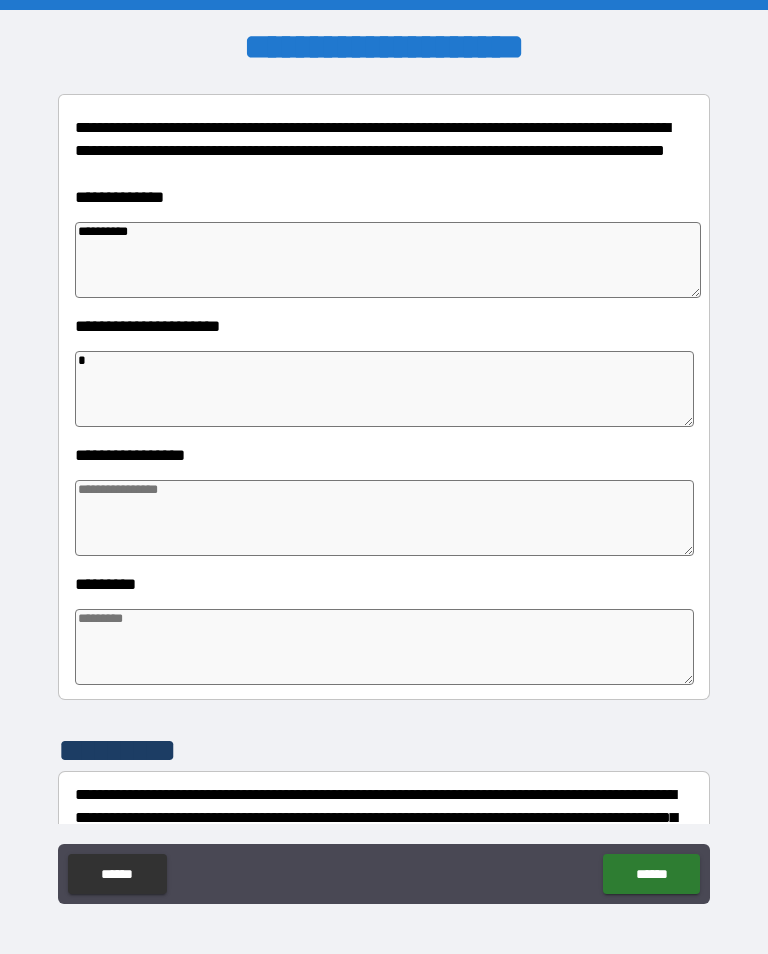 type on "*" 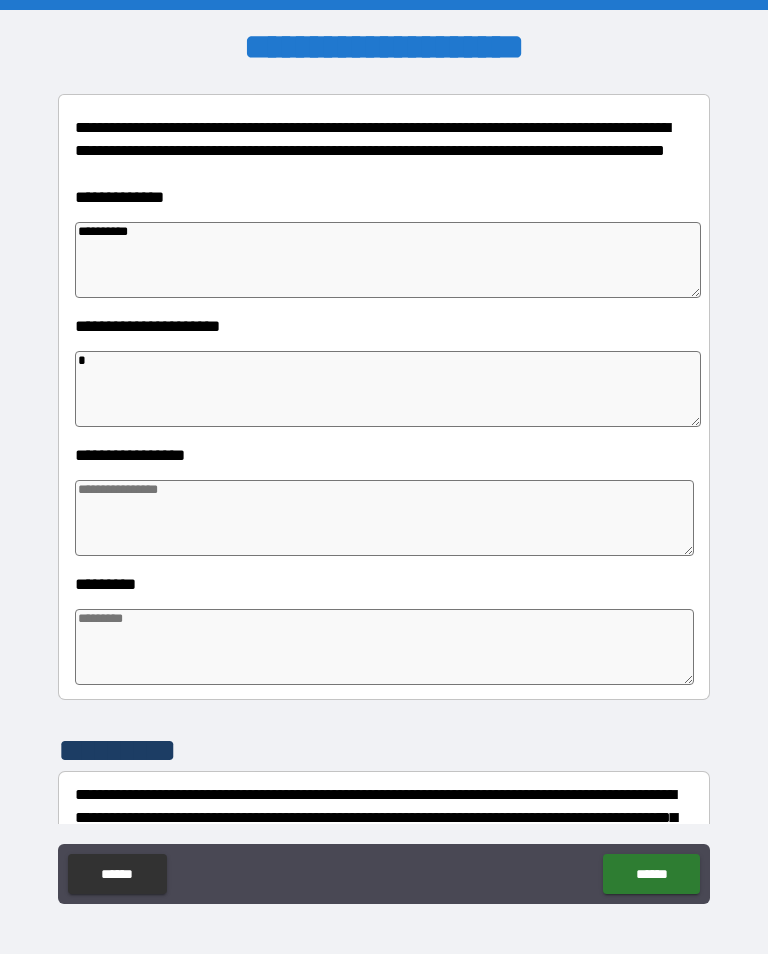 type on "*" 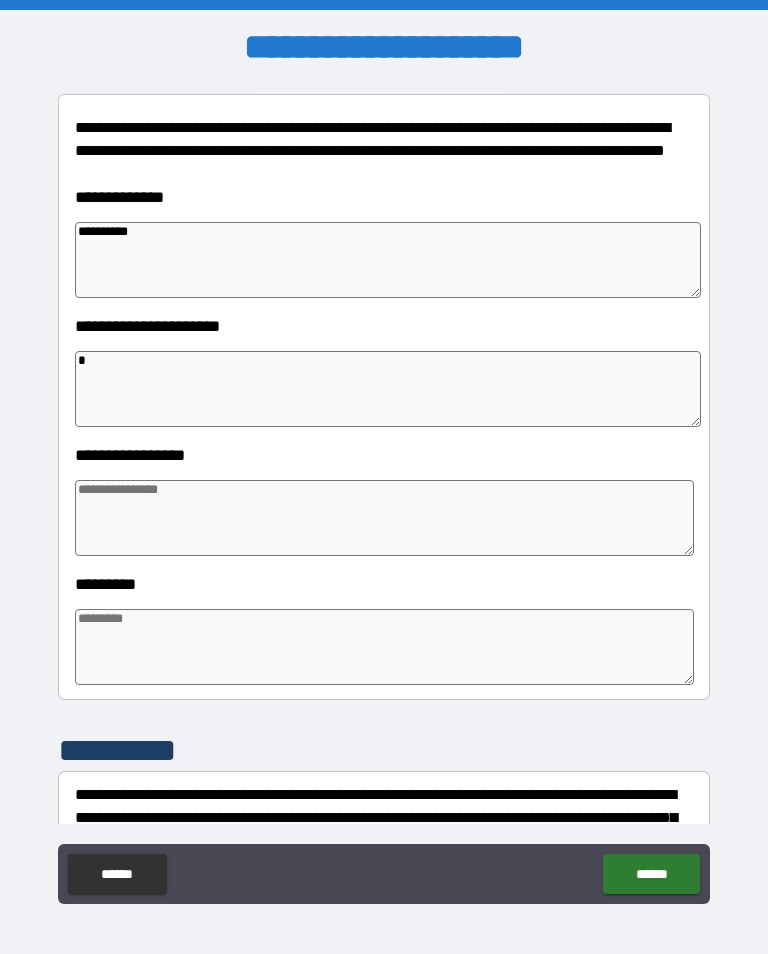 type on "*" 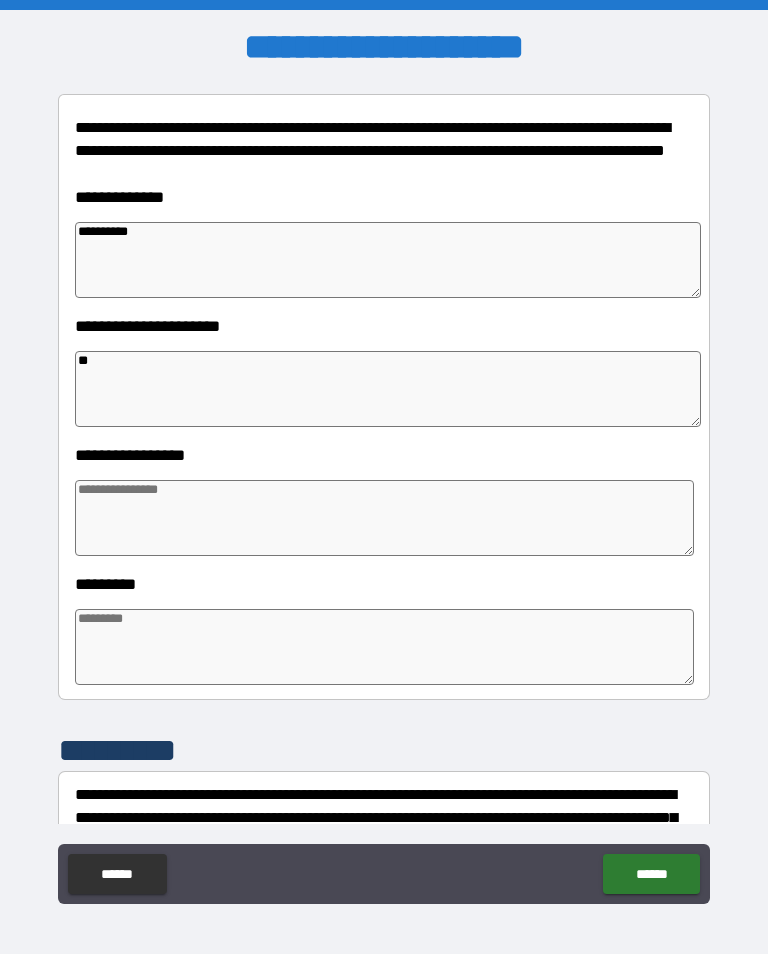 type on "*" 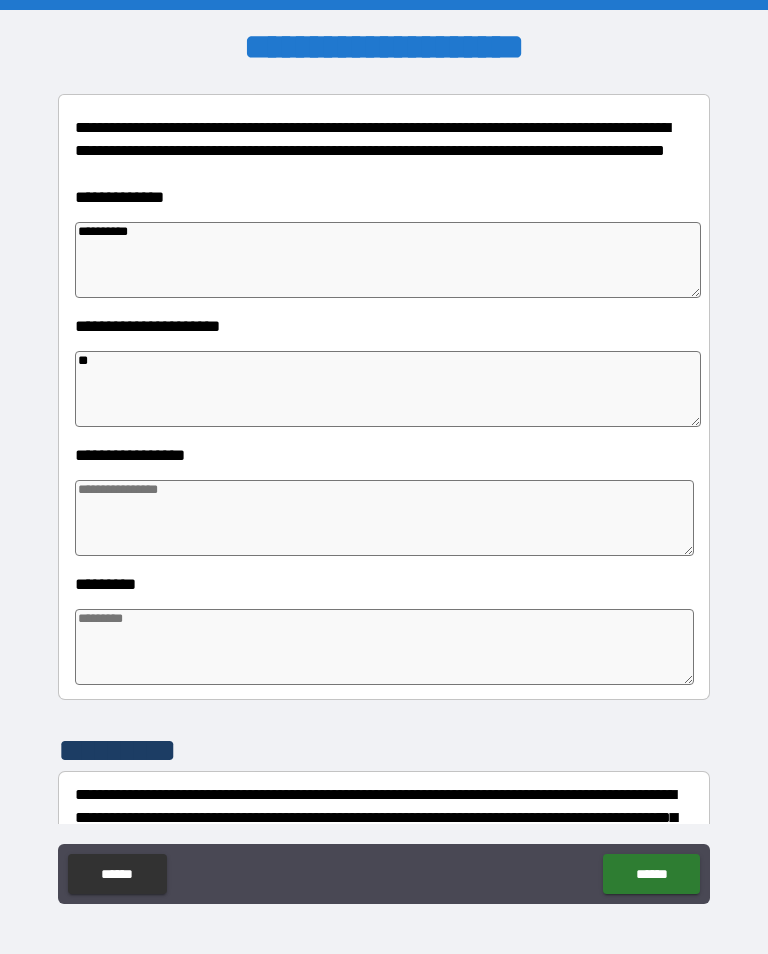 type on "***" 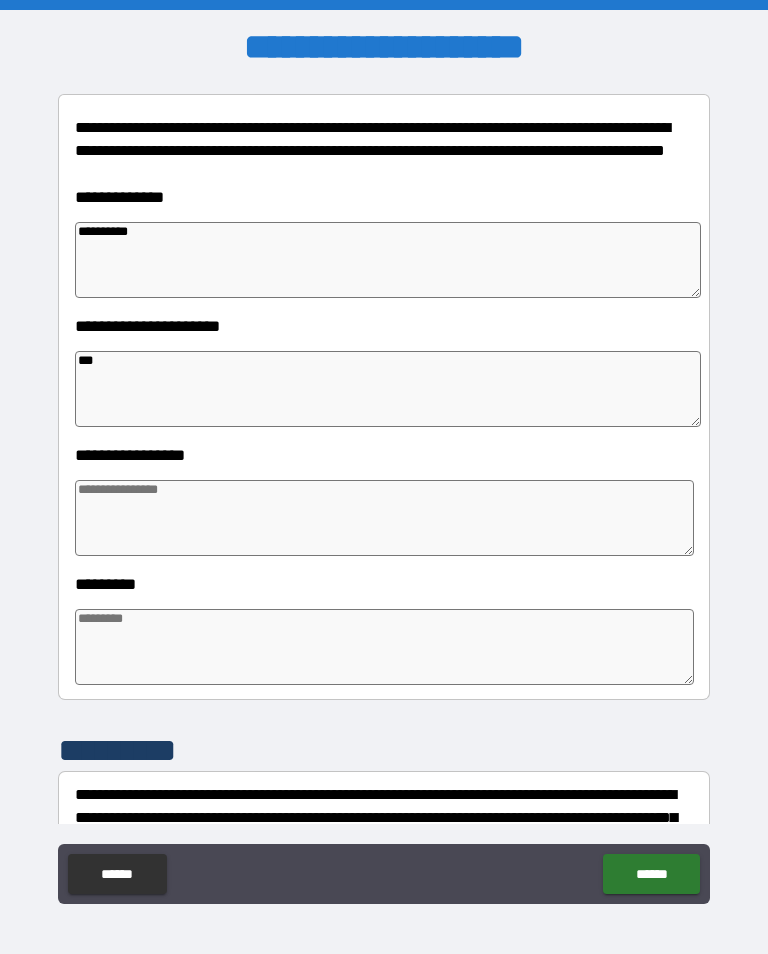 type on "*" 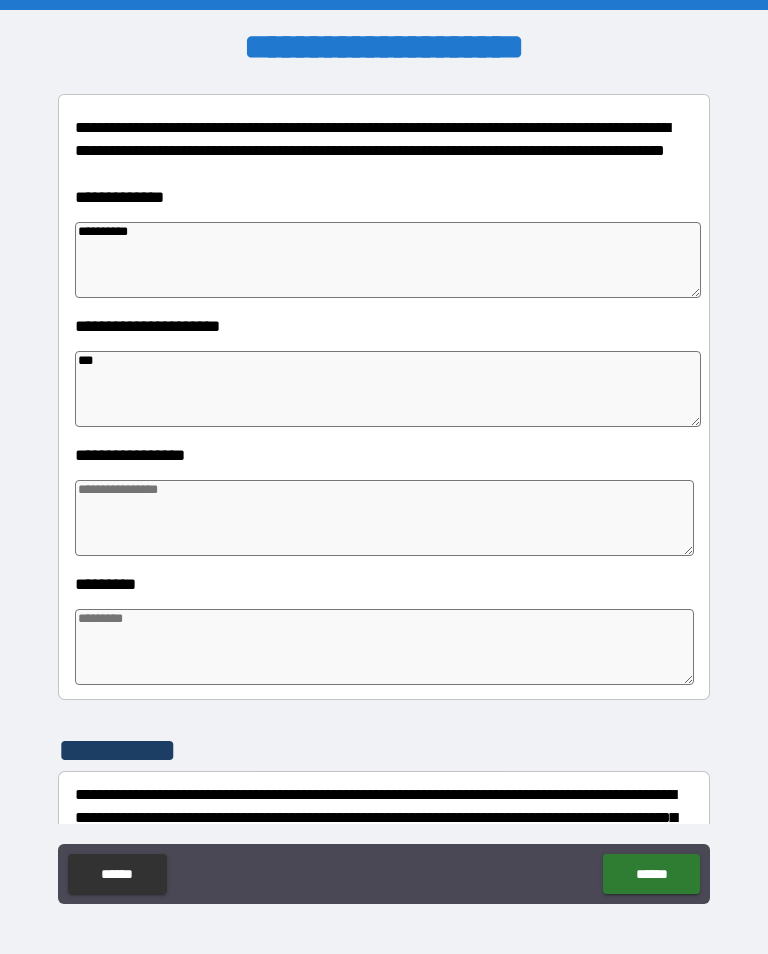 type on "*" 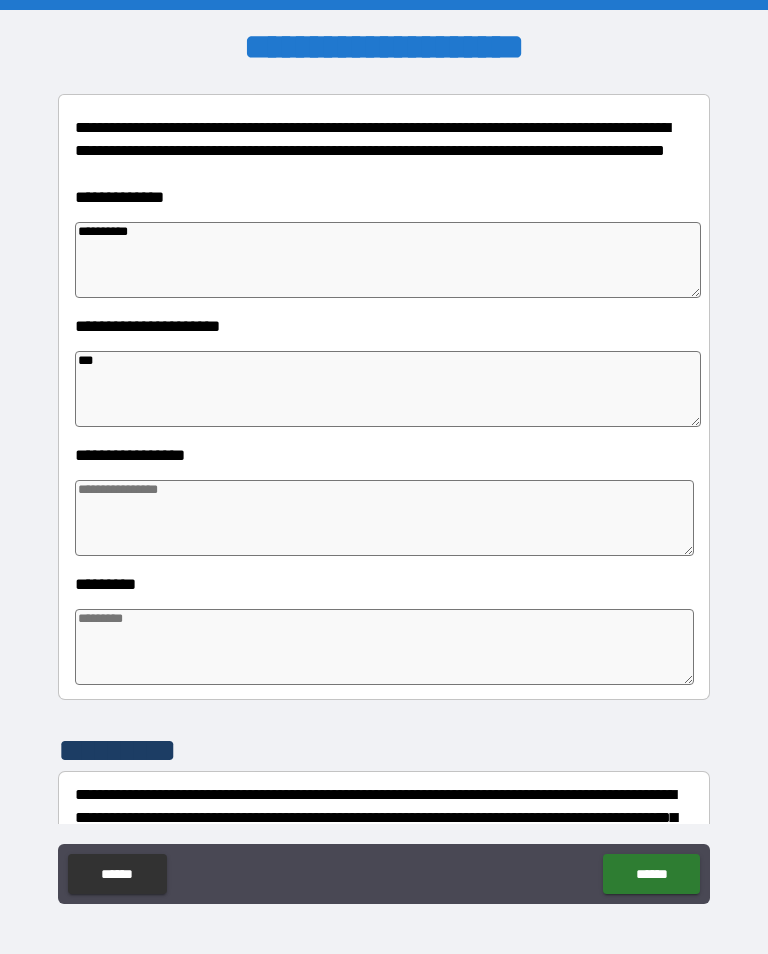 type on "*" 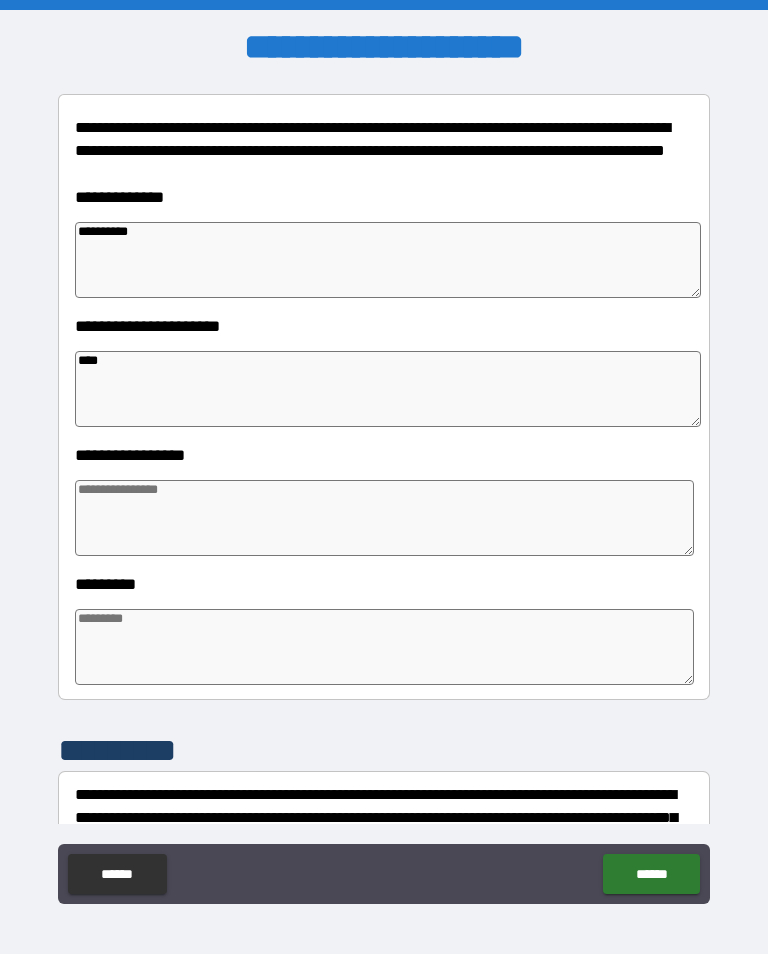 type on "*" 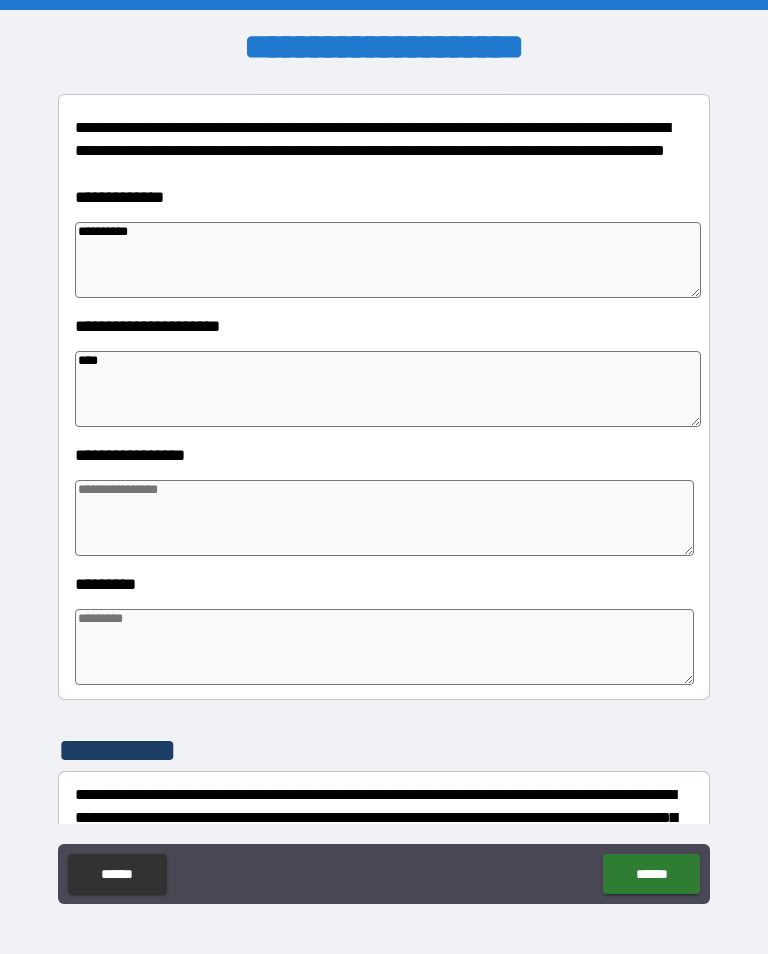 type on "*" 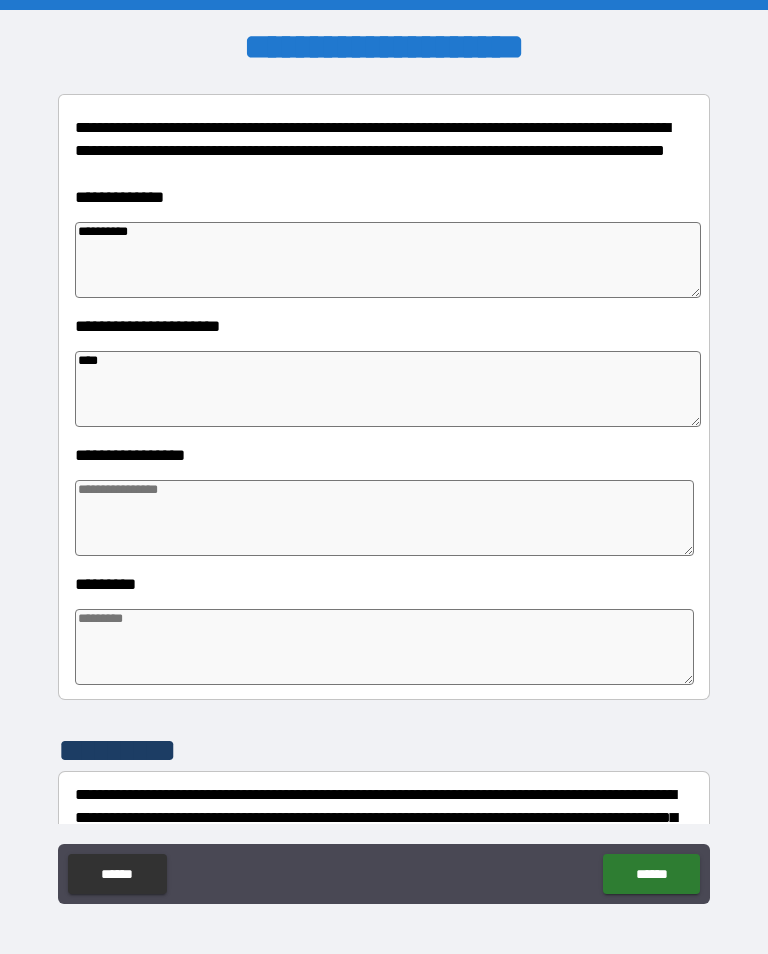 type on "*" 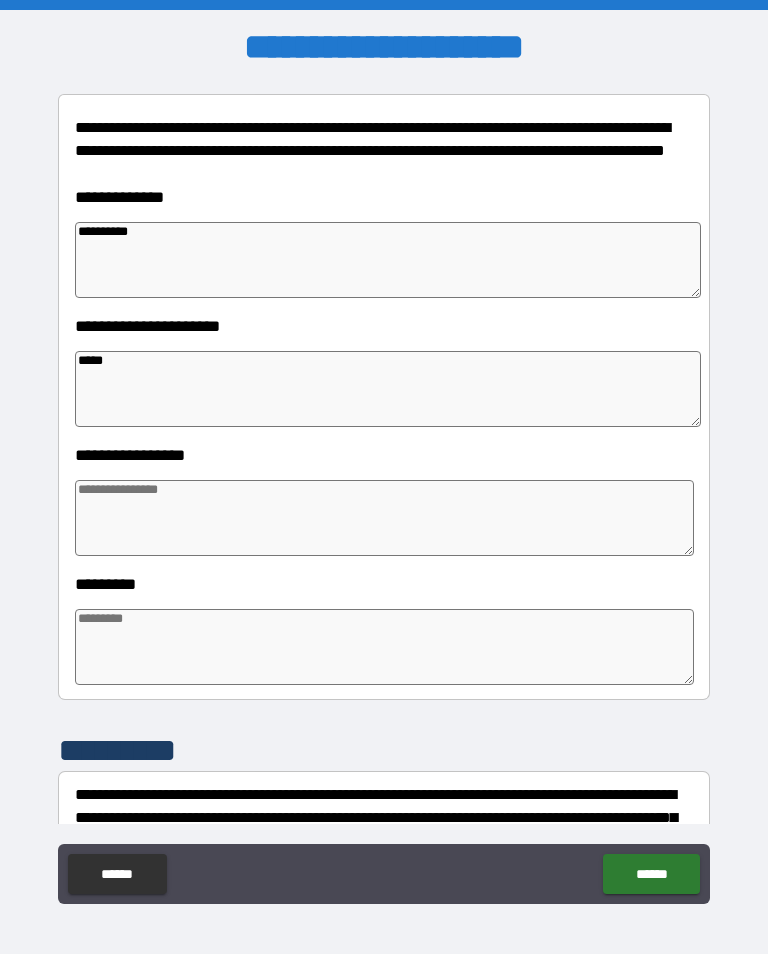 type on "*" 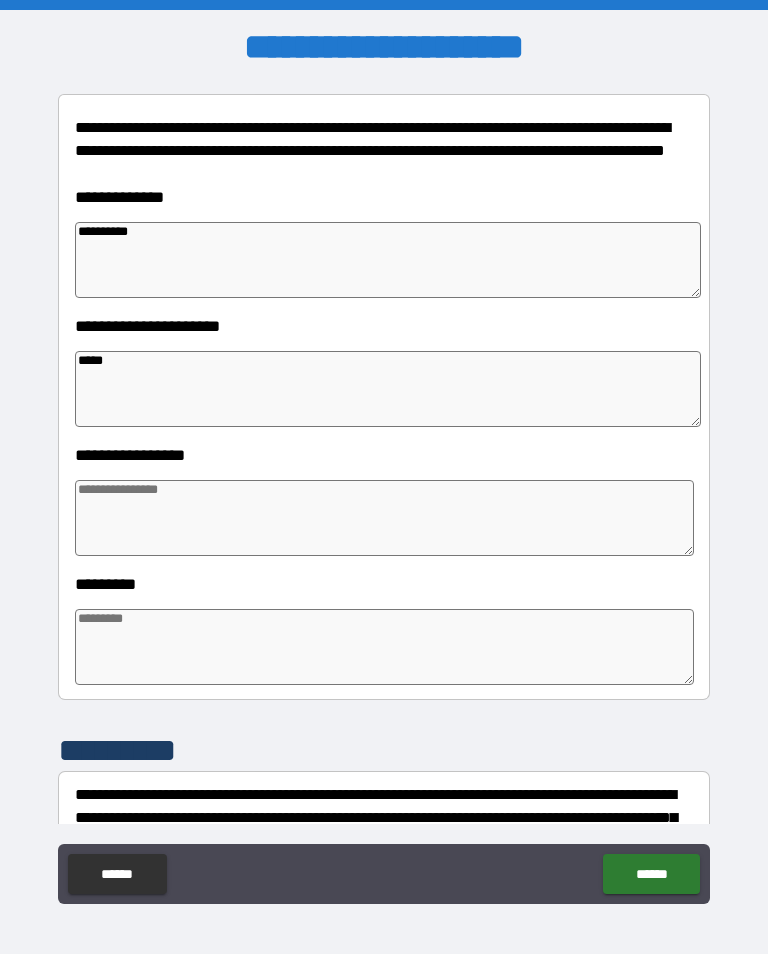 type on "*" 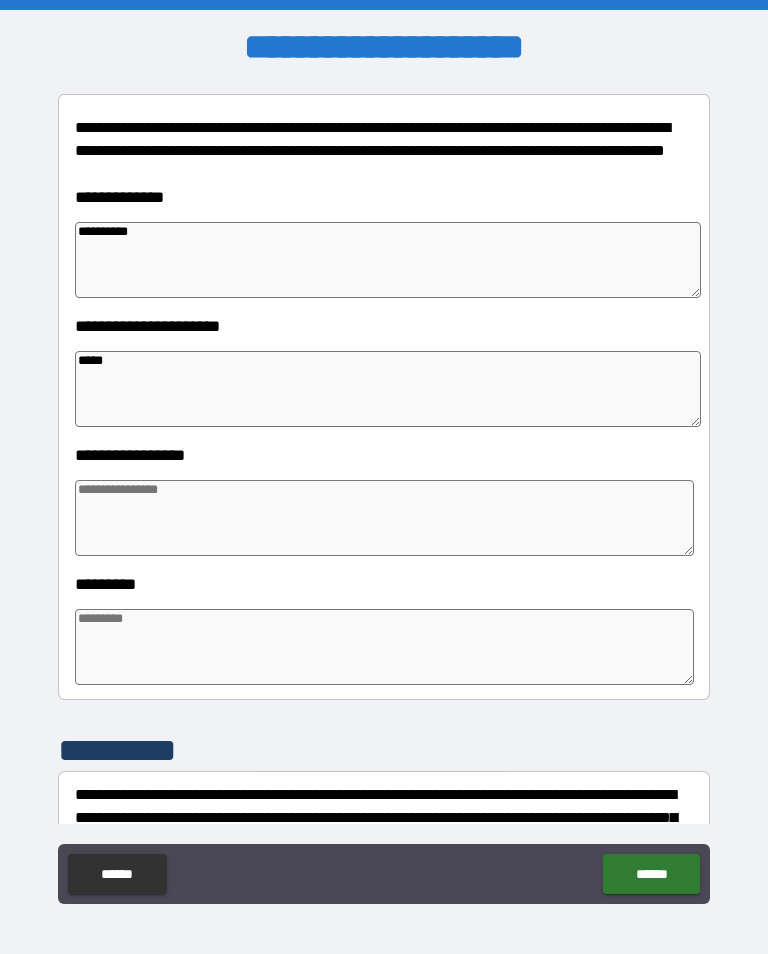type on "*" 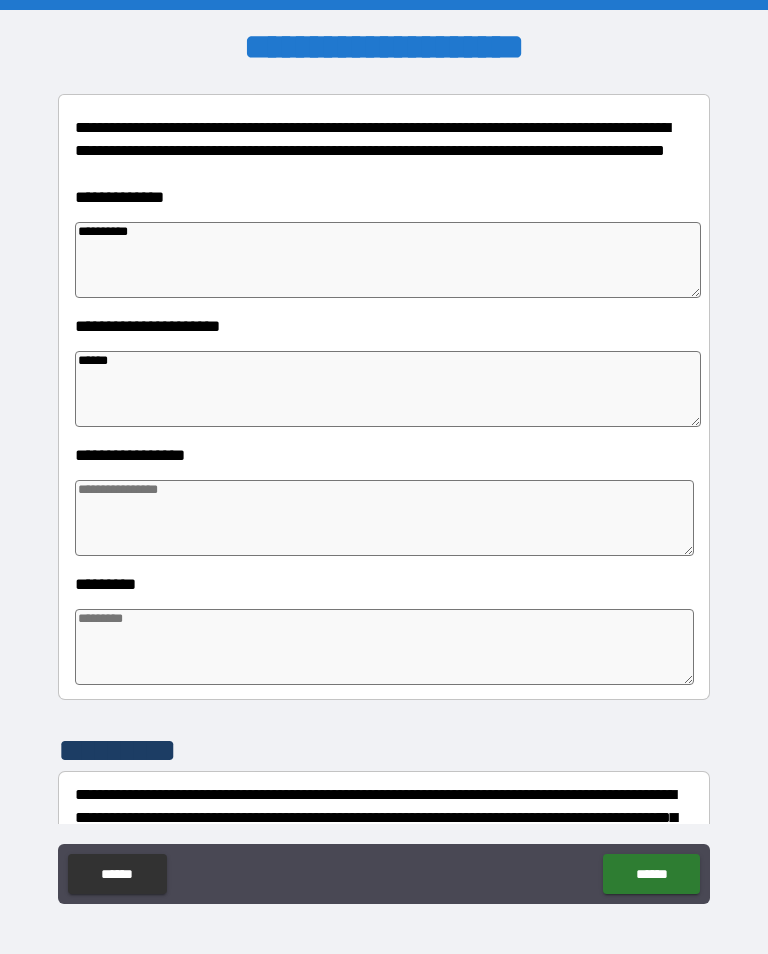 type on "*" 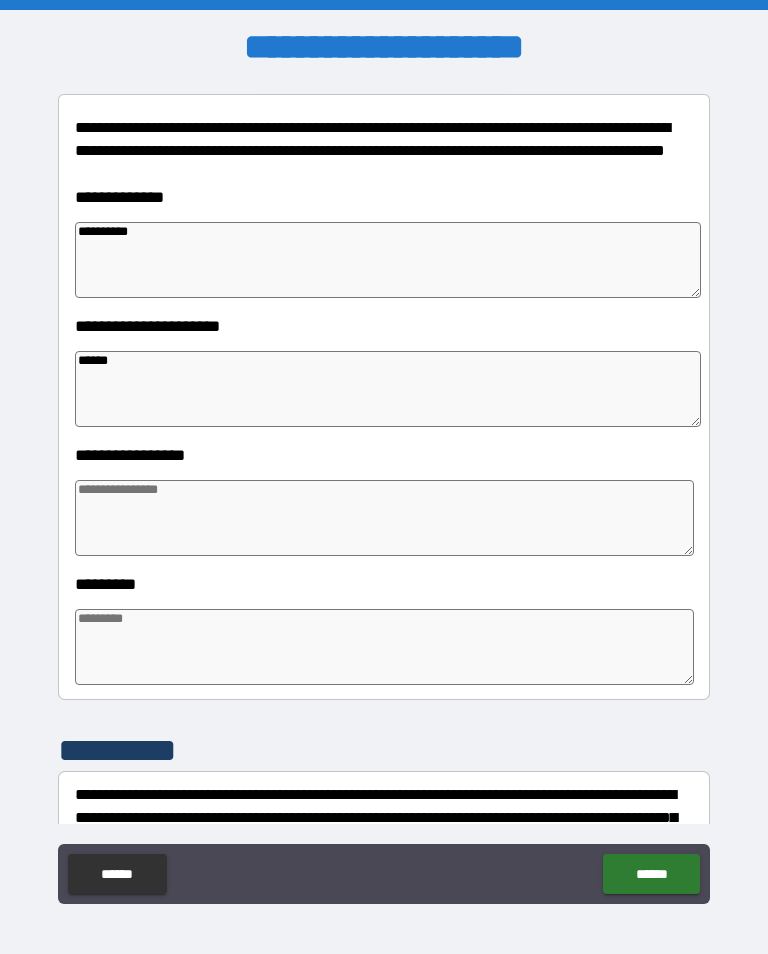 type on "*" 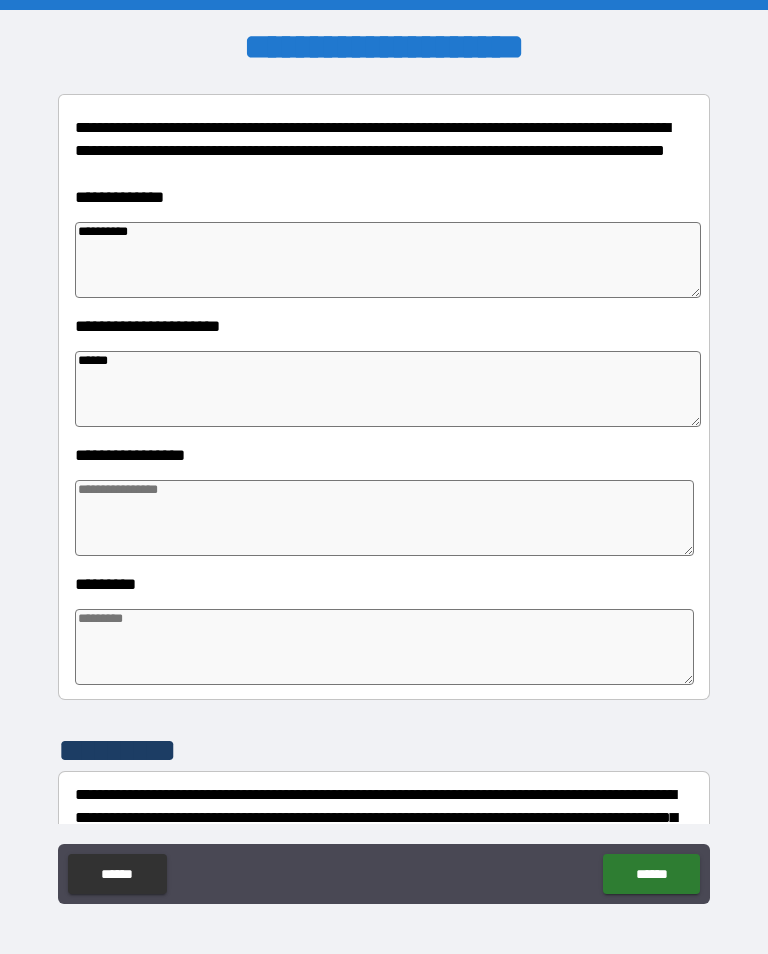 type on "*" 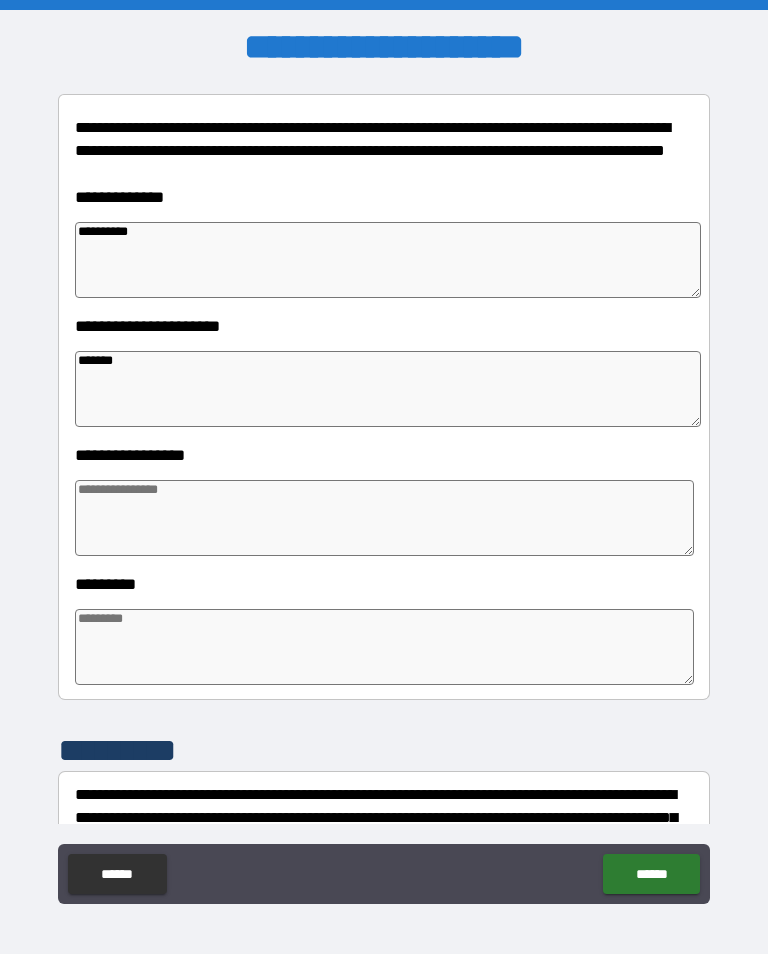 type on "*" 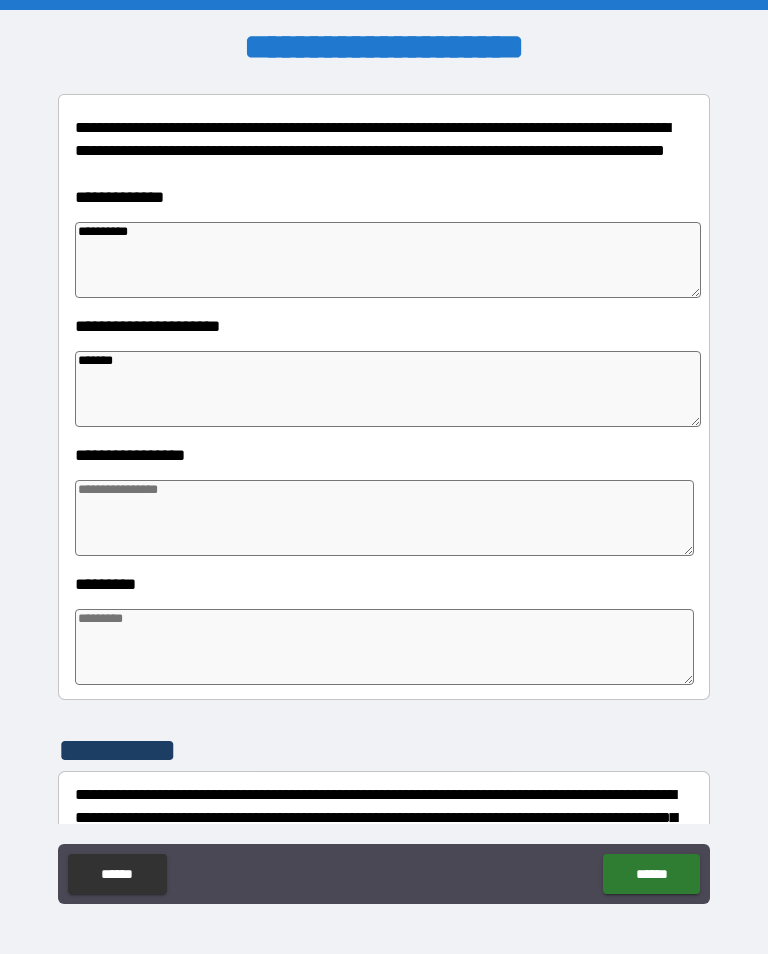 type on "********" 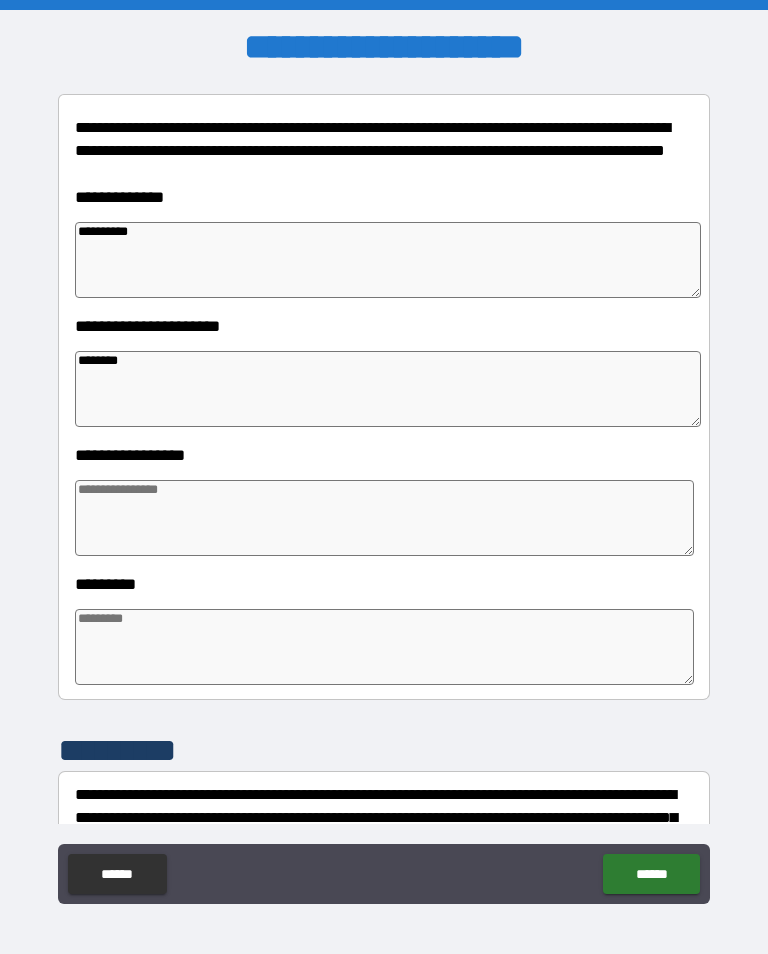 type on "*" 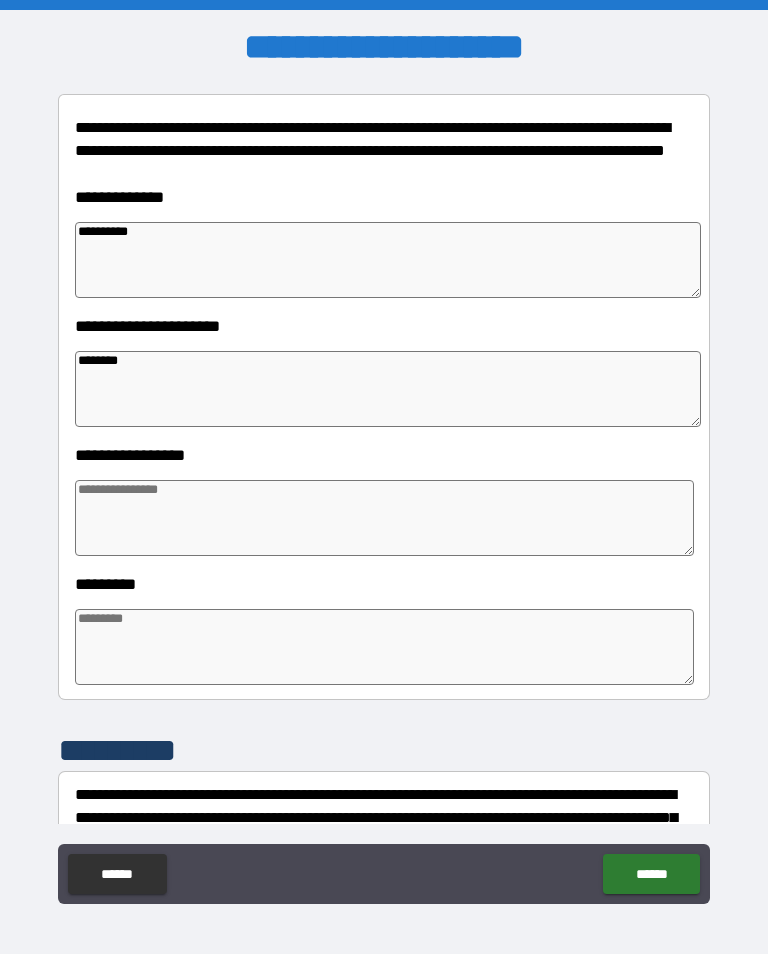 type on "*" 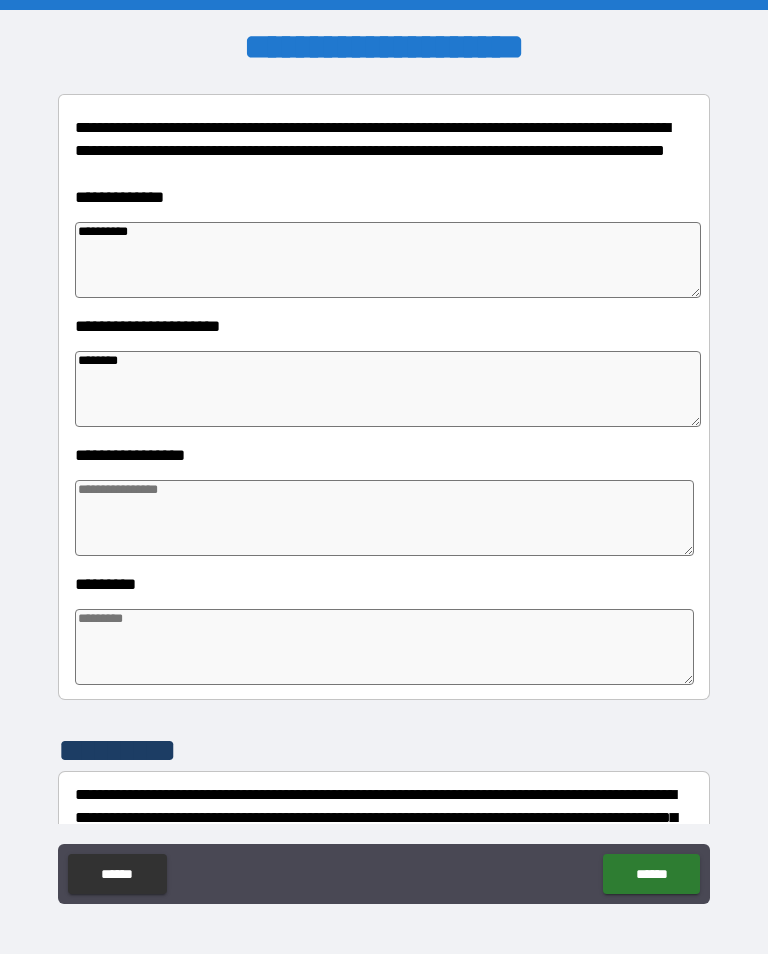 type on "*" 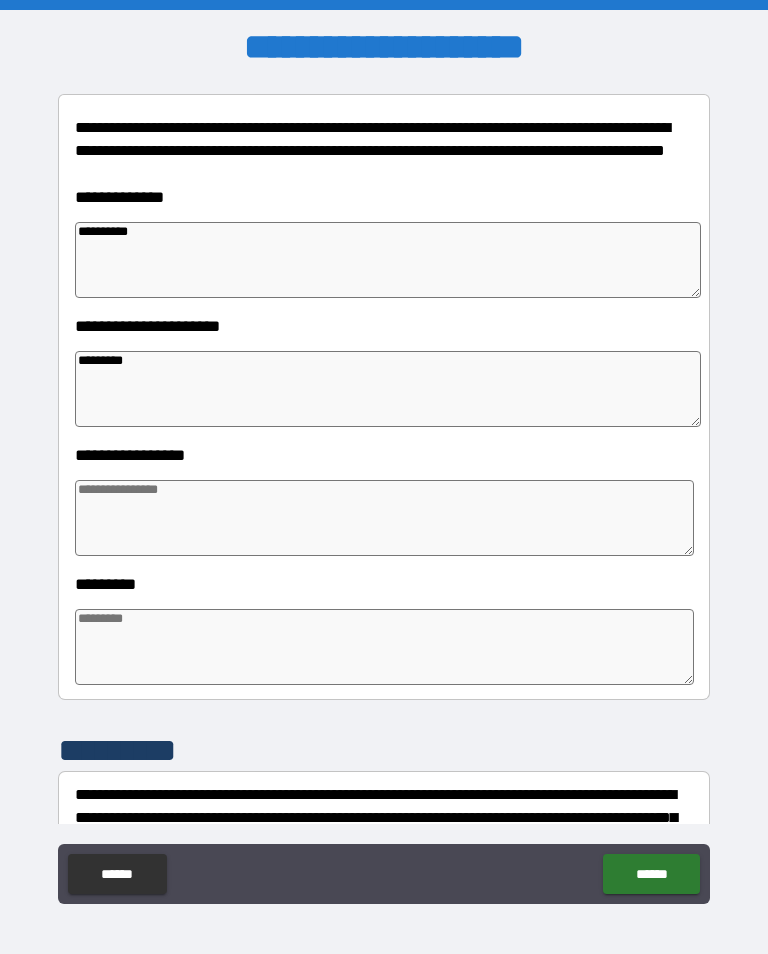 type on "*" 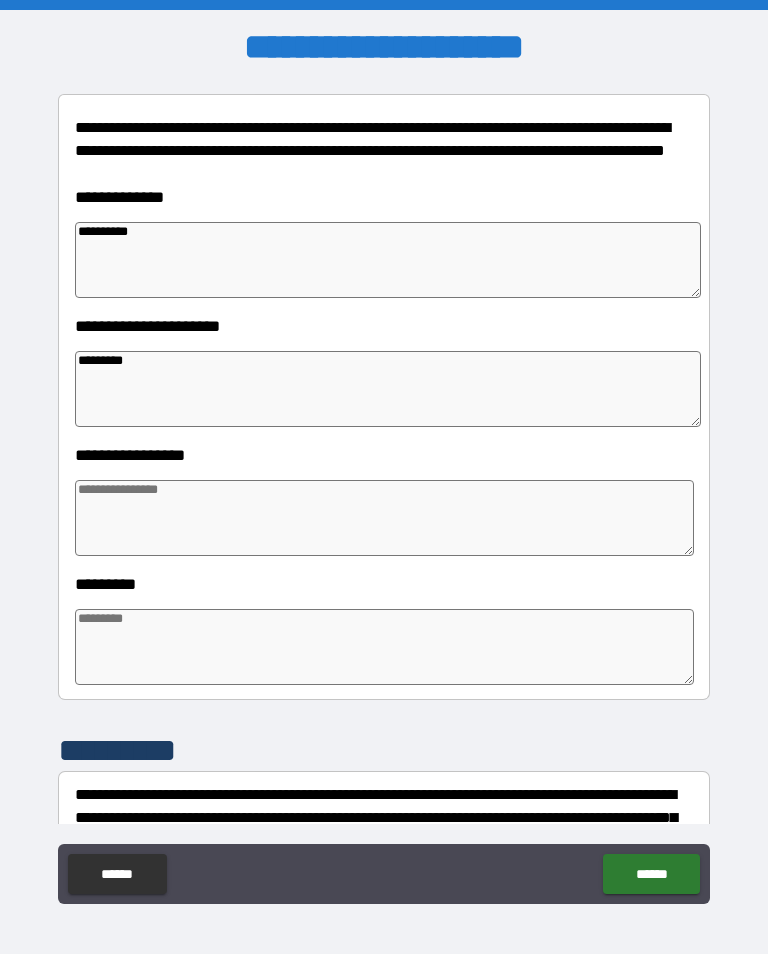 type on "*" 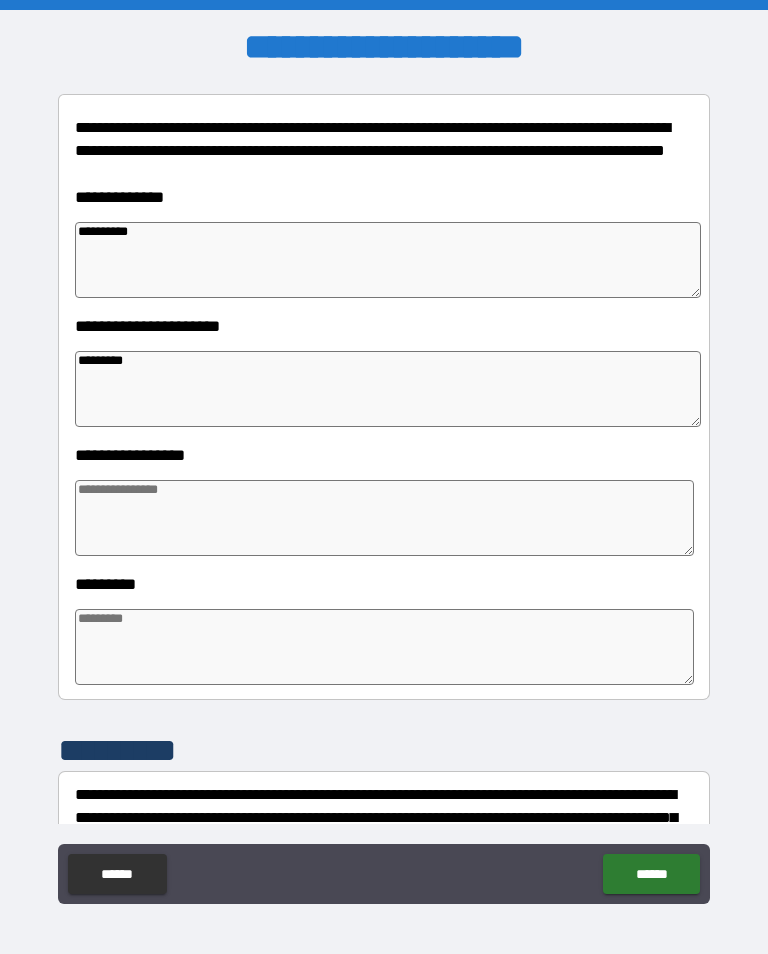 type on "**********" 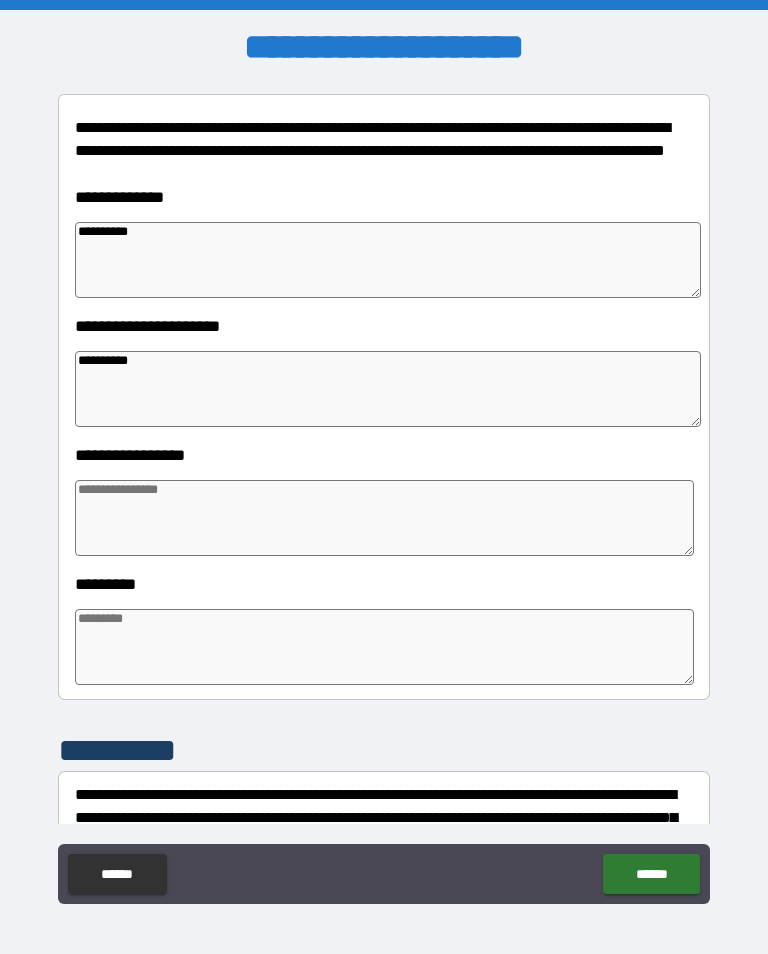 type on "*" 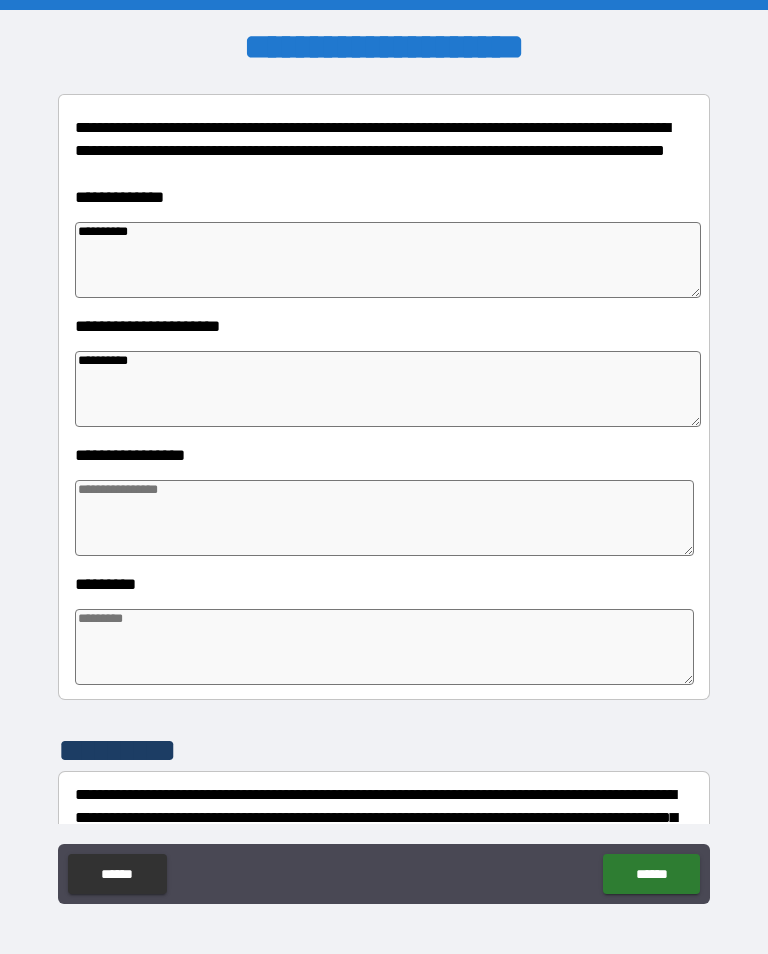 type on "*" 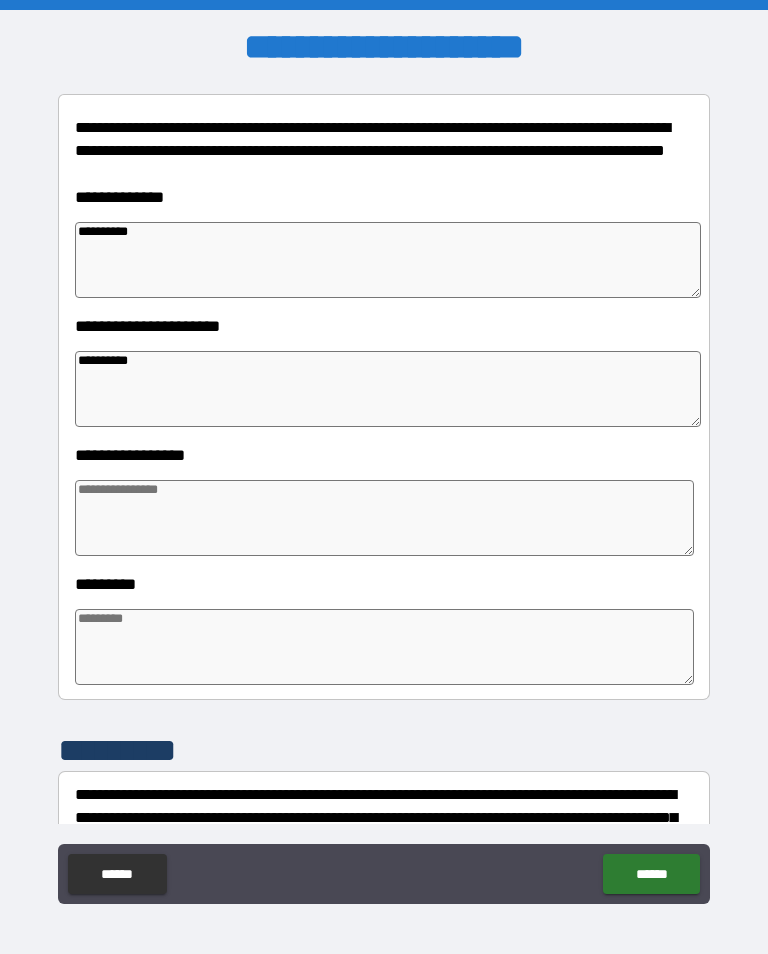type on "*" 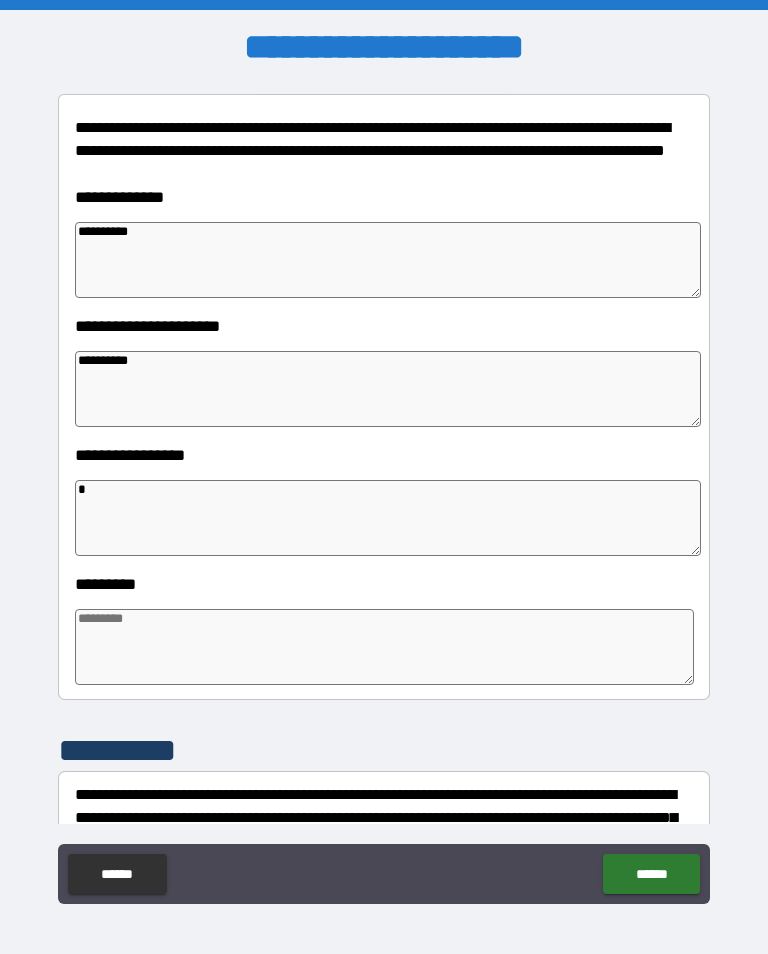 type on "*" 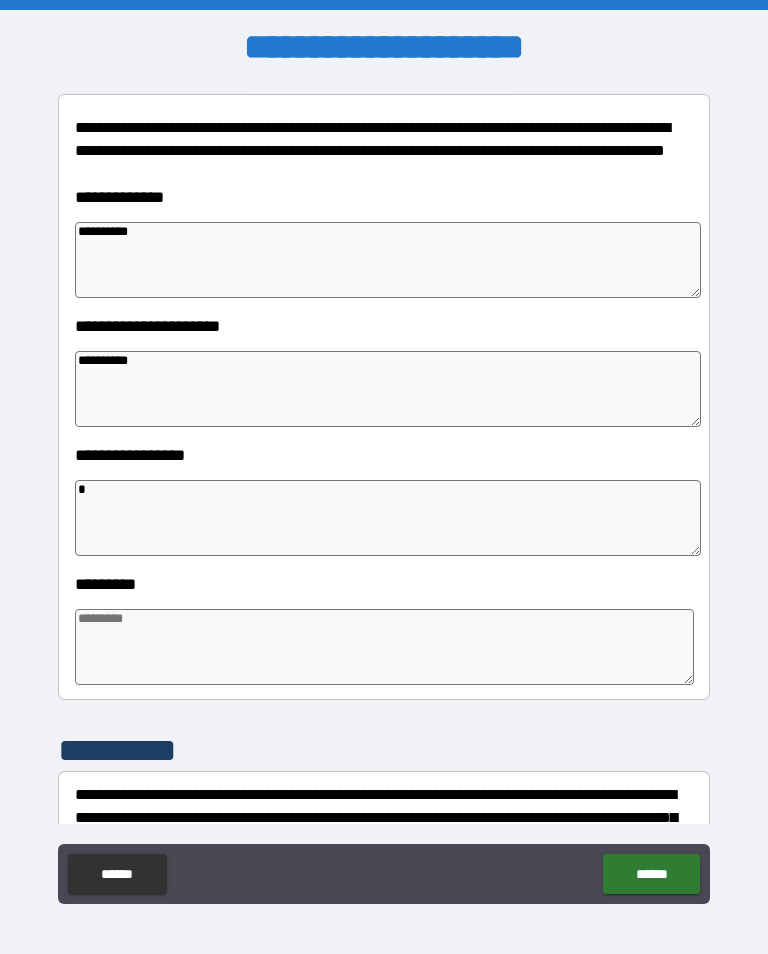 type on "*" 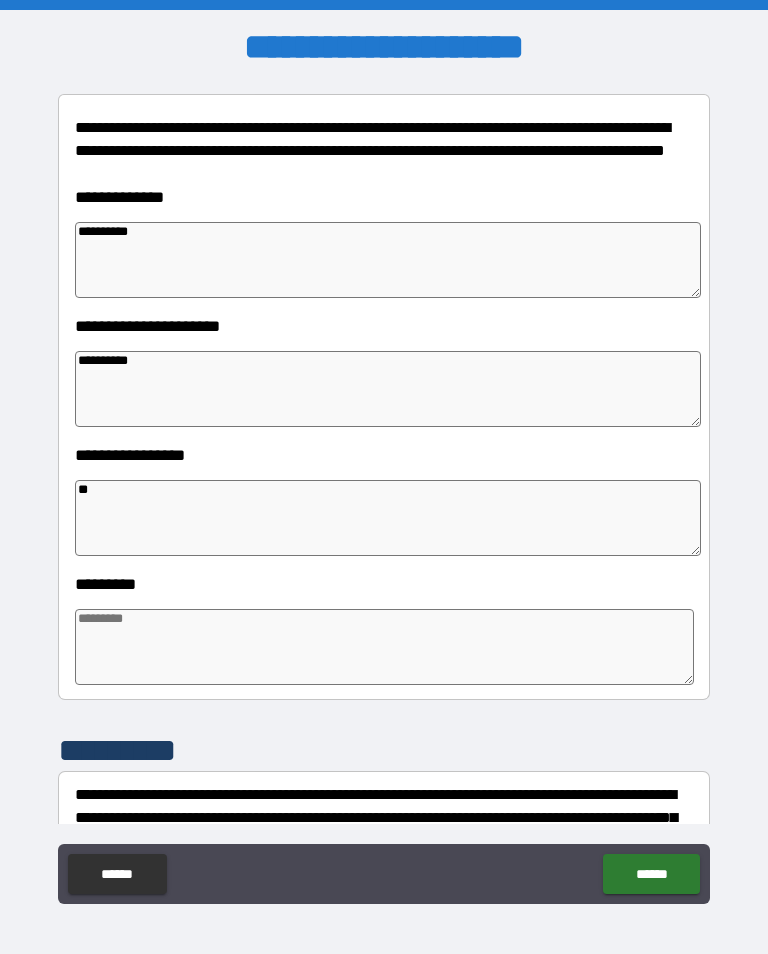 type on "*" 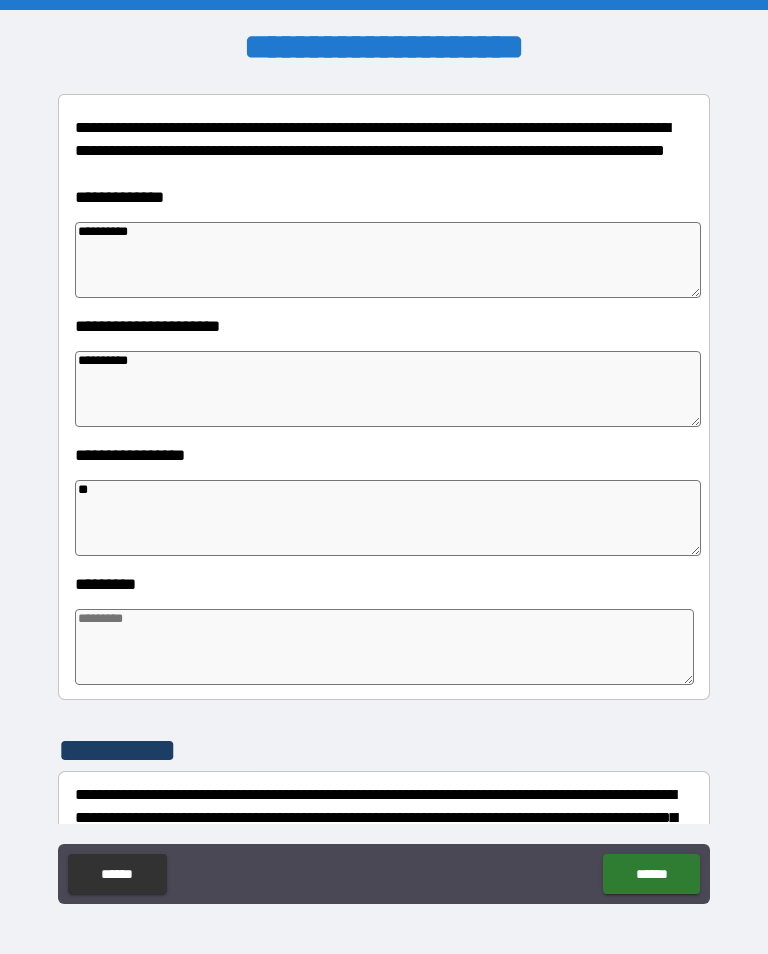 type on "*" 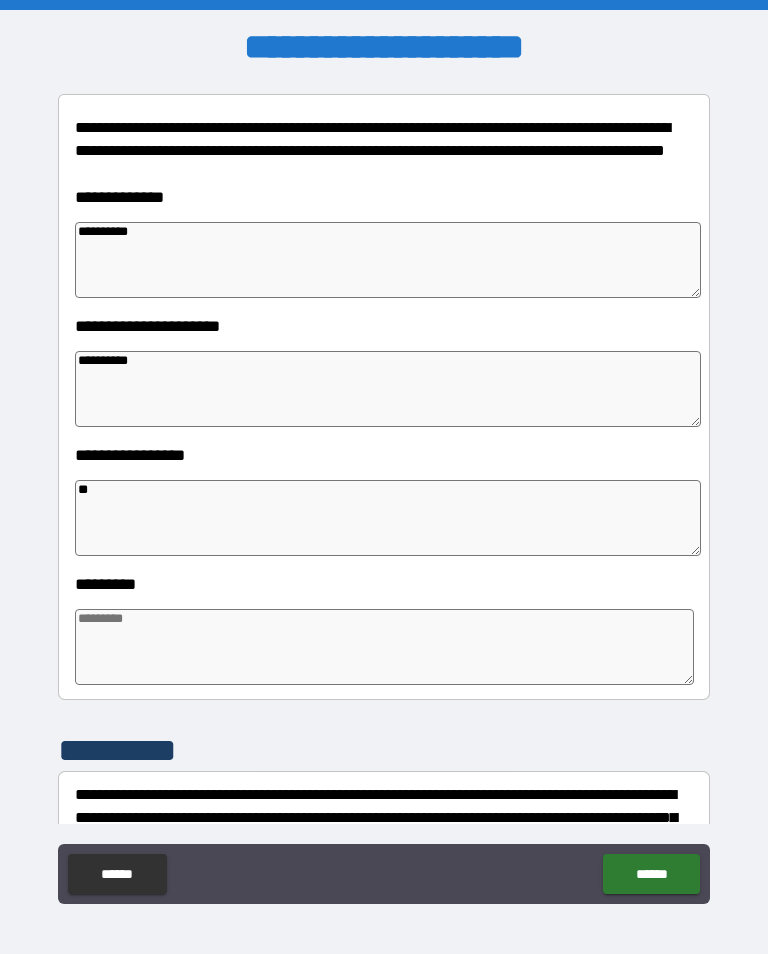 type on "*" 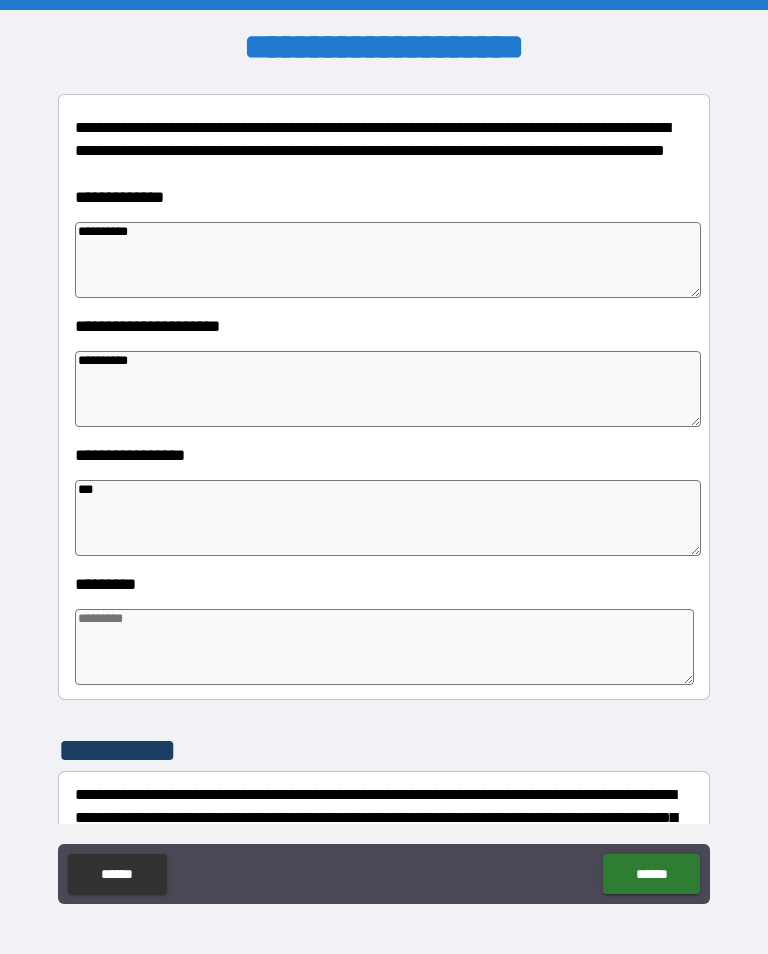 type on "*" 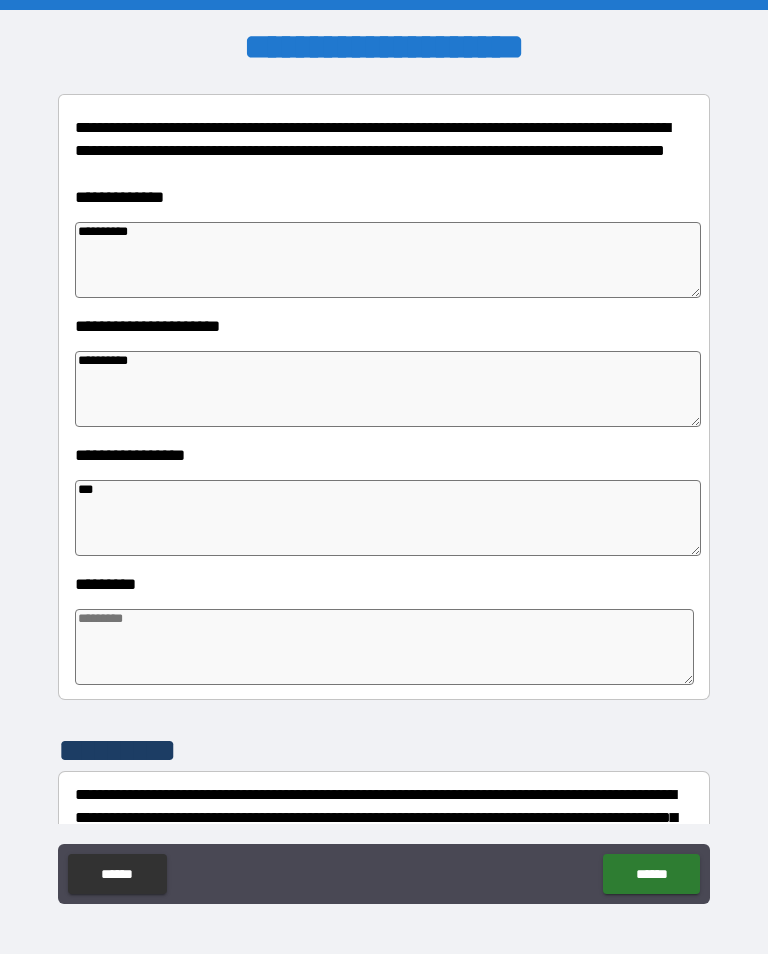 type on "*" 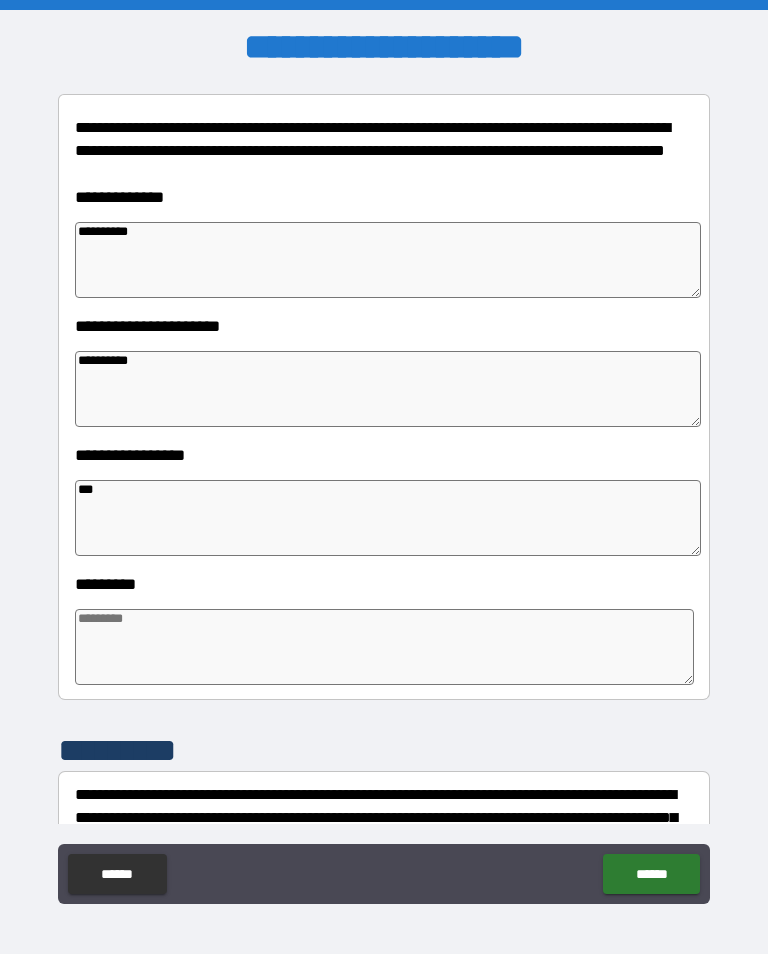 type on "*" 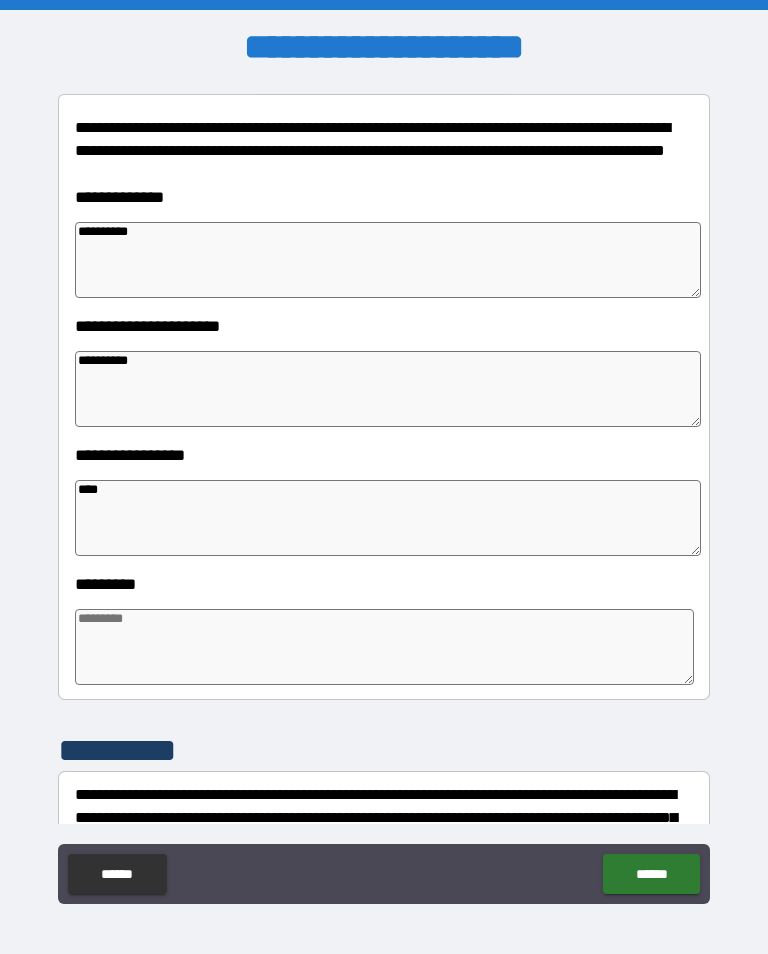 type on "*" 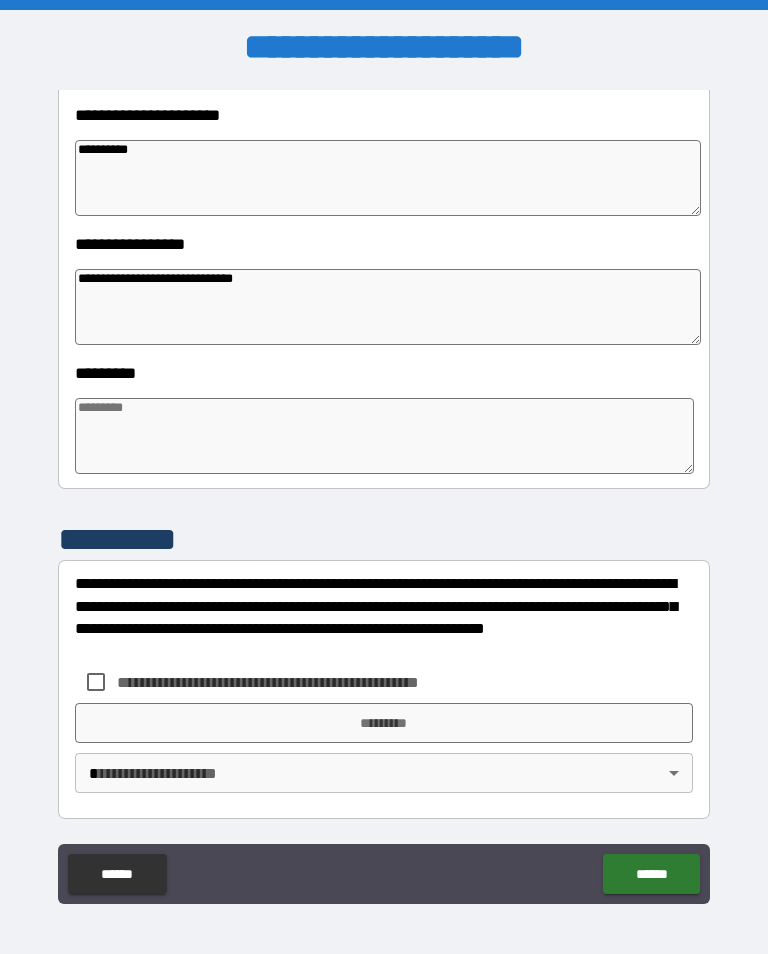 scroll, scrollTop: 466, scrollLeft: 0, axis: vertical 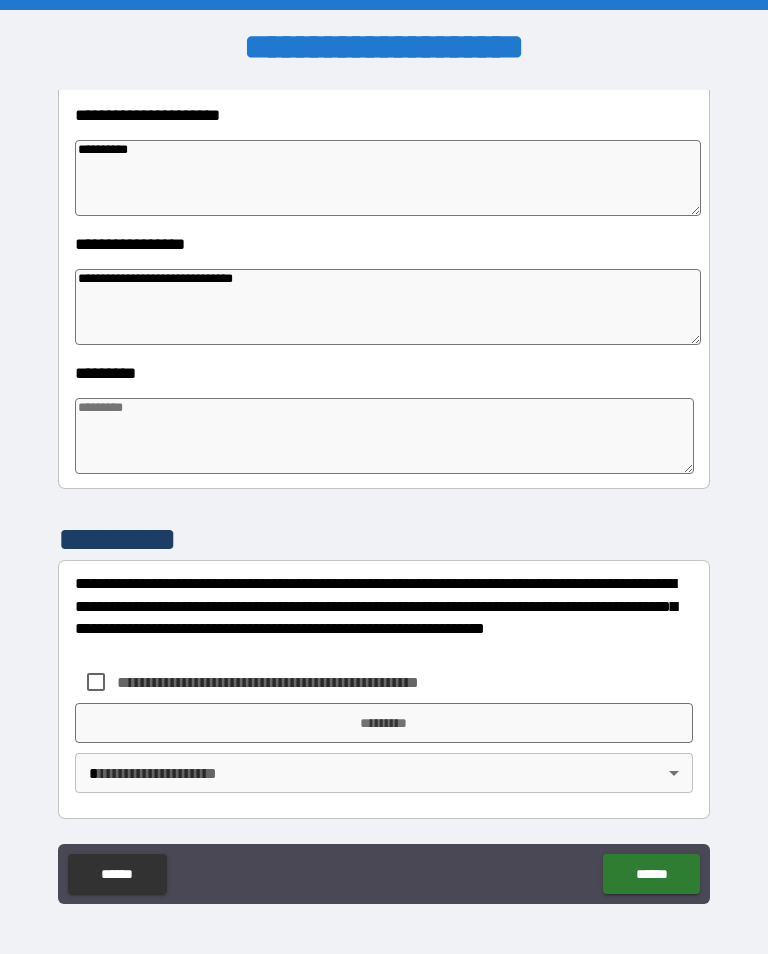 click at bounding box center (384, 436) 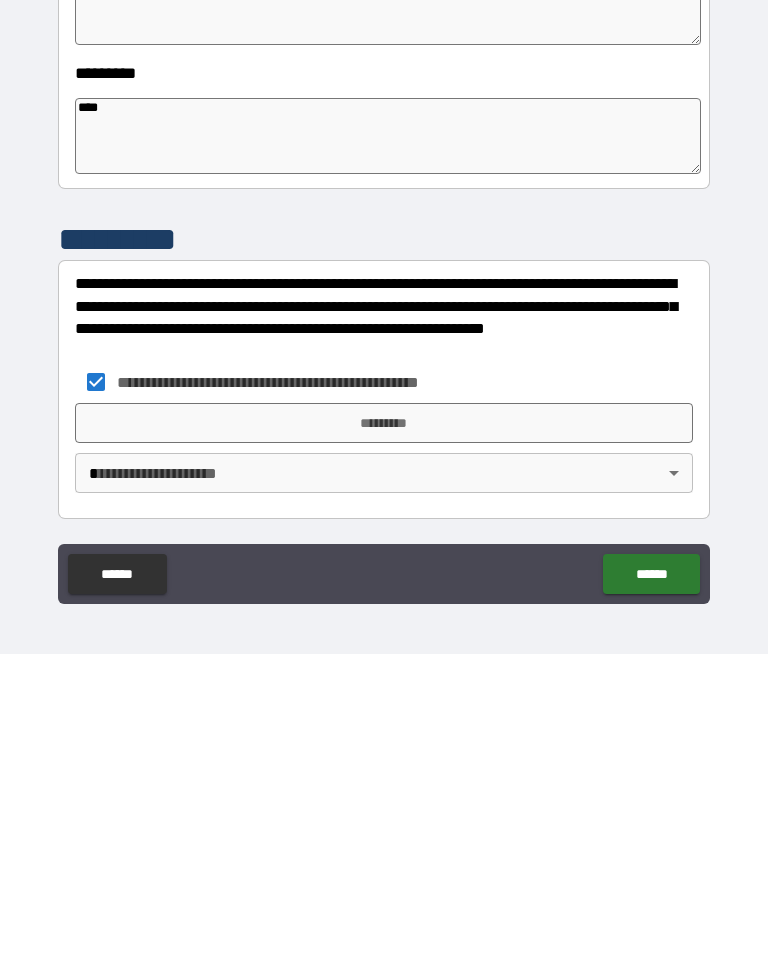 scroll, scrollTop: 31, scrollLeft: 0, axis: vertical 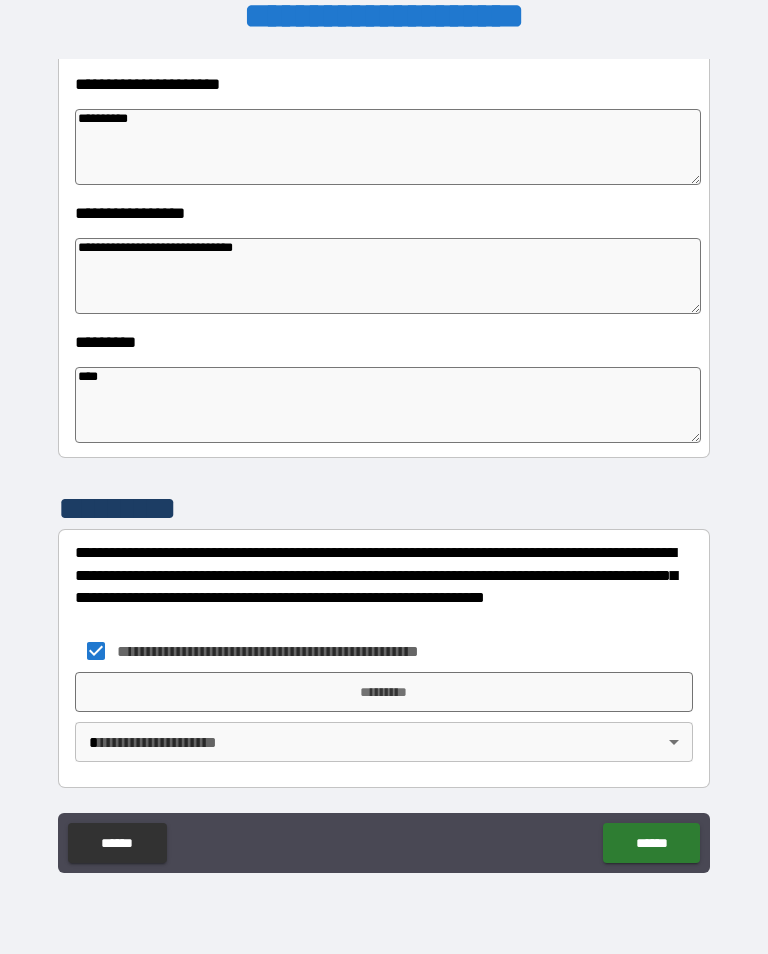 click on "*********" at bounding box center [384, 692] 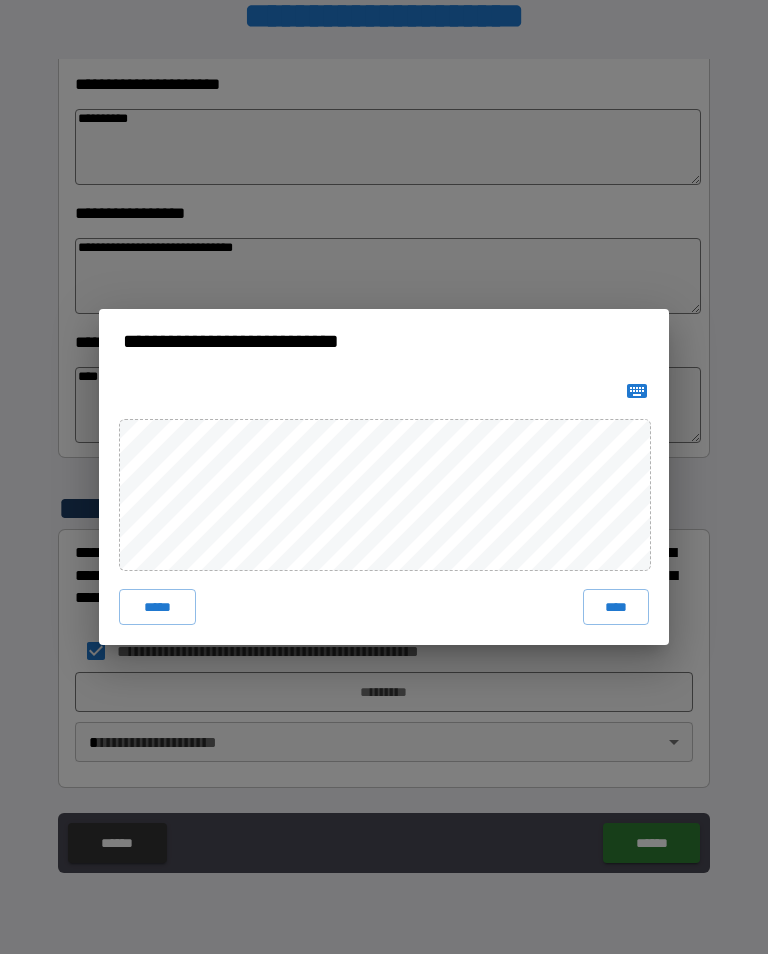 click on "****" at bounding box center [616, 607] 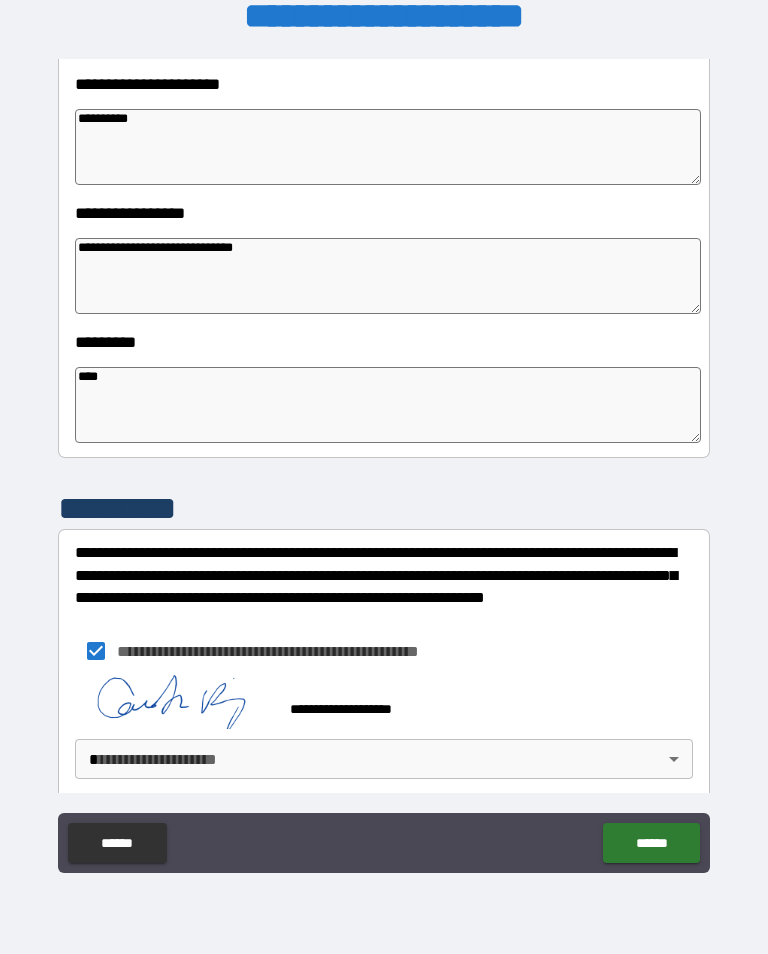scroll, scrollTop: 456, scrollLeft: 0, axis: vertical 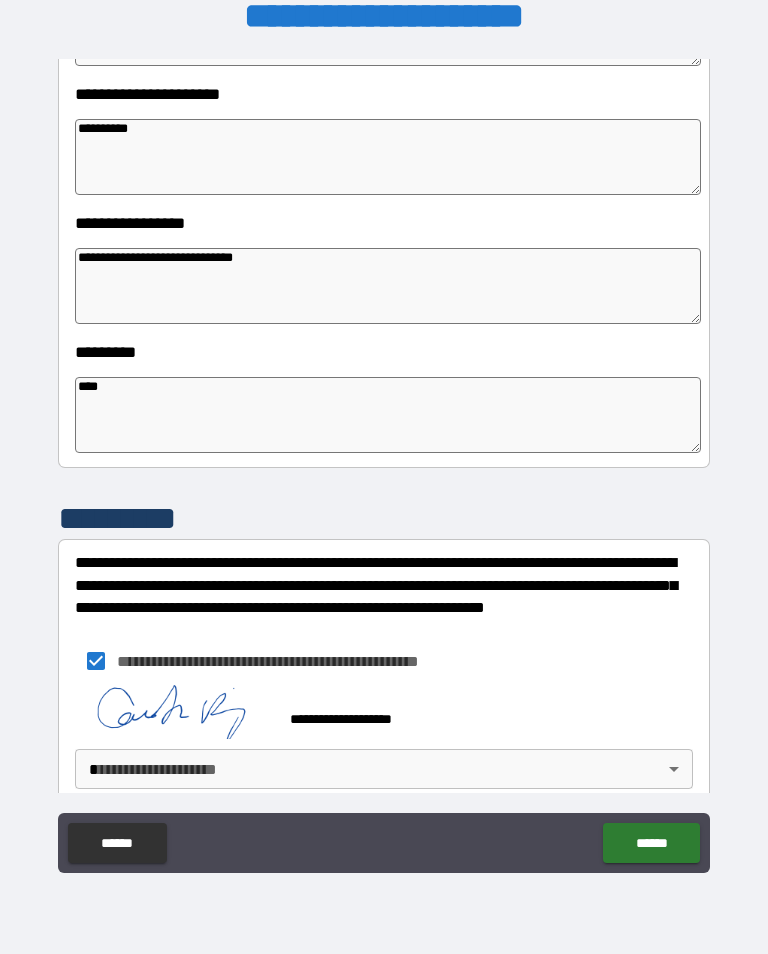 click on "[FIRST] [LAST] [CITY] [STATE] [POSTAL_CODE] [STREET_NAME] [STREET_TYPE] [APARTMENT_NUMBER] [COUNTRY] [PHONE] [EMAIL] [CREDIT_CARD] [EXPIRY_DATE] [CVV] [DATE_OF_BIRTH] [SOCIAL_SECURITY_NUMBER] [PASSPORT_NUMBER] [DRIVER_LICENSE_NUMBER] [ADDRESS_LINE_1] [ADDRESS_LINE_2] [CITY] [STATE] [POSTAL_CODE] [COUNTRY] [PHONE] [EMAIL] [CREDIT_CARD] [EXPIRY_DATE] [CVV] [DATE_OF_BIRTH] [SOCIAL_SECURITY_NUMBER] [PASSPORT_NUMBER] [DRIVER_LICENSE_NUMBER] [ADDRESS_LINE_1] [ADDRESS_LINE_2] [CITY] [STATE] [POSTAL_CODE] [COUNTRY] [PHONE] [EMAIL] [CREDIT_CARD] [EXPIRY_DATE] [CVV] [DATE_OF_BIRTH] [SOCIAL_SECURITY_NUMBER] [PASSPORT_NUMBER] [DRIVER_LICENSE_NUMBER] [ADDRESS_LINE_1] [ADDRESS_LINE_2] [CITY] [STATE] [POSTAL_CODE] [COUNTRY] [PHONE] [EMAIL]" at bounding box center [384, 461] 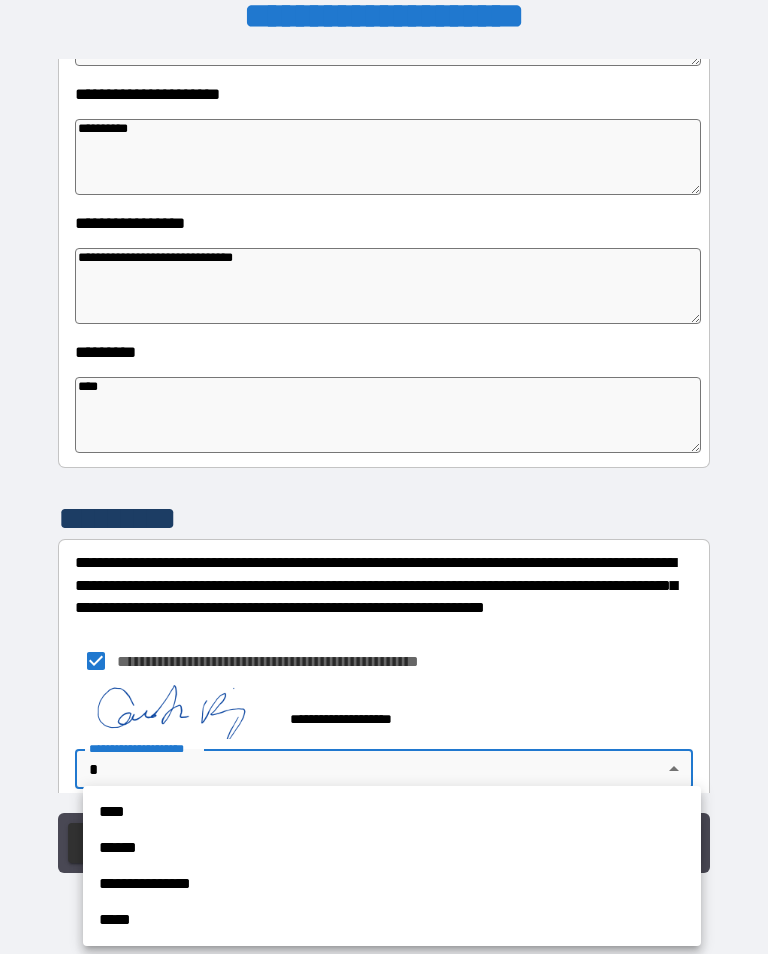 click on "****" at bounding box center (392, 812) 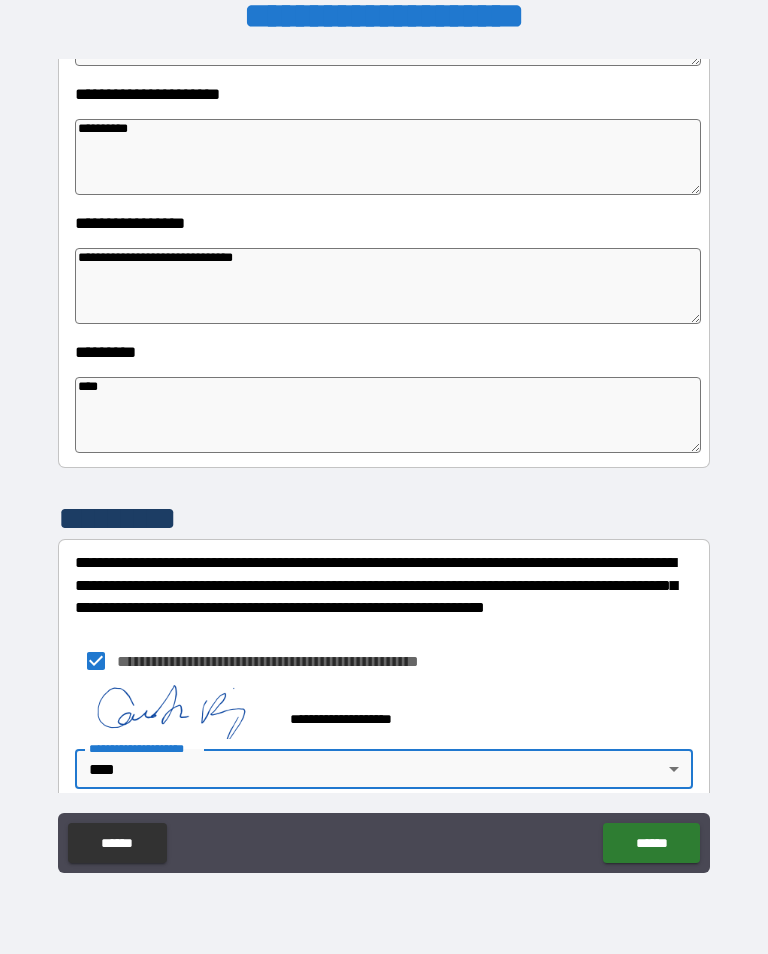 click on "******" at bounding box center [651, 843] 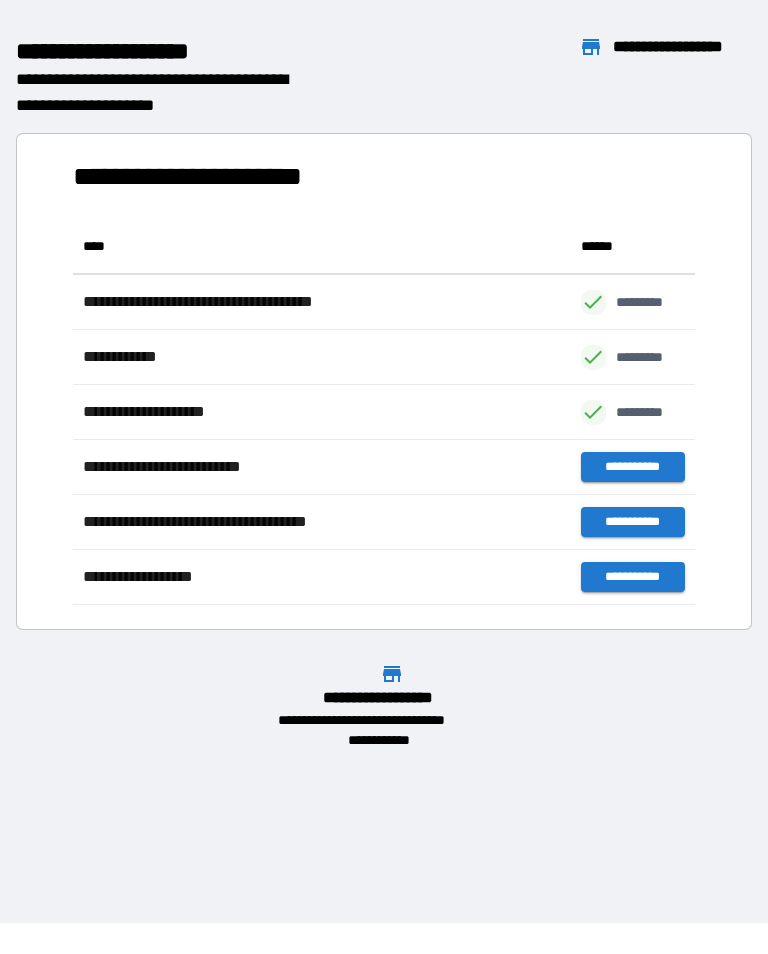 scroll, scrollTop: 386, scrollLeft: 622, axis: both 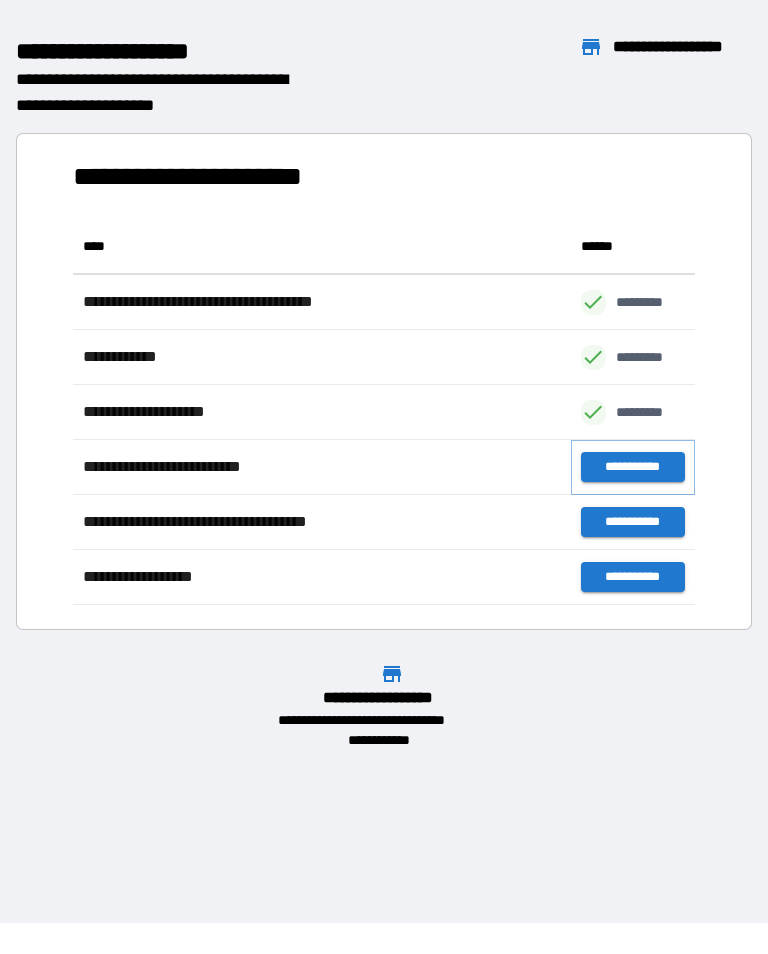 click on "**********" at bounding box center [633, 467] 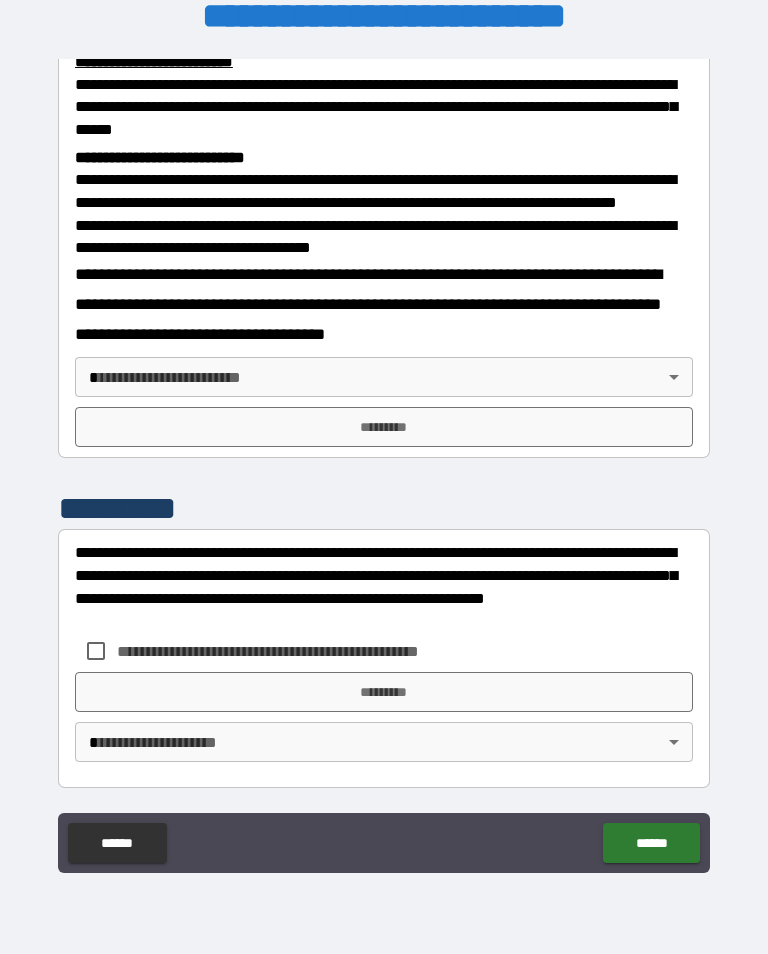 scroll, scrollTop: 702, scrollLeft: 0, axis: vertical 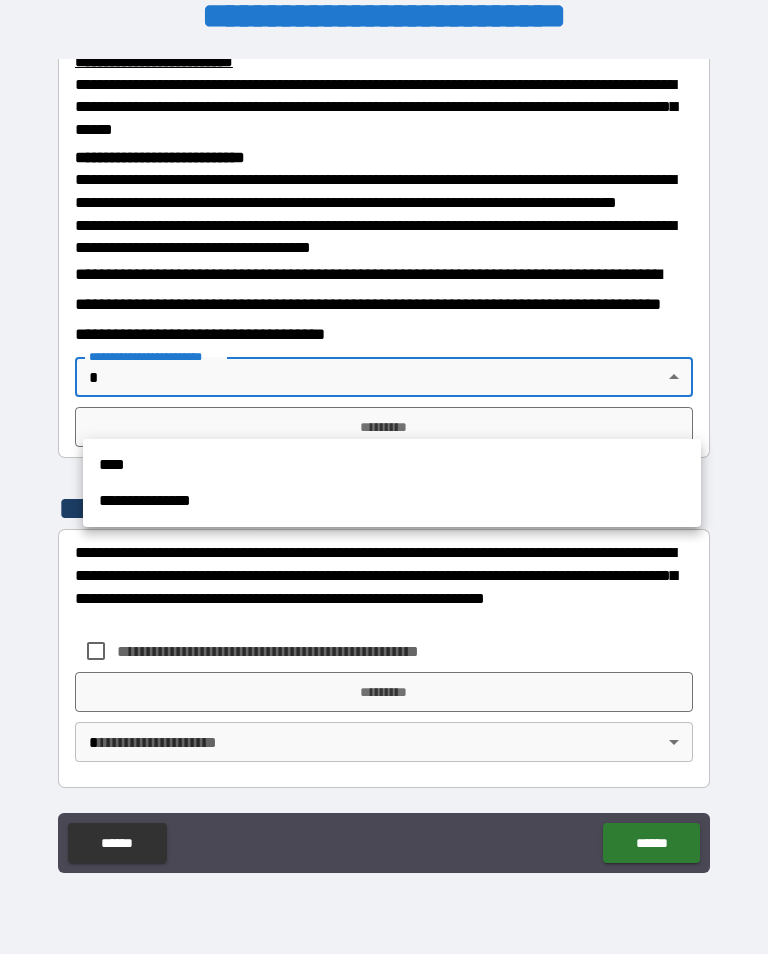 click on "****" at bounding box center [392, 465] 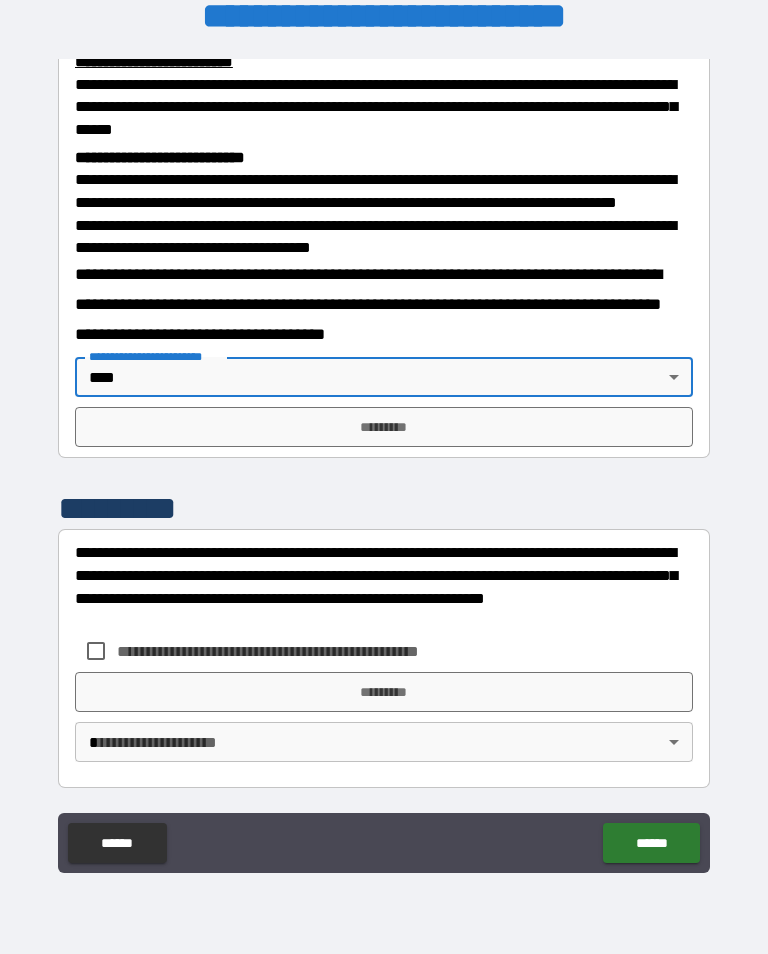 click on "*********" at bounding box center [384, 427] 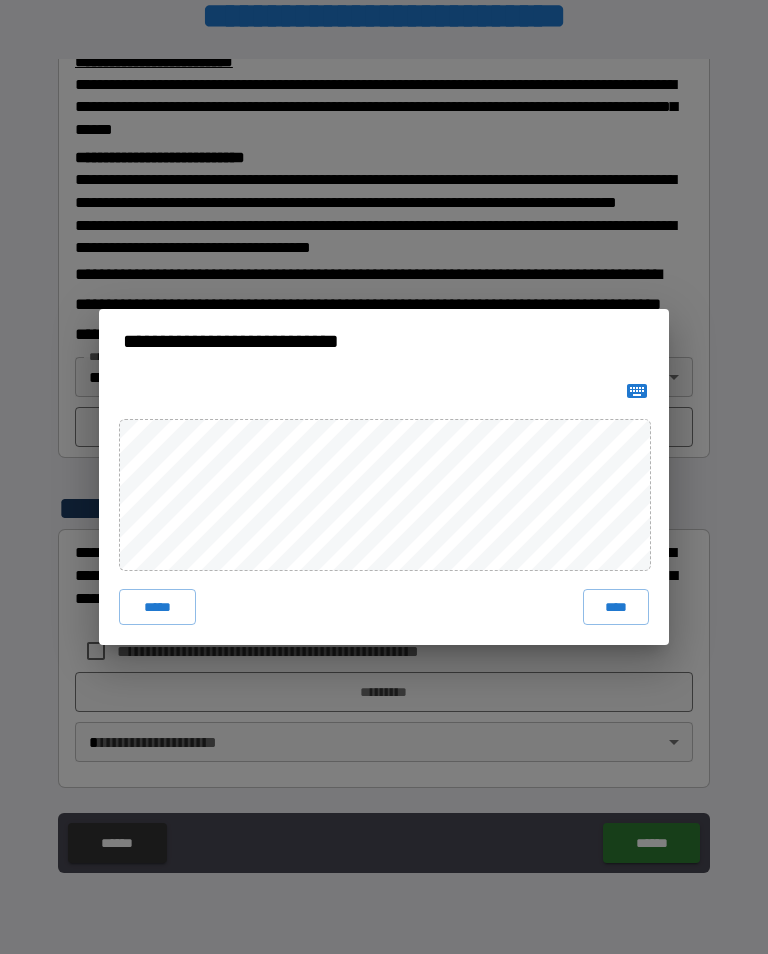 click on "****" at bounding box center [616, 607] 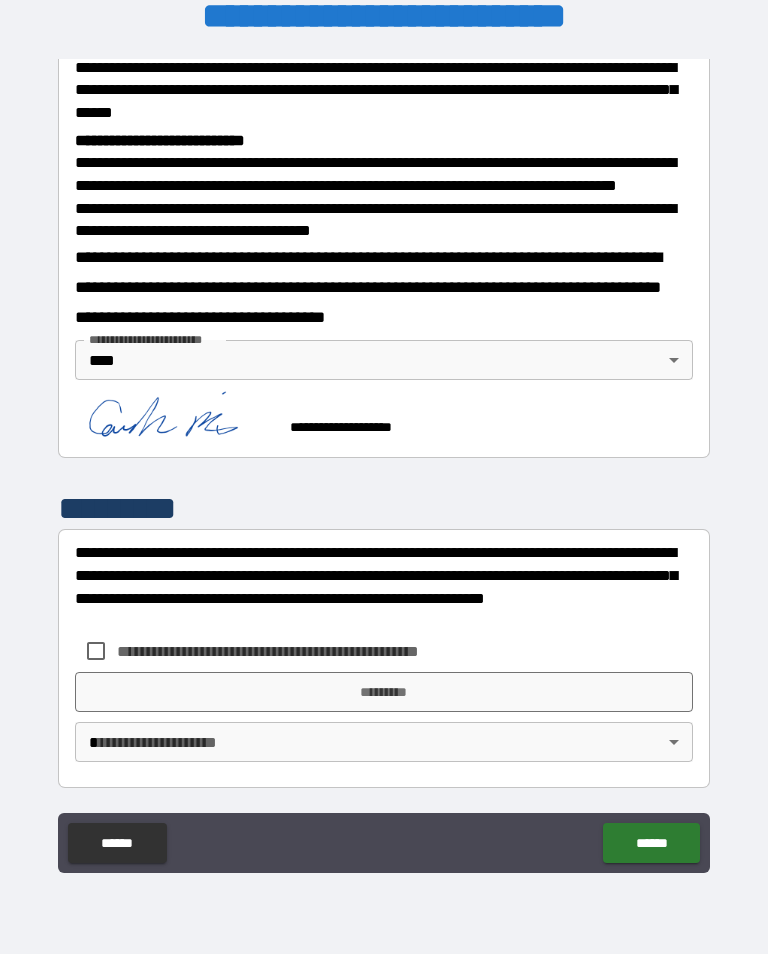 scroll, scrollTop: 751, scrollLeft: 0, axis: vertical 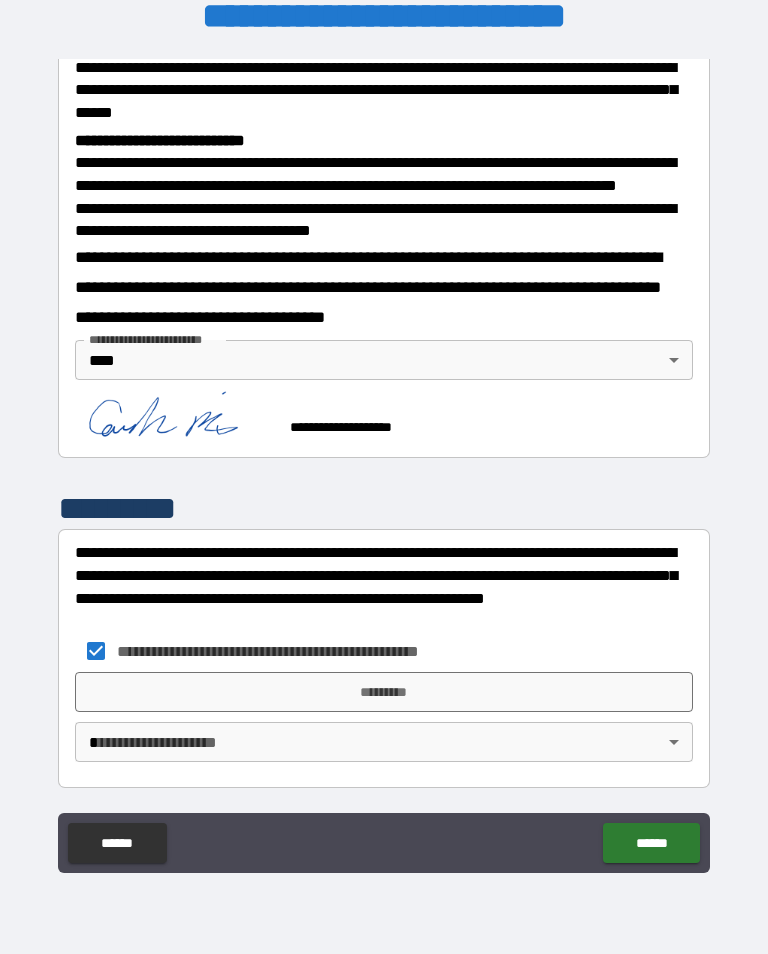 click on "*********" at bounding box center [384, 692] 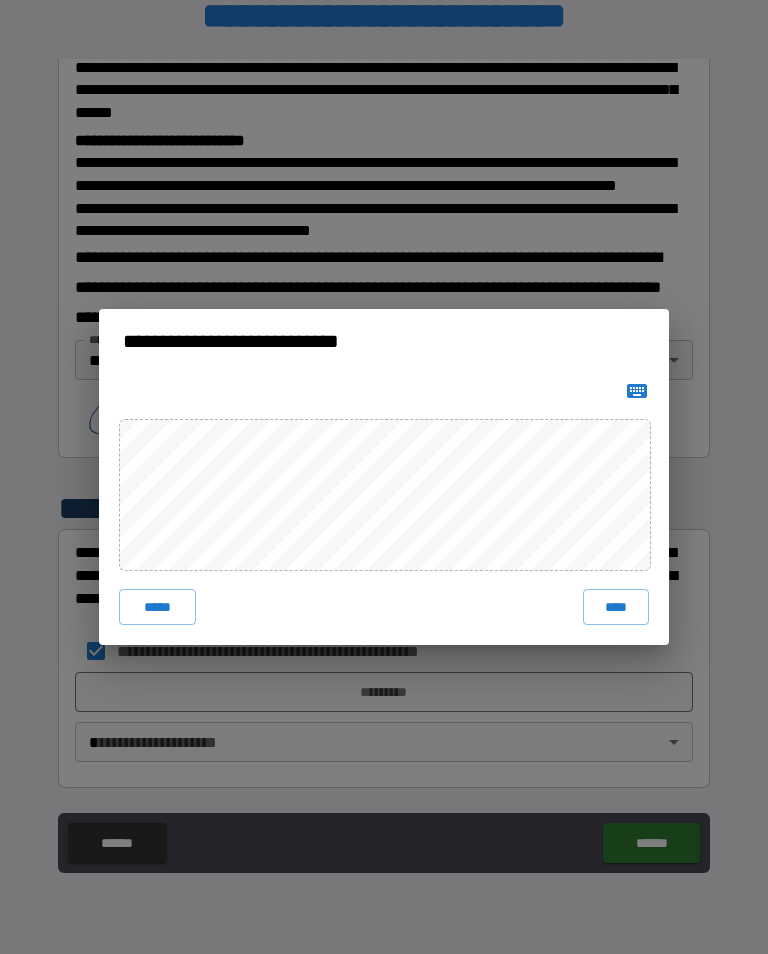 click on "****" at bounding box center (616, 607) 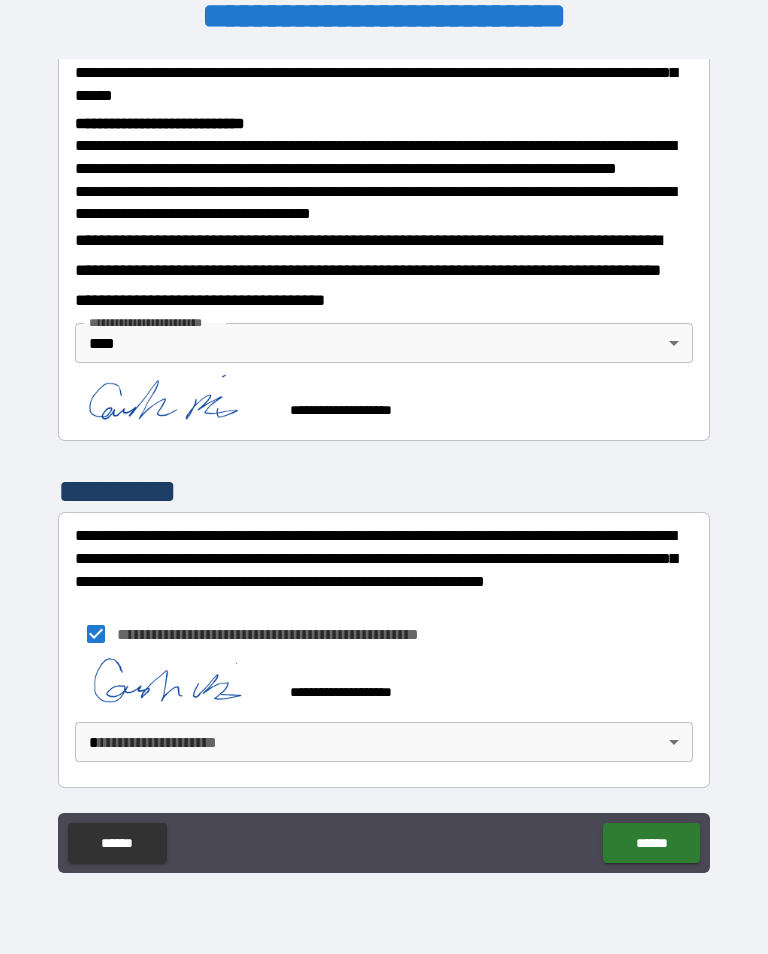 click on "[FIRST] [LAST] [CITY] [STATE] [POSTAL_CODE] [STREET_NAME] [STREET_TYPE] [APARTMENT_NUMBER] [COUNTRY] [PHONE] [EMAIL] [CREDIT_CARD] [EXPIRY_DATE] [CVV] [DATE_OF_BIRTH] [SOCIAL_SECURITY_NUMBER] [PASSPORT_NUMBER] [DRIVER_LICENSE_NUMBER] [ADDRESS_LINE_1] [ADDRESS_LINE_2] [CITY] [STATE] [POSTAL_CODE] [COUNTRY] [PHONE] [EMAIL] [CREDIT_CARD] [EXPIRY_DATE] [CVV] [DATE_OF_BIRTH] [SOCIAL_SECURITY_NUMBER] [PASSPORT_NUMBER] [DRIVER_LICENSE_NUMBER] [ADDRESS_LINE_1] [ADDRESS_LINE_2] [CITY] [STATE] [POSTAL_CODE] [COUNTRY] [PHONE] [EMAIL] [CREDIT_CARD] [EXPIRY_DATE] [CVV] [DATE_OF_BIRTH] [SOCIAL_SECURITY_NUMBER] [PASSPORT_NUMBER] [DRIVER_LICENSE_NUMBER] [ADDRESS_LINE_1] [ADDRESS_LINE_2] [CITY] [STATE] [POSTAL_CODE] [COUNTRY] [PHONE] [EMAIL]" at bounding box center [384, 461] 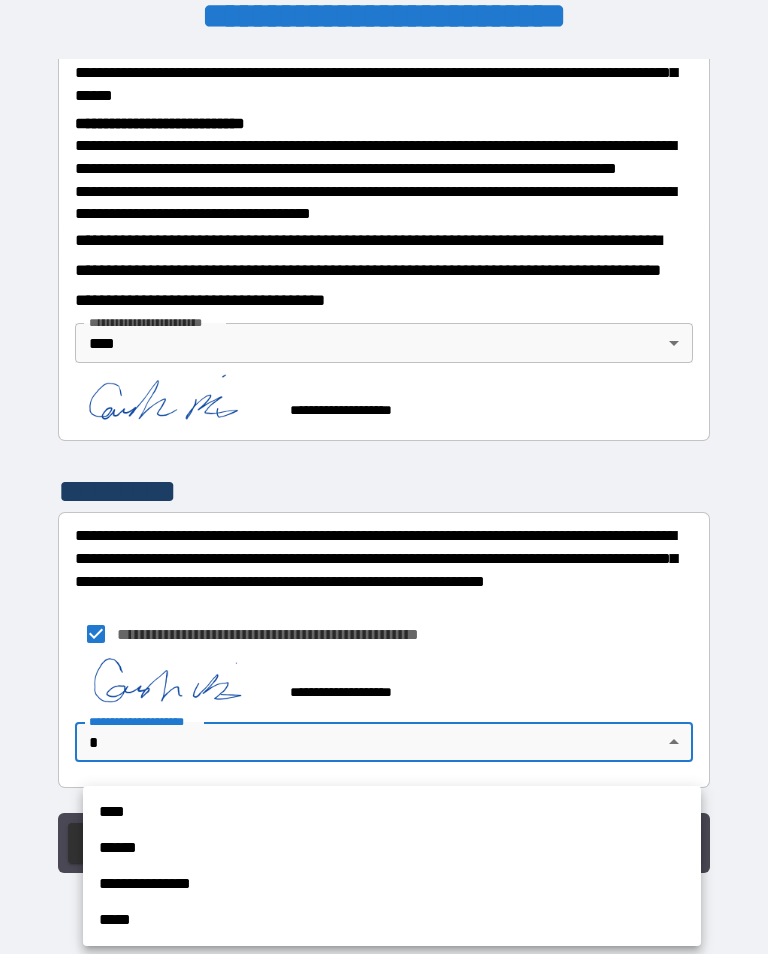click on "****" at bounding box center [392, 812] 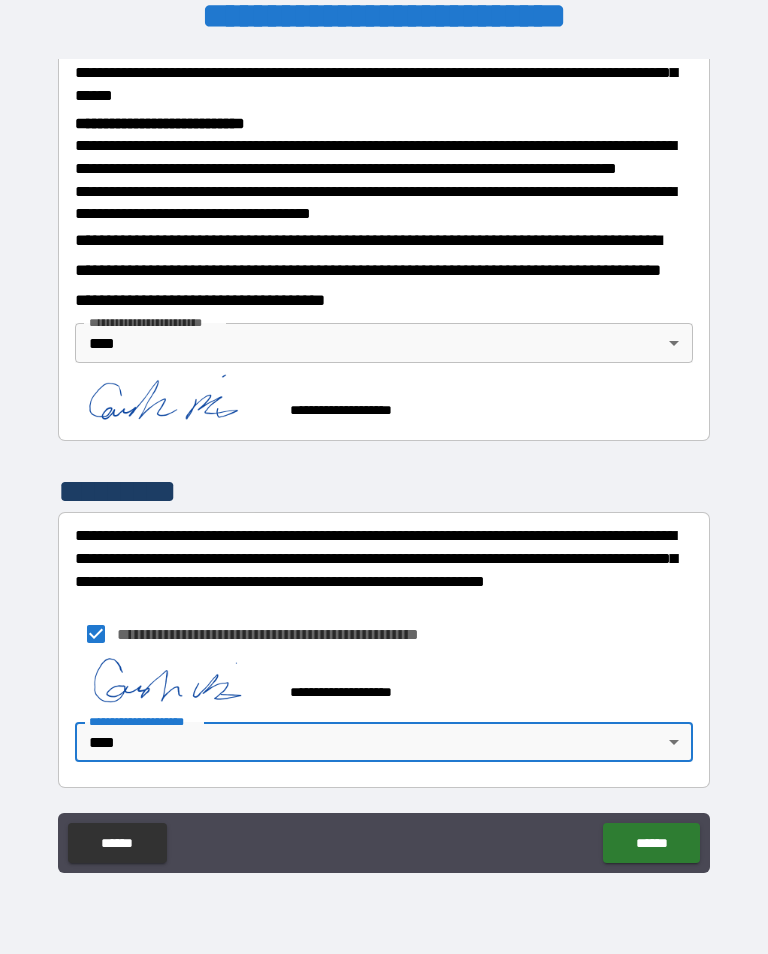 click on "******" at bounding box center [651, 843] 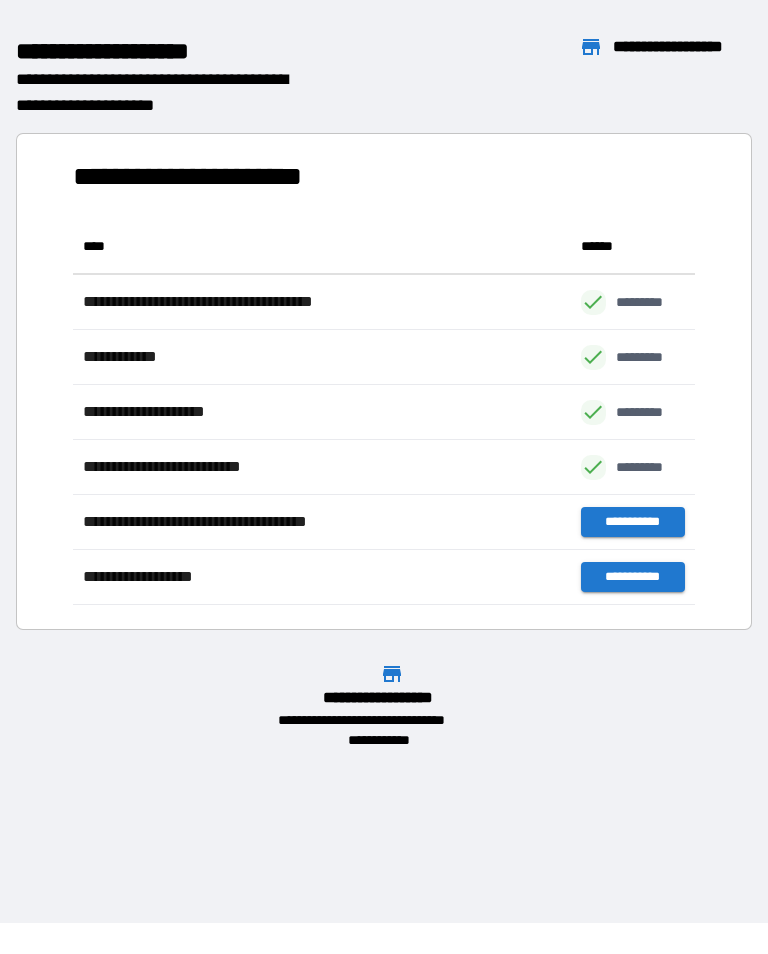 scroll, scrollTop: 386, scrollLeft: 622, axis: both 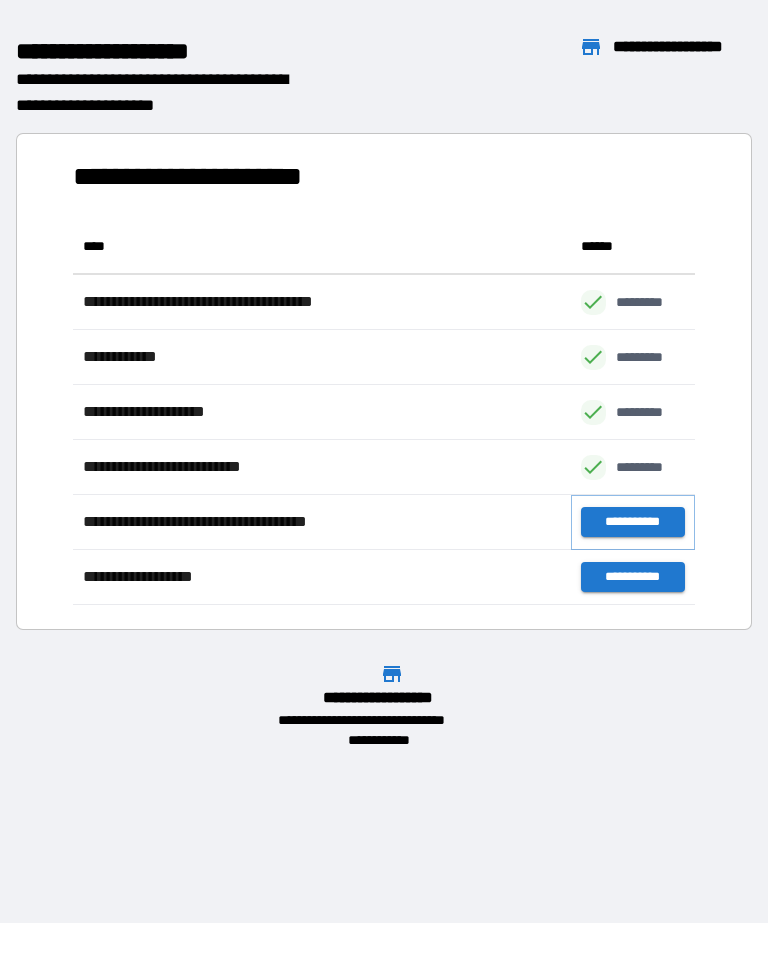click on "**********" at bounding box center (633, 522) 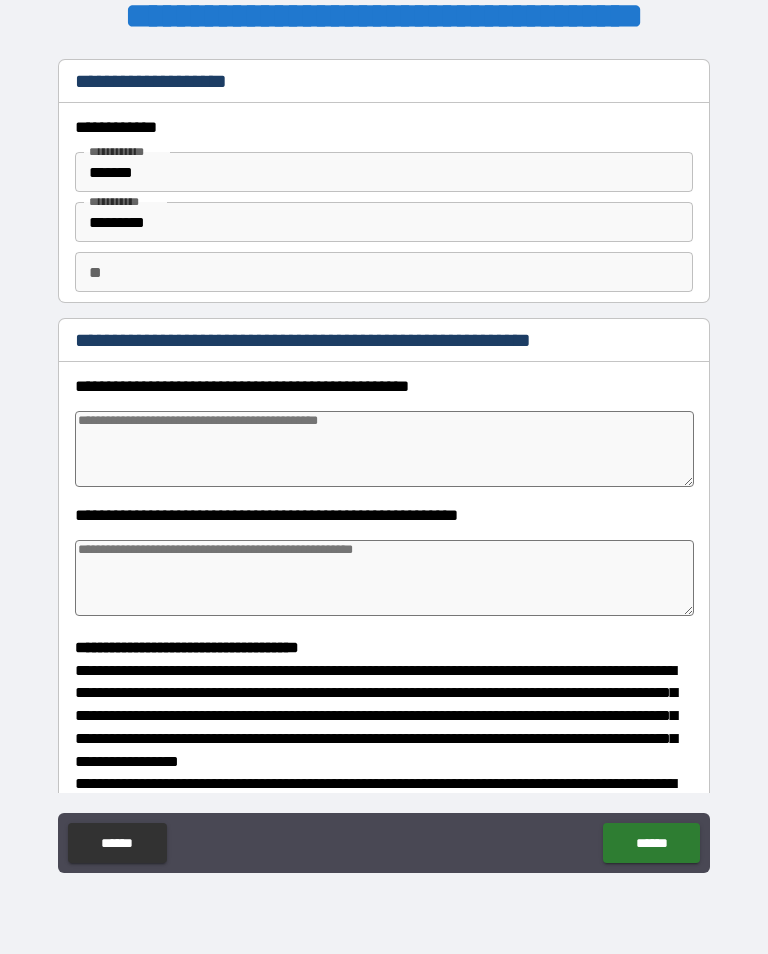 click at bounding box center [384, 449] 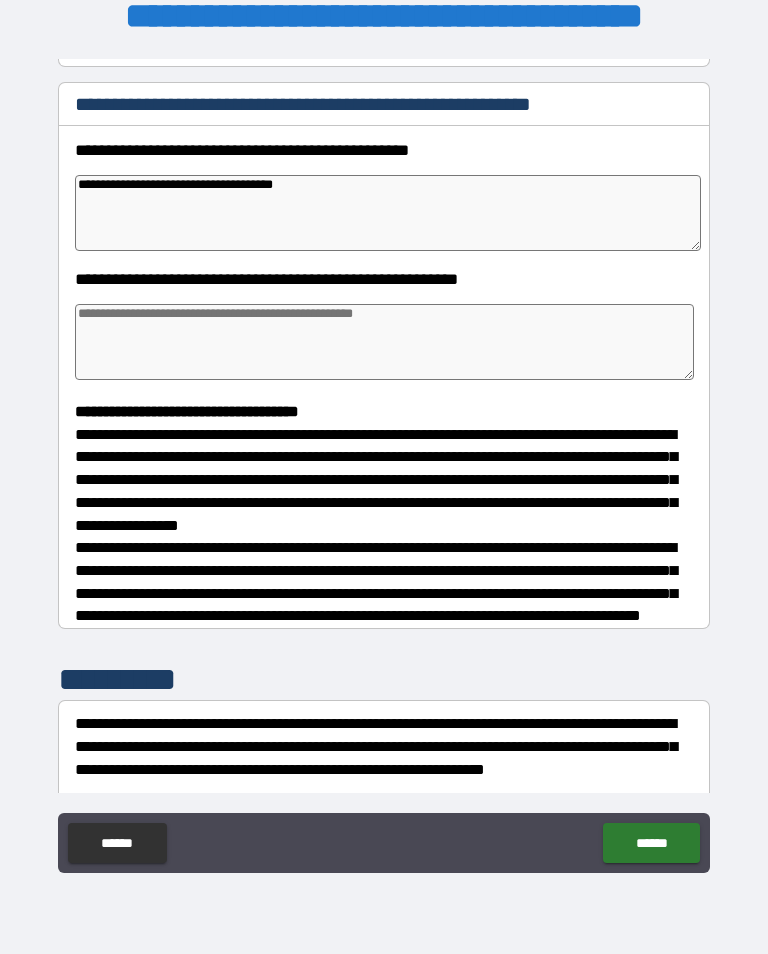 scroll, scrollTop: 244, scrollLeft: 0, axis: vertical 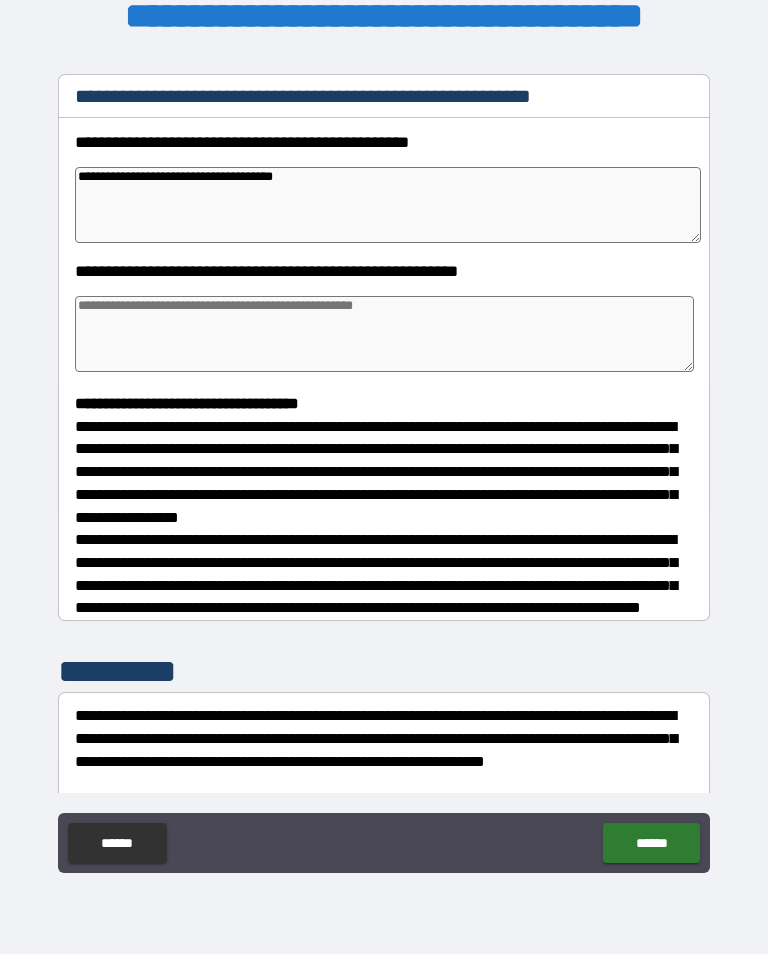 click at bounding box center (384, 334) 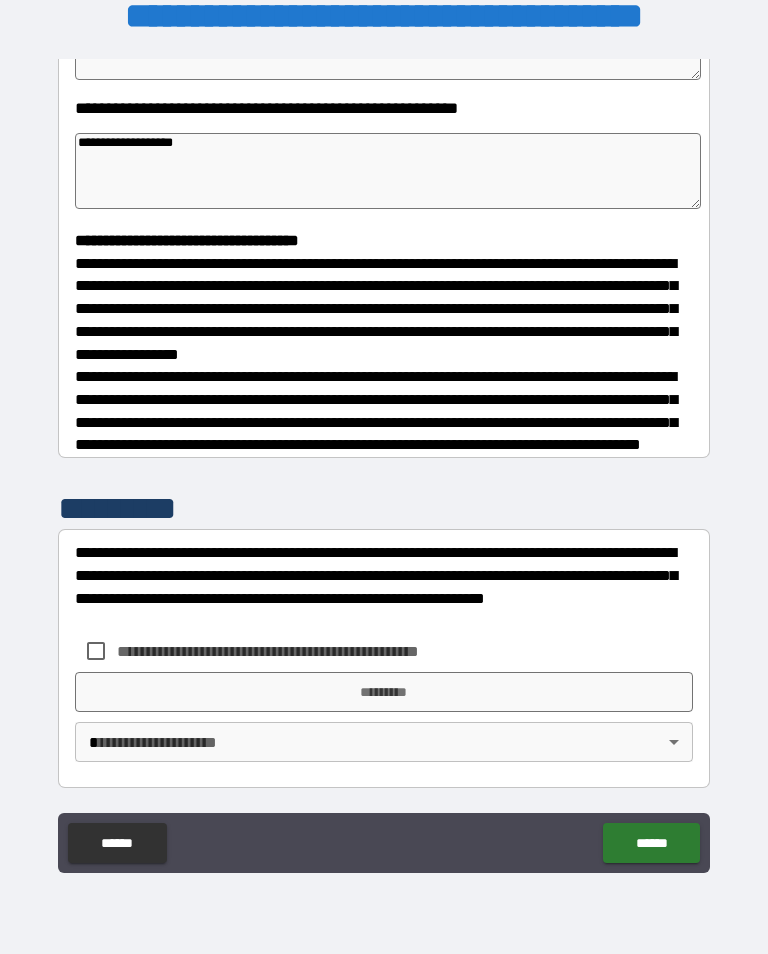 scroll, scrollTop: 422, scrollLeft: 0, axis: vertical 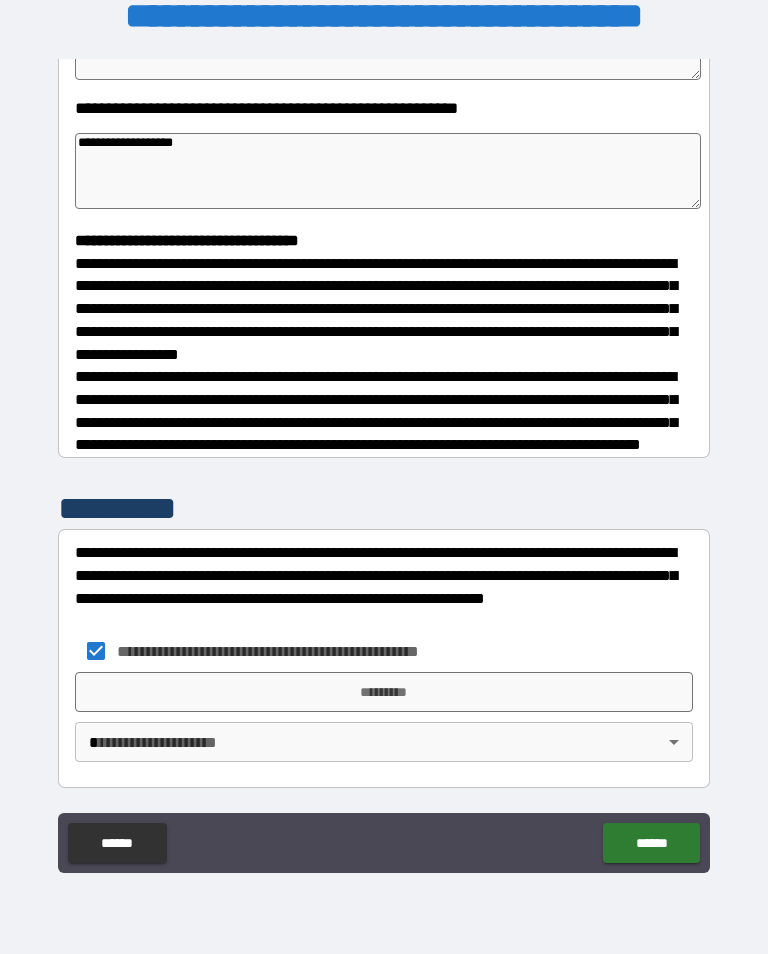 click on "*********" at bounding box center [384, 692] 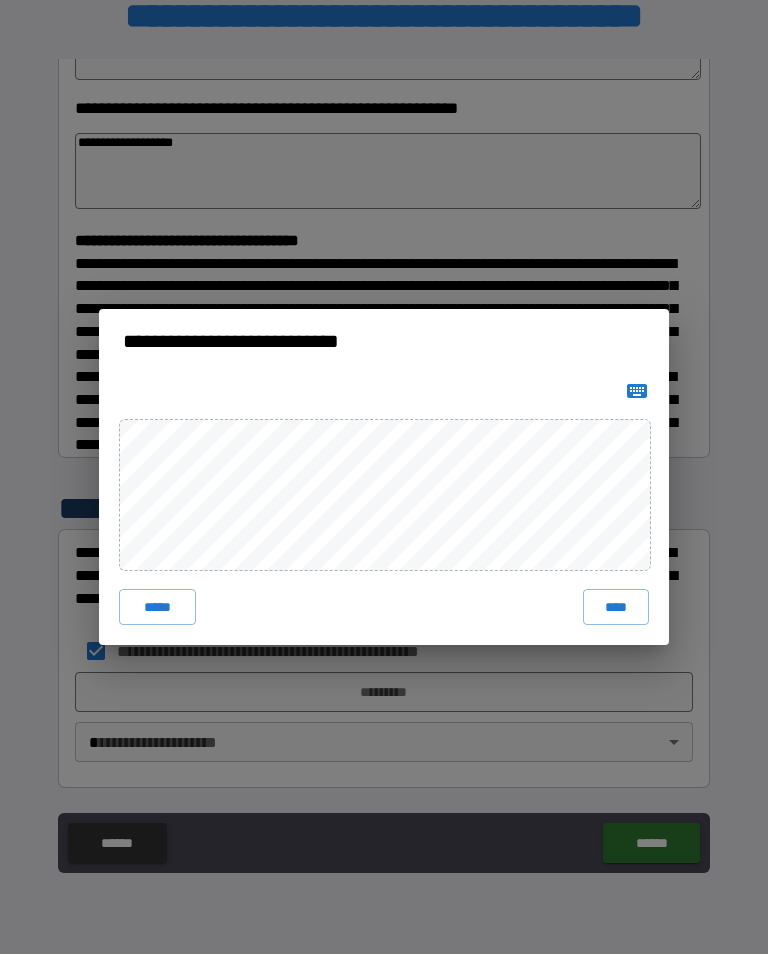 click on "****" at bounding box center [616, 607] 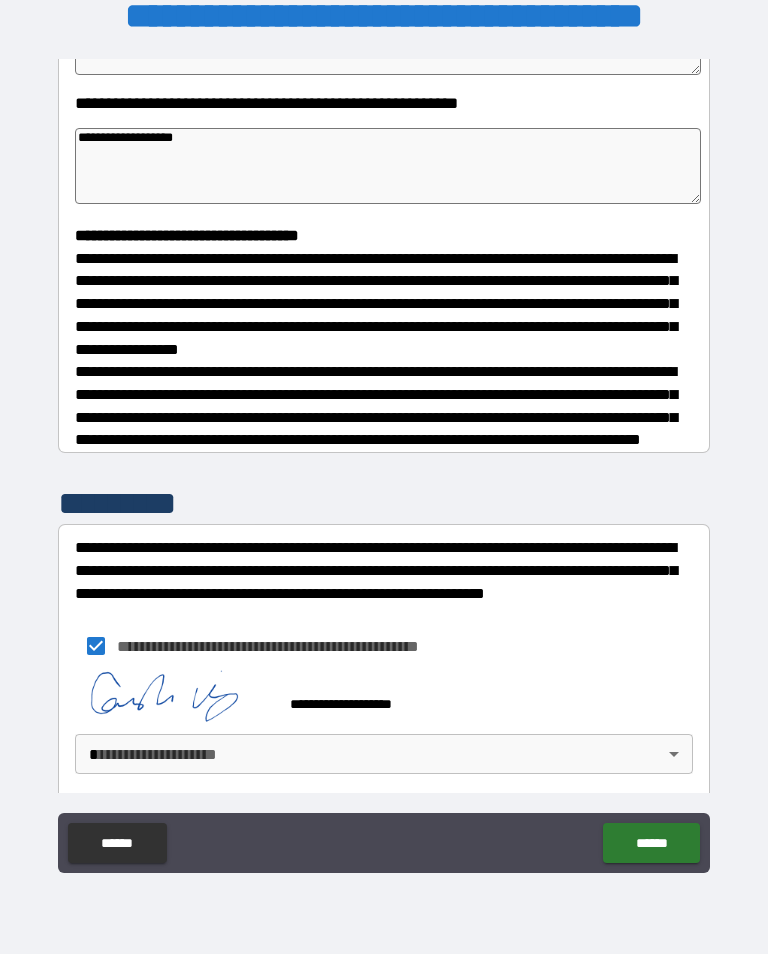 click on "[FIRST] [LAST] [CITY] [STATE] [POSTAL_CODE] [STREET_NAME] [STREET_TYPE] [APARTMENT_NUMBER] [COUNTRY] [PHONE] [EMAIL] [CREDIT_CARD] [EXPIRY_DATE] [CVV] [DATE_OF_BIRTH] [SOCIAL_SECURITY_NUMBER] [PASSPORT_NUMBER] [DRIVER_LICENSE_NUMBER] [ADDRESS_LINE_1] [ADDRESS_LINE_2] [CITY] [STATE] [POSTAL_CODE] [COUNTRY] [PHONE] [EMAIL] [CREDIT_CARD] [EXPIRY_DATE] [CVV] [DATE_OF_BIRTH] [SOCIAL_SECURITY_NUMBER] [PASSPORT_NUMBER] [DRIVER_LICENSE_NUMBER] [ADDRESS_LINE_1] [ADDRESS_LINE_2] [CITY] [STATE] [POSTAL_CODE] [COUNTRY] [PHONE] [EMAIL]" at bounding box center (384, 461) 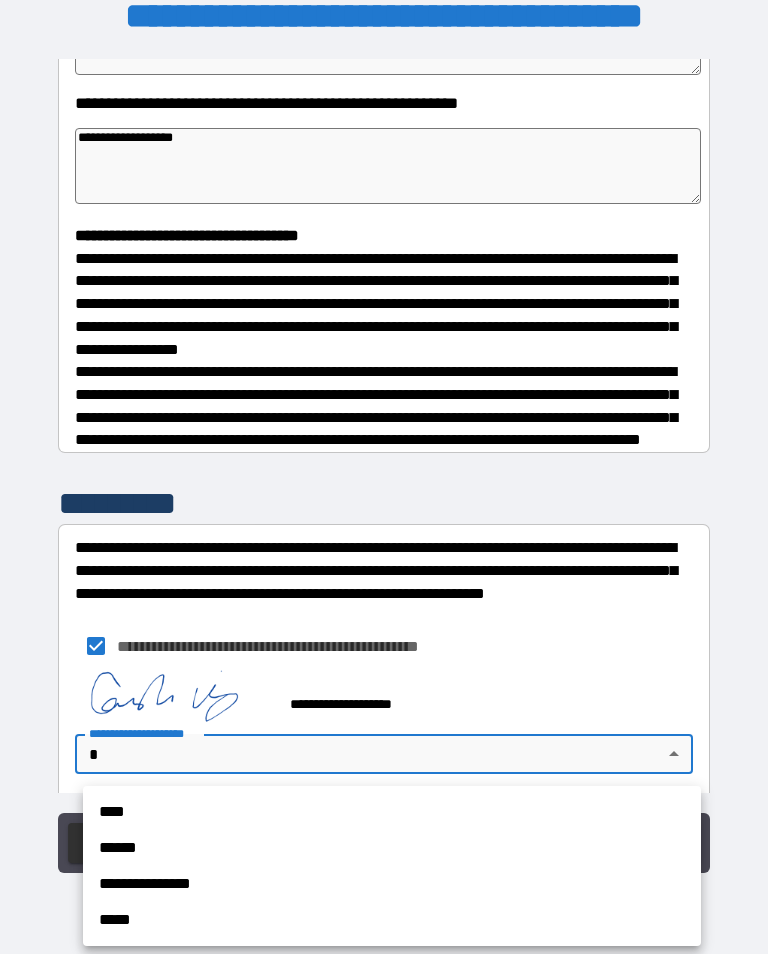 click on "****" at bounding box center (392, 812) 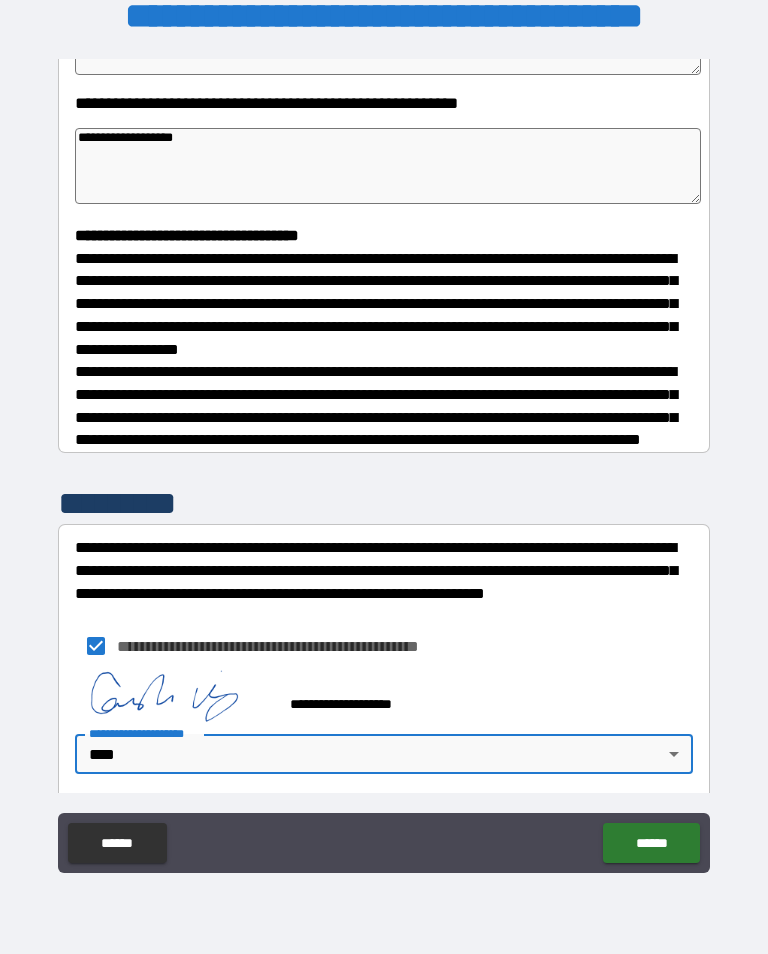 click on "******" at bounding box center (651, 843) 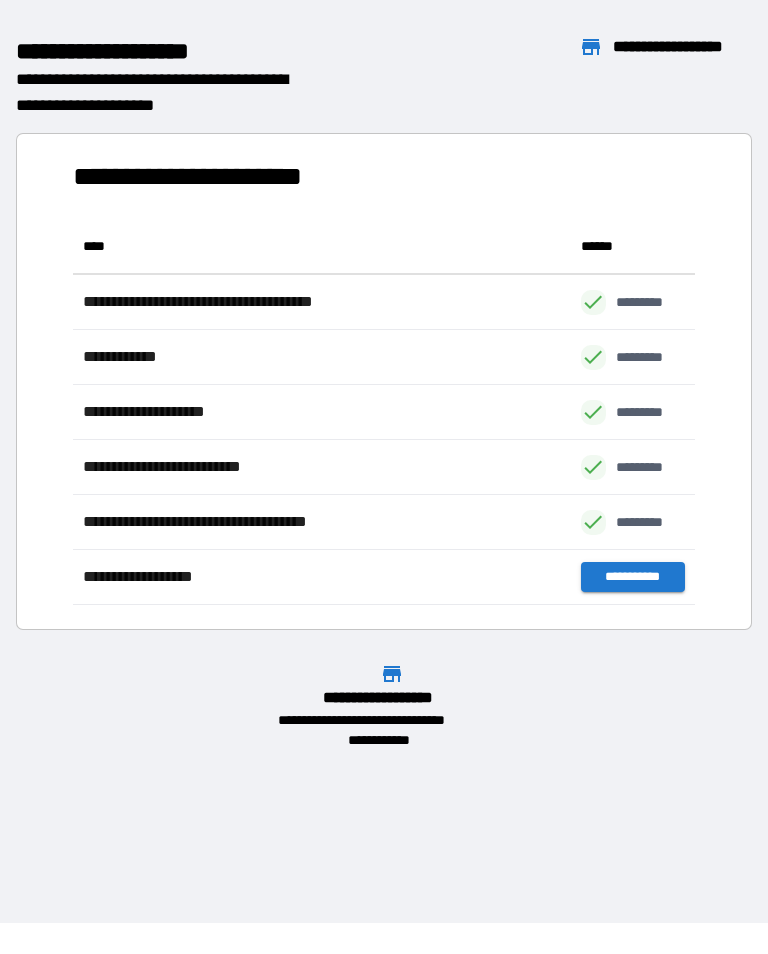 scroll, scrollTop: 1, scrollLeft: 1, axis: both 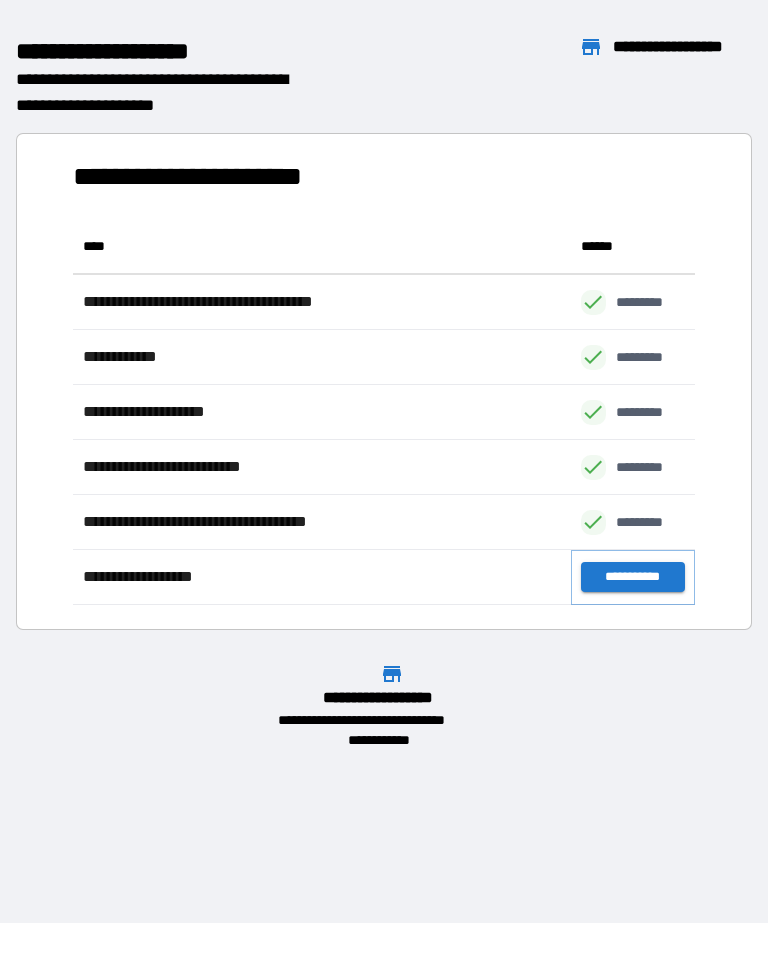 click on "**********" at bounding box center (633, 577) 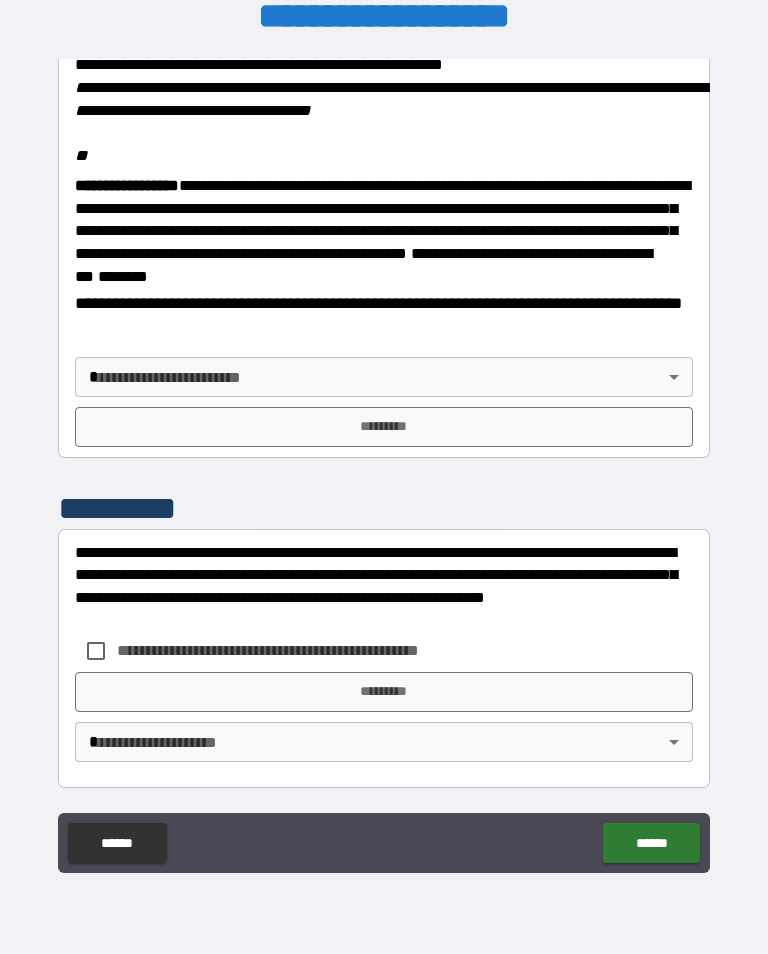 scroll, scrollTop: 2448, scrollLeft: 0, axis: vertical 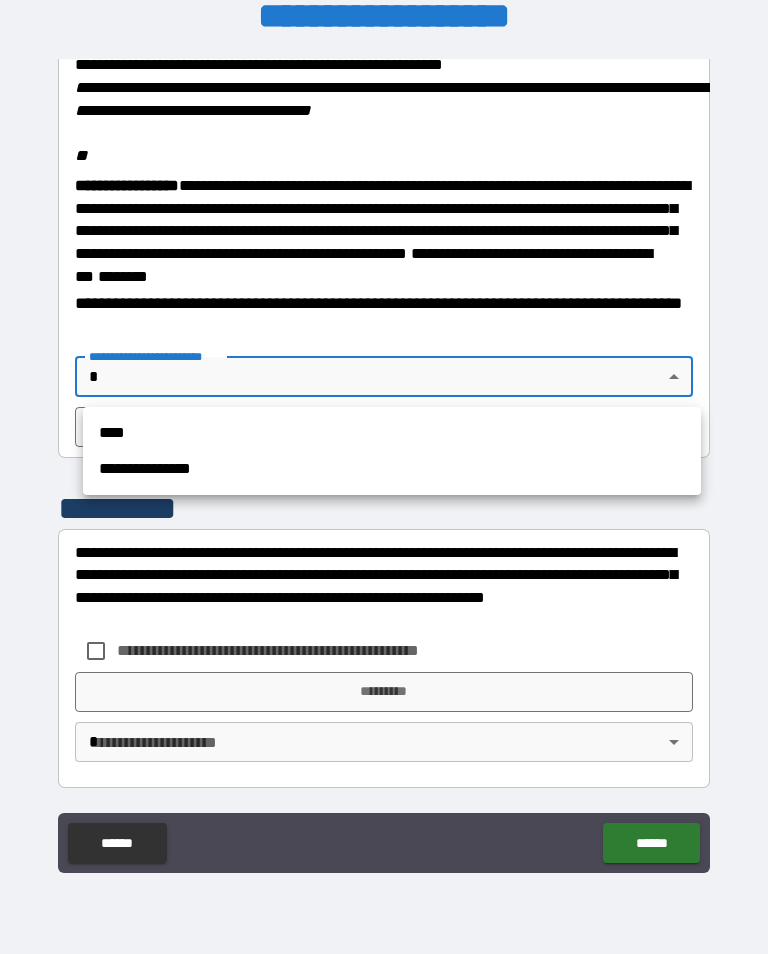 click on "****" at bounding box center (392, 433) 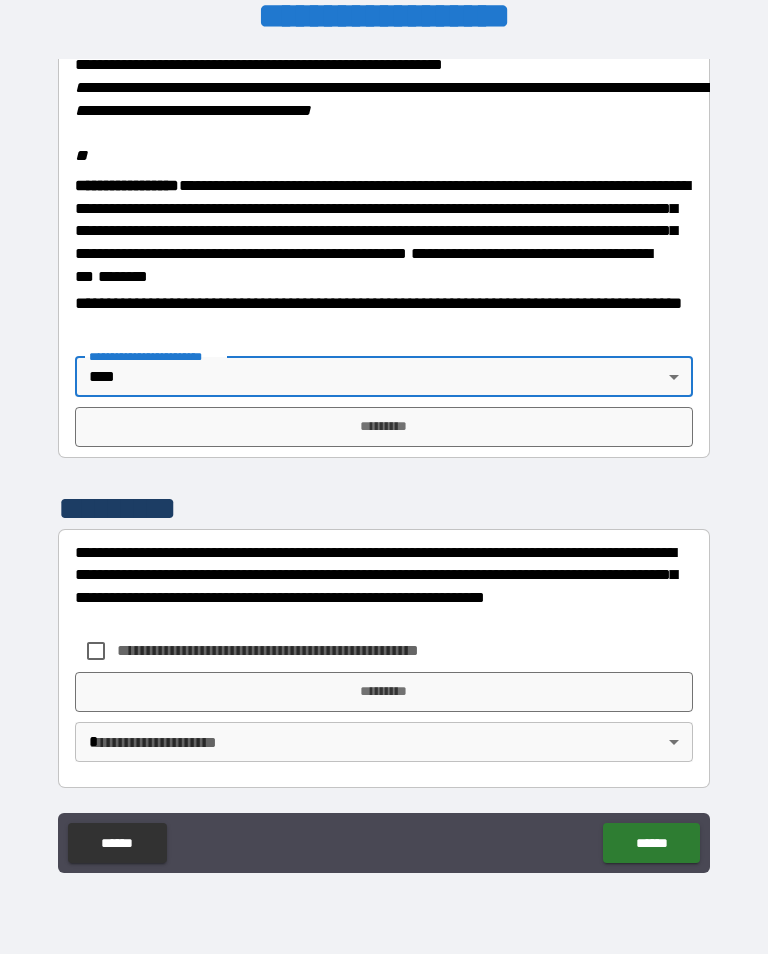 click on "*********" at bounding box center [384, 427] 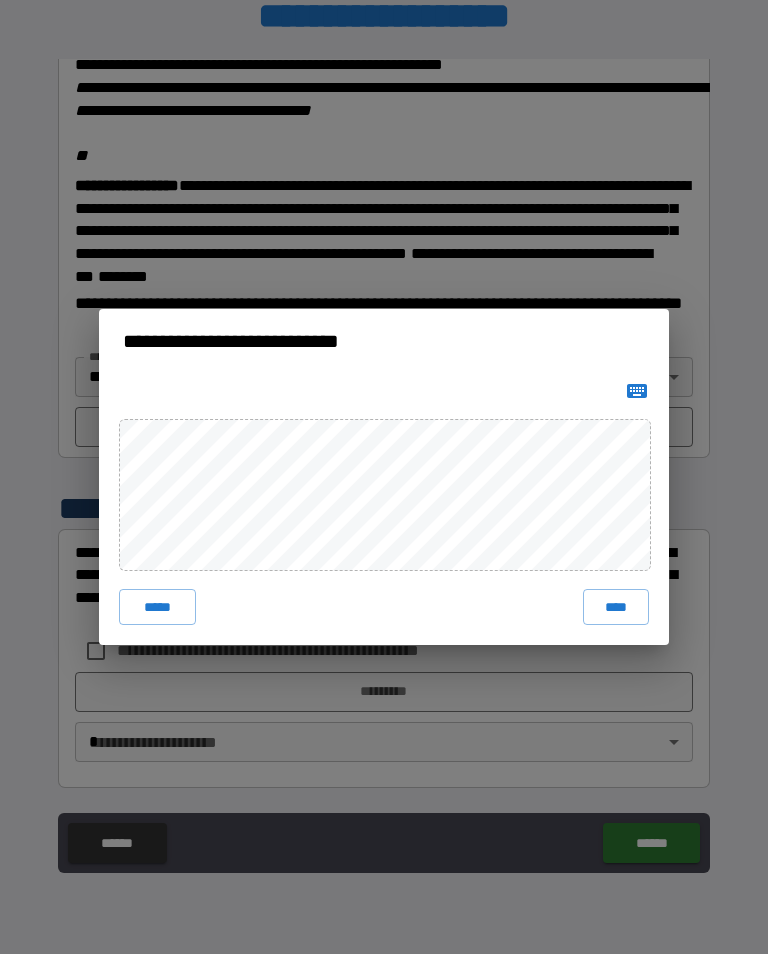 click on "****" at bounding box center (616, 607) 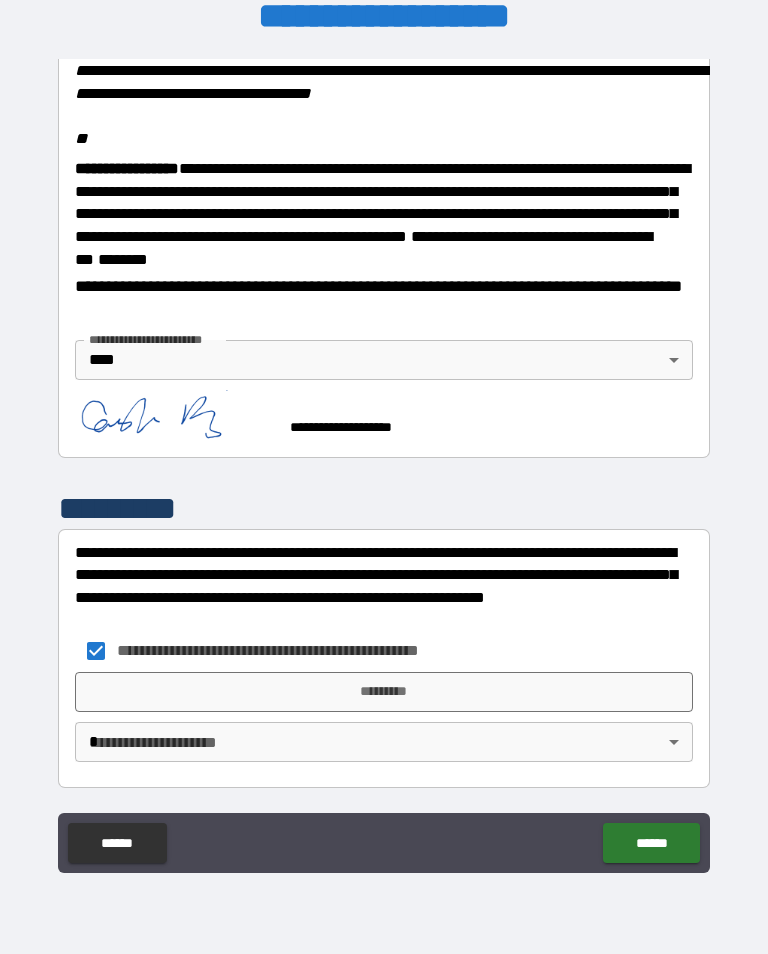 click on "*********" at bounding box center [384, 692] 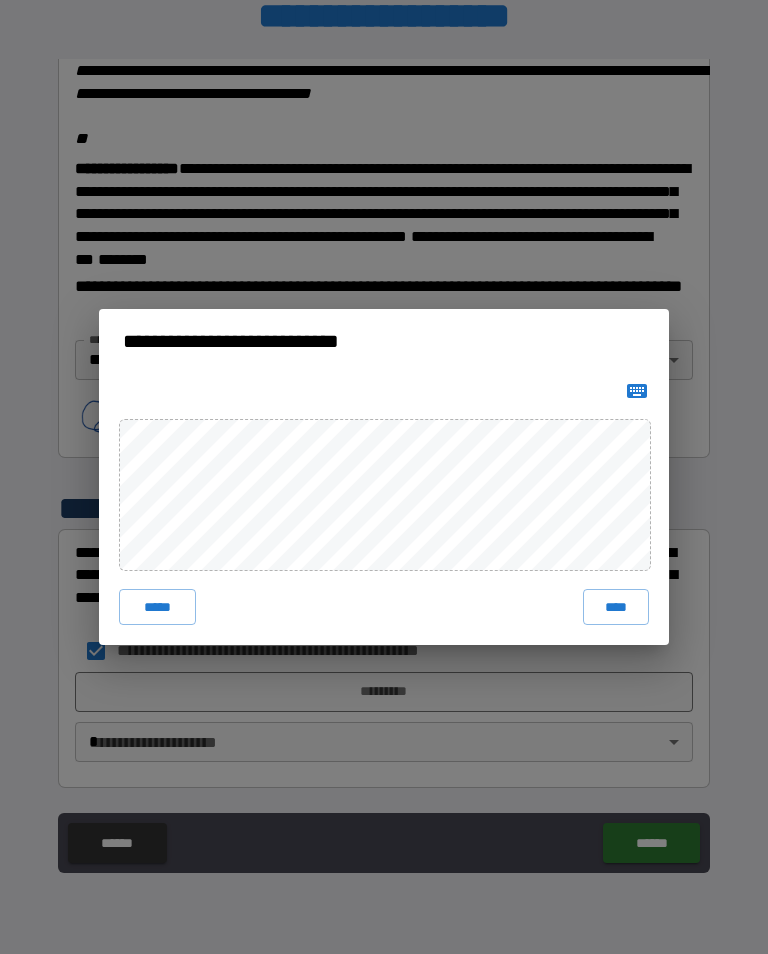 click on "****" at bounding box center [616, 607] 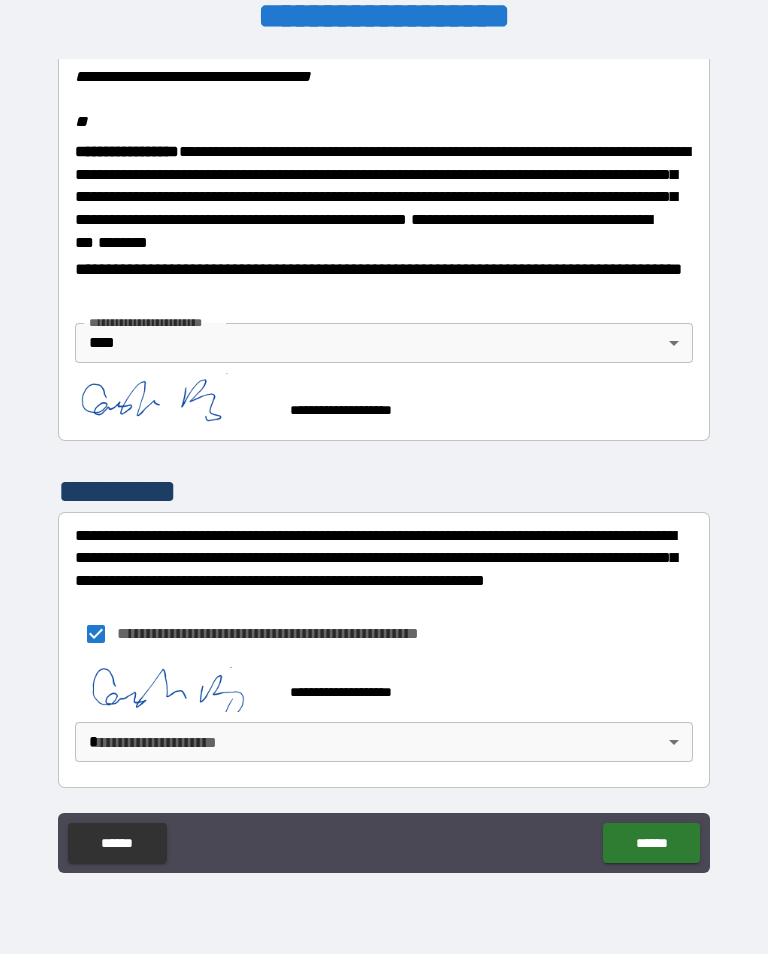 scroll, scrollTop: 2482, scrollLeft: 0, axis: vertical 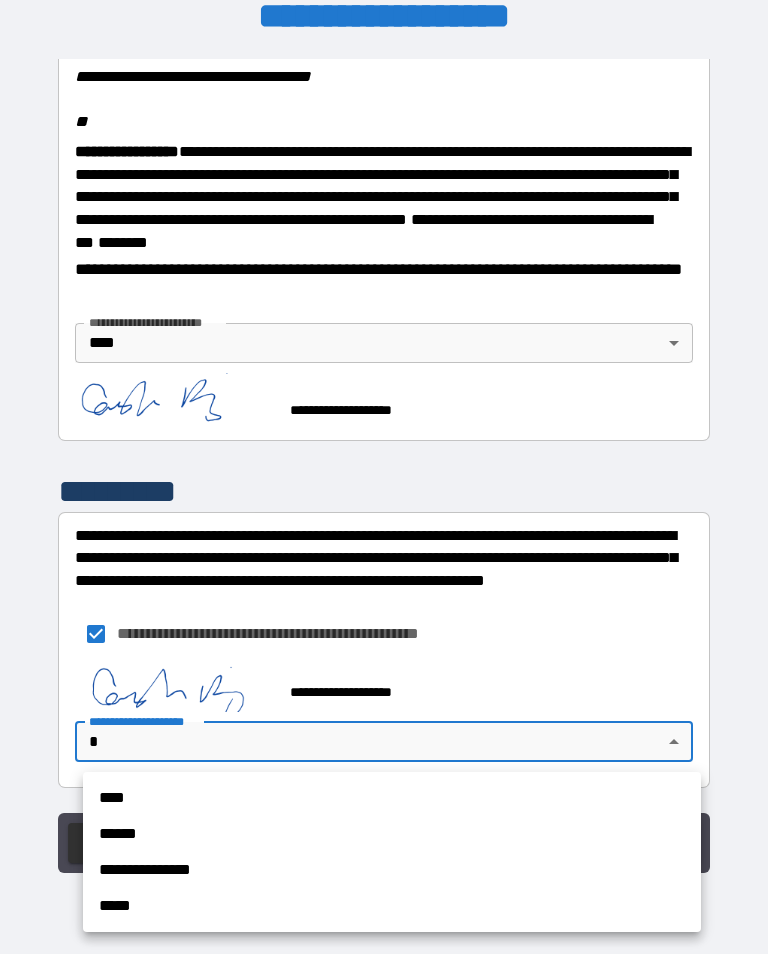 click on "****" at bounding box center [392, 798] 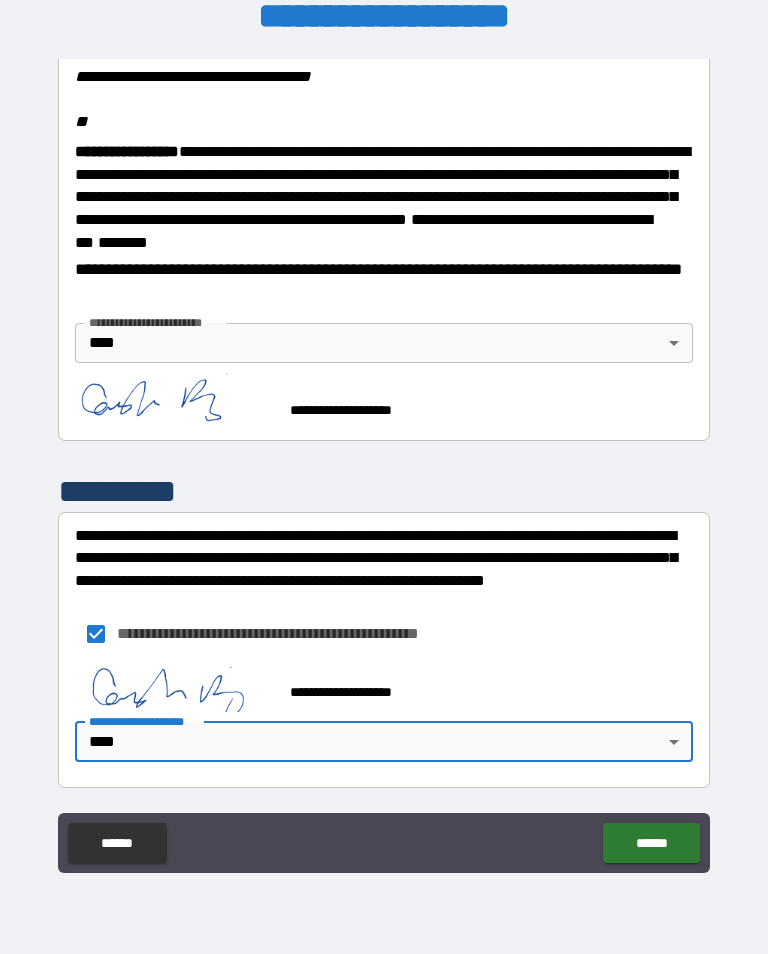 click on "******" at bounding box center (651, 843) 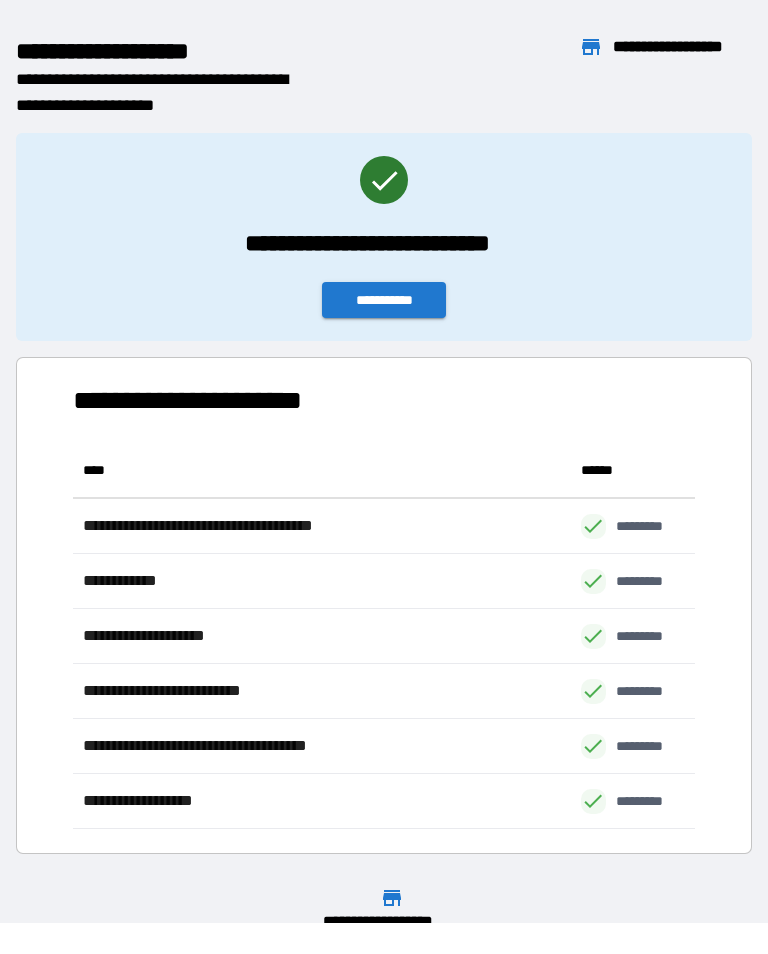 scroll, scrollTop: 1, scrollLeft: 1, axis: both 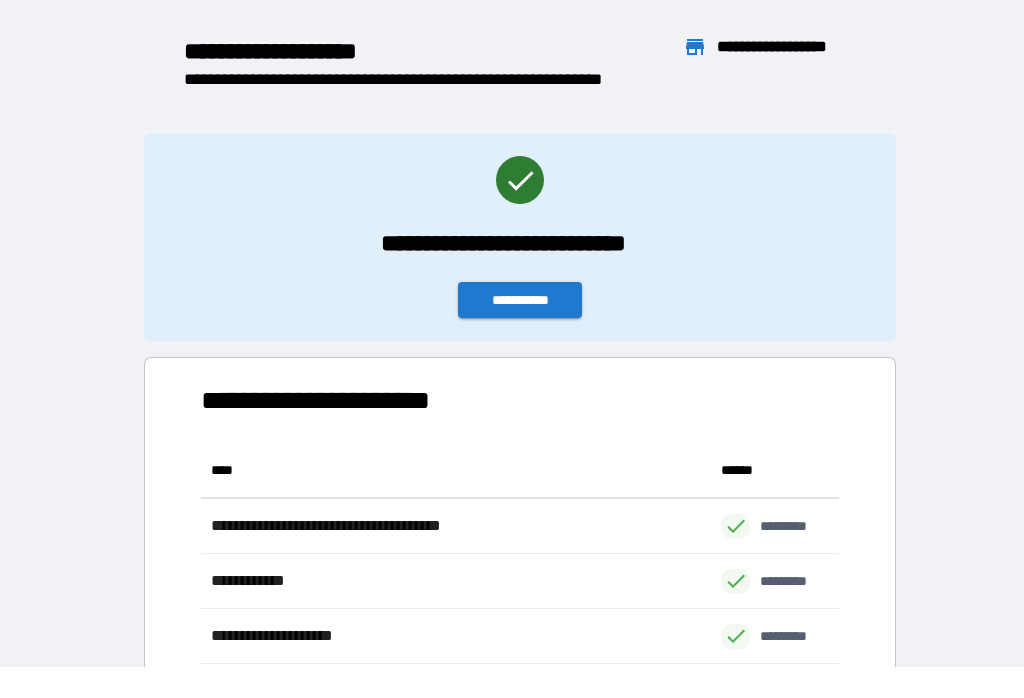click on "**********" at bounding box center [520, 300] 